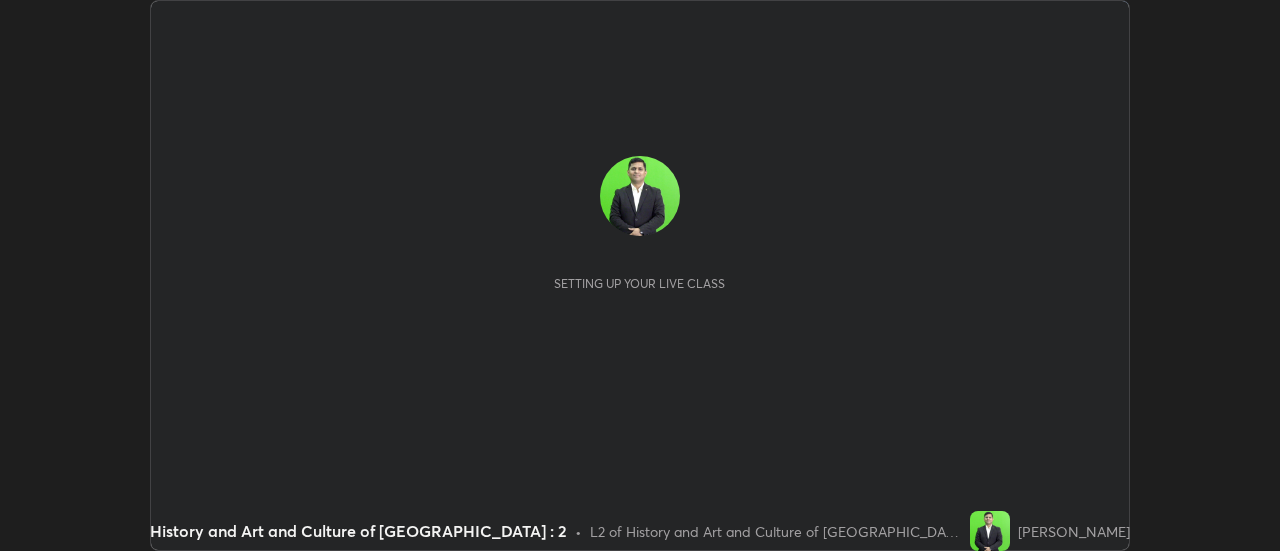 scroll, scrollTop: 0, scrollLeft: 0, axis: both 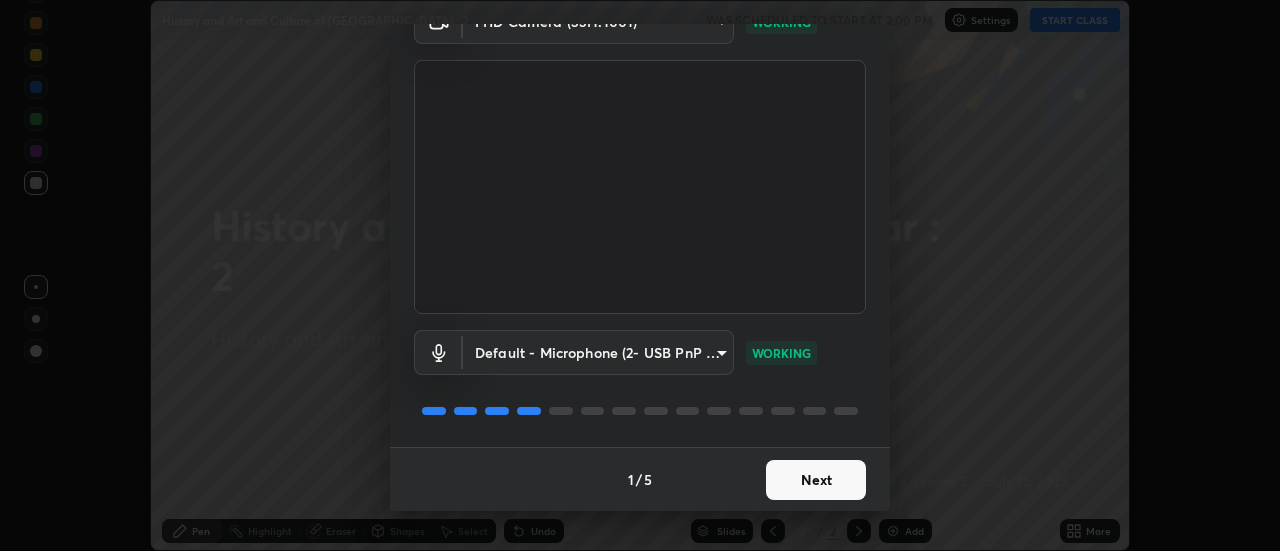 click on "Next" at bounding box center [816, 480] 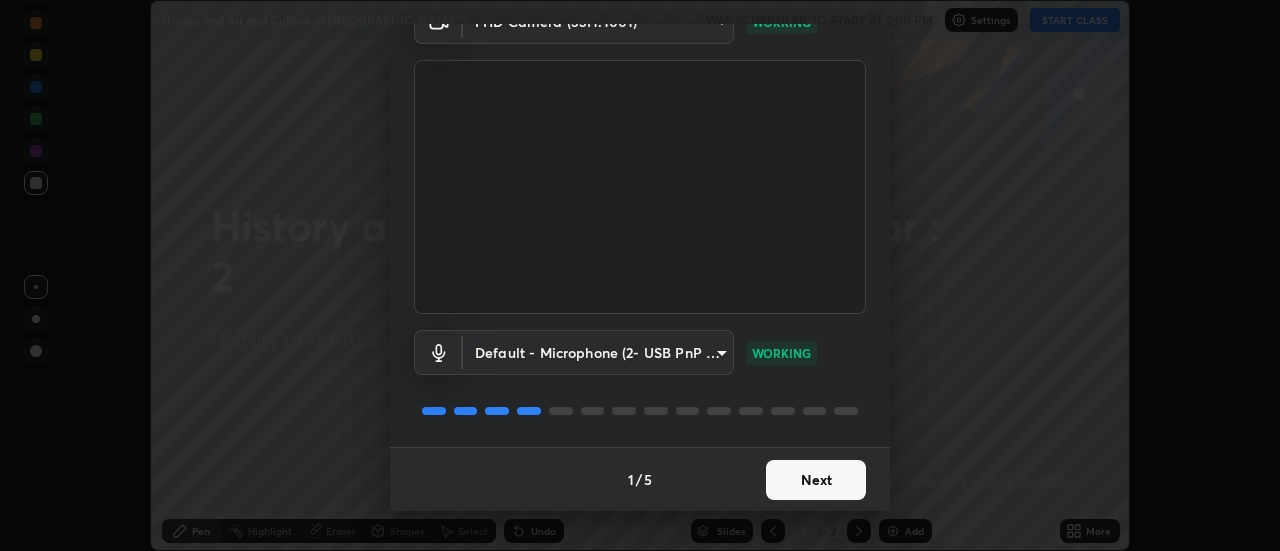 scroll, scrollTop: 0, scrollLeft: 0, axis: both 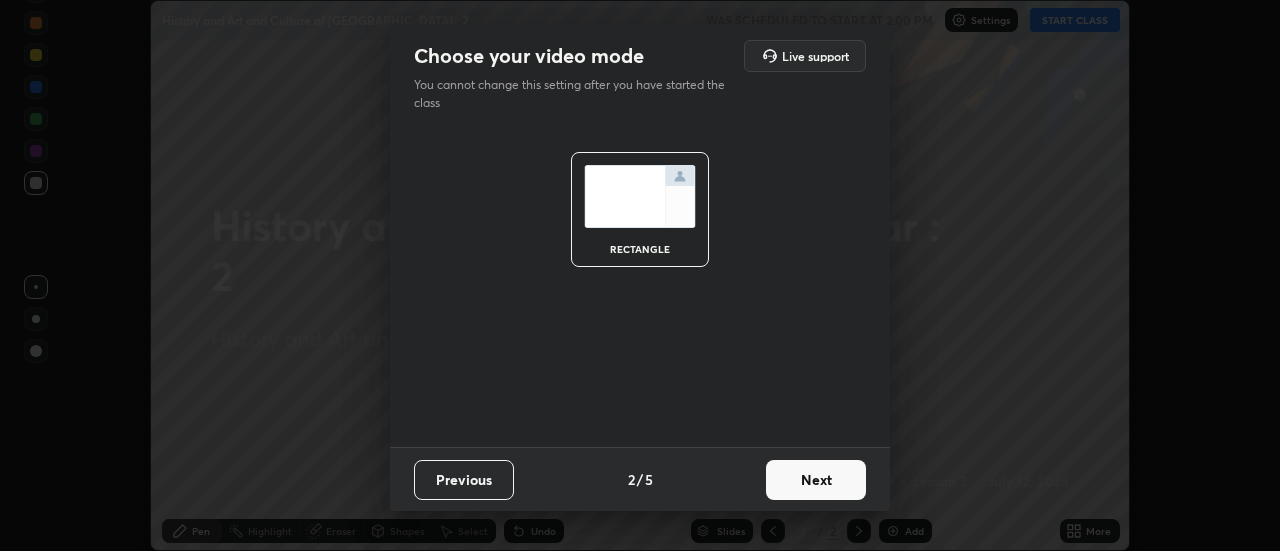 click on "Next" at bounding box center (816, 480) 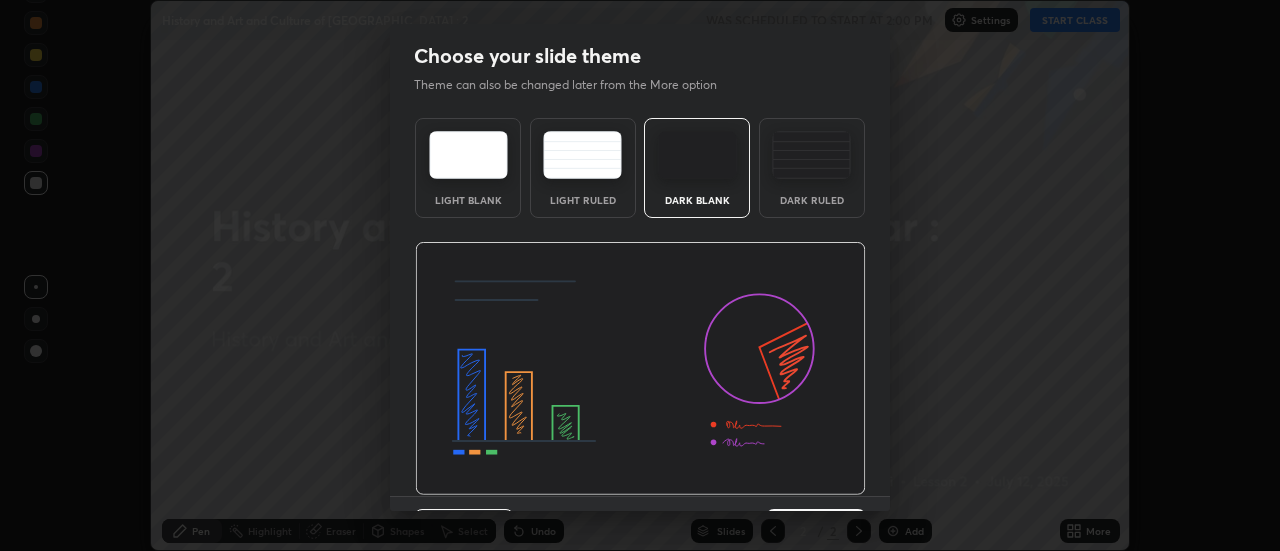 click at bounding box center [640, 369] 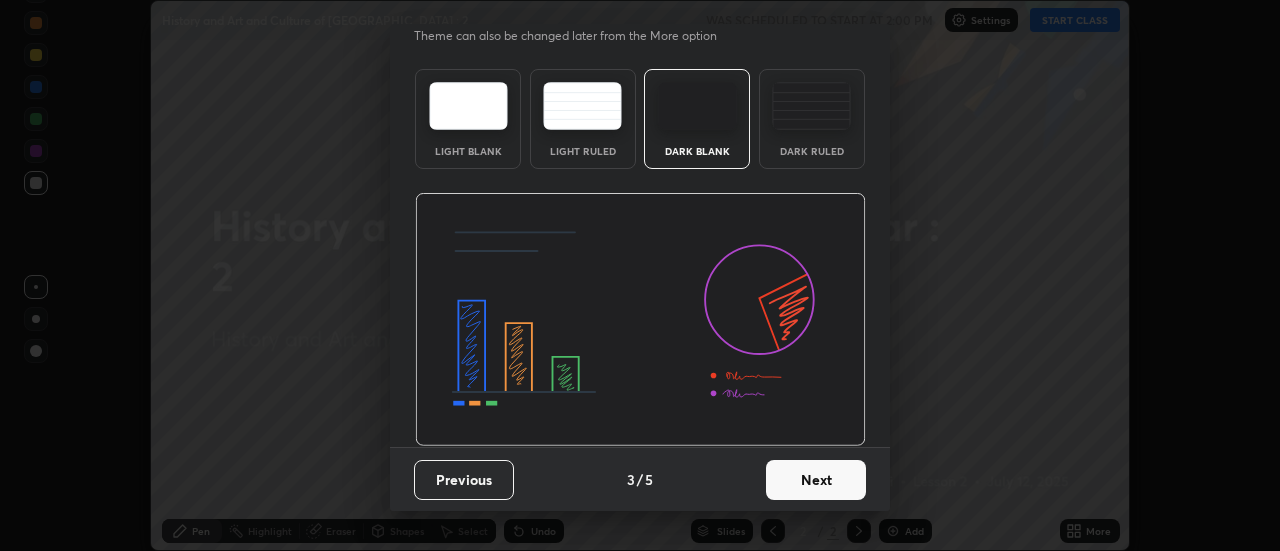 click on "Next" at bounding box center [816, 480] 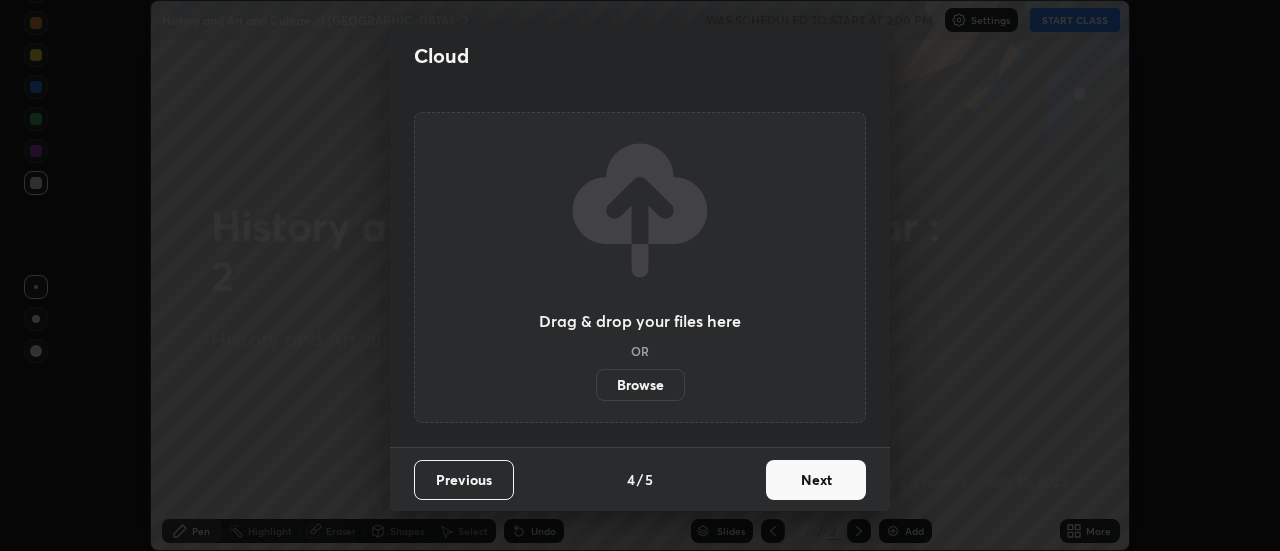 scroll, scrollTop: 0, scrollLeft: 0, axis: both 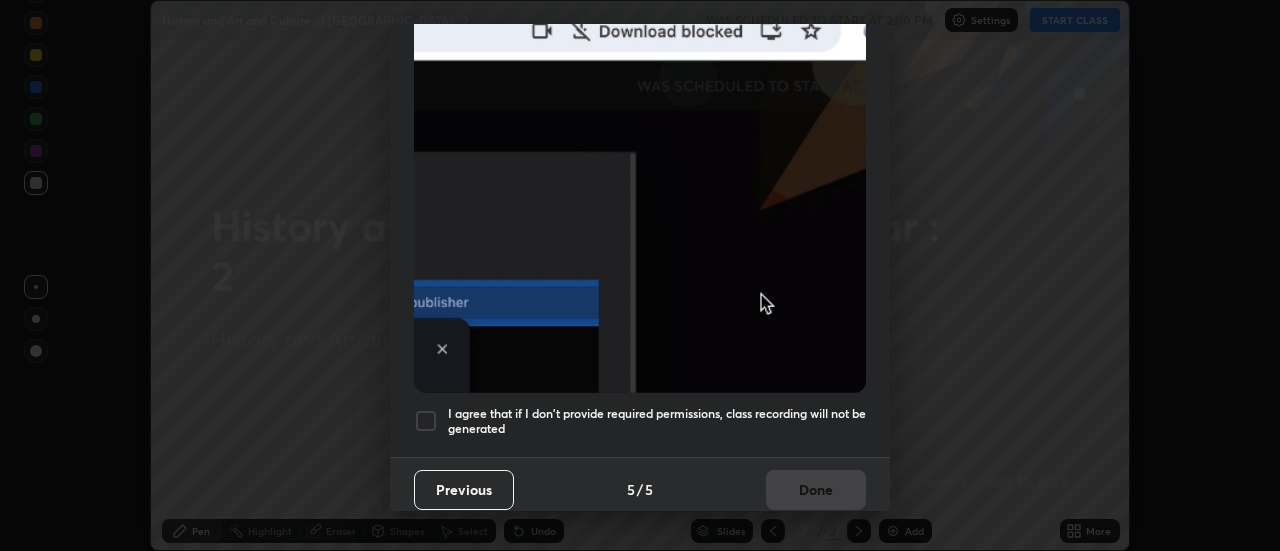 click at bounding box center (426, 421) 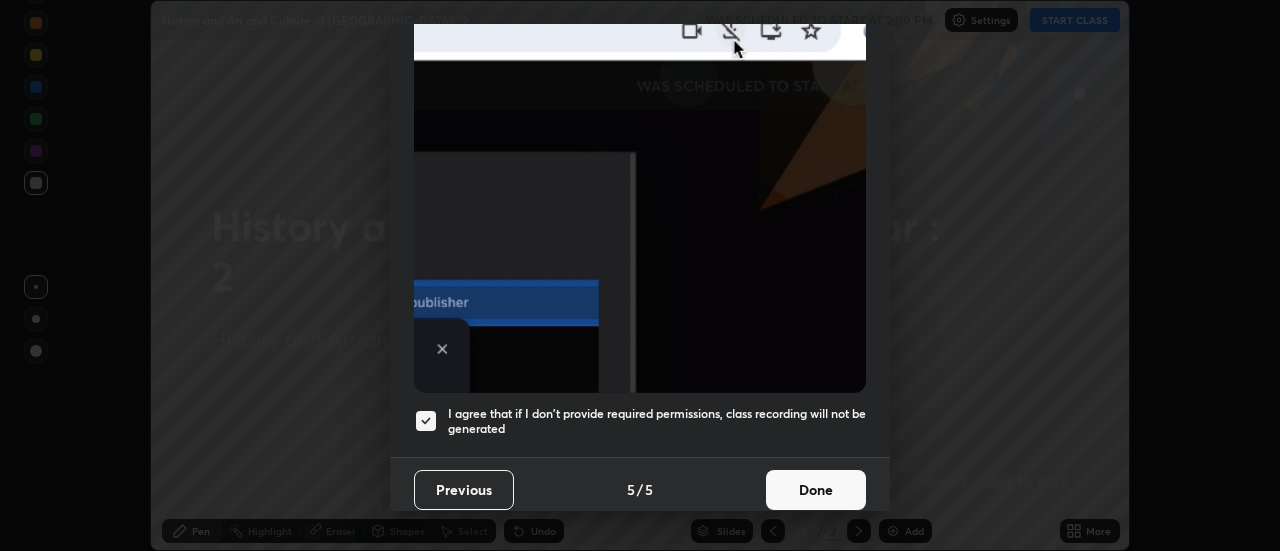 click on "Done" at bounding box center [816, 490] 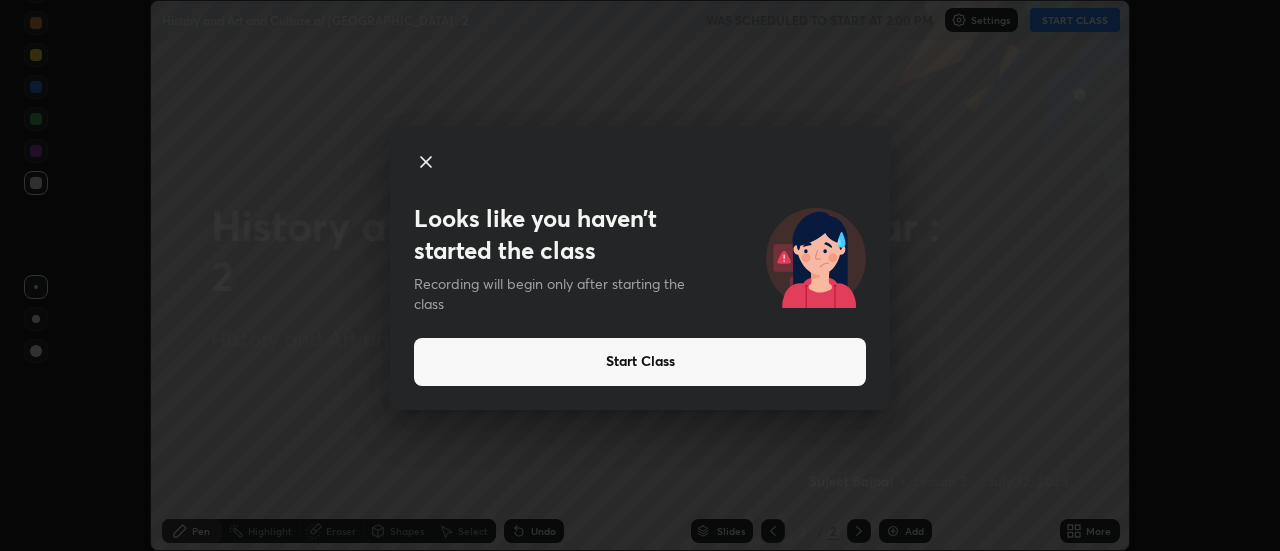 click on "Start Class" at bounding box center (640, 362) 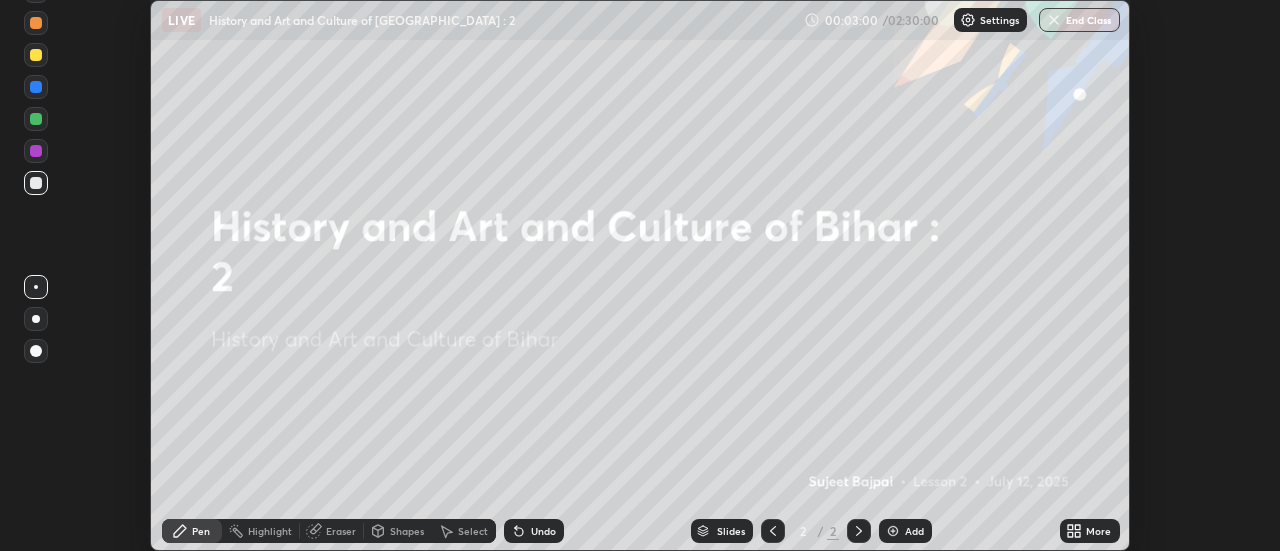 click 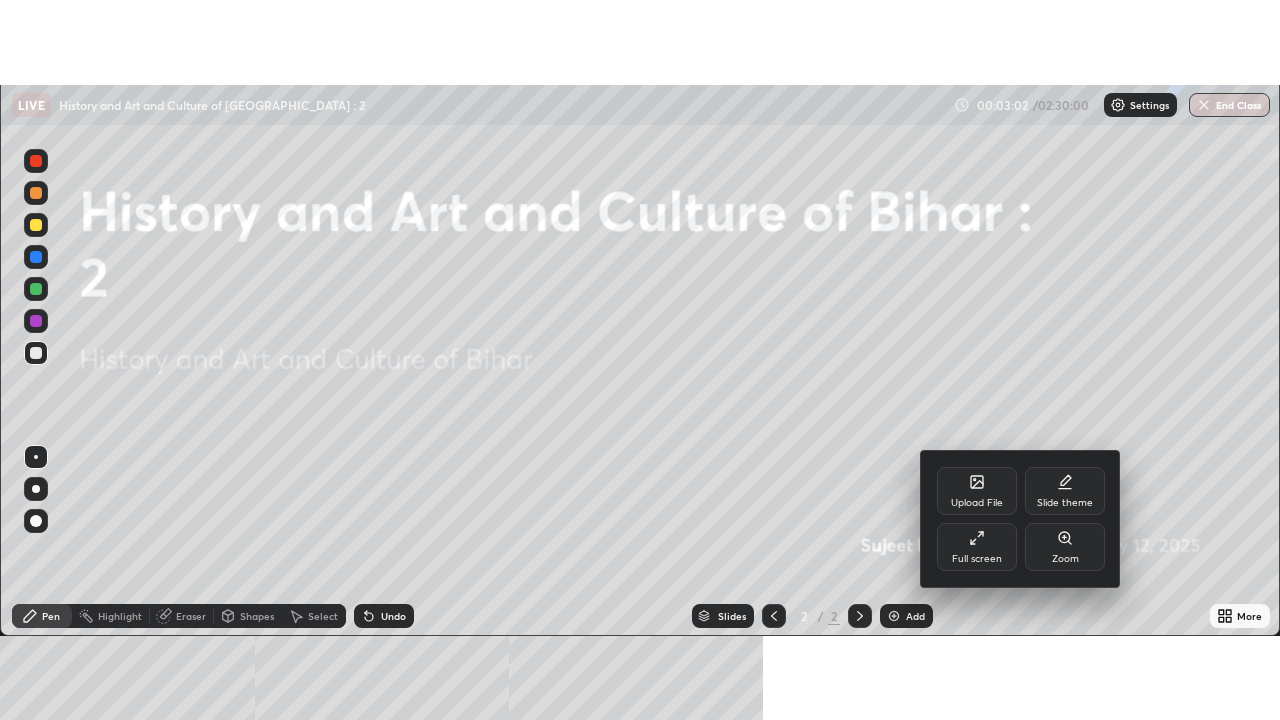 scroll, scrollTop: 99280, scrollLeft: 98720, axis: both 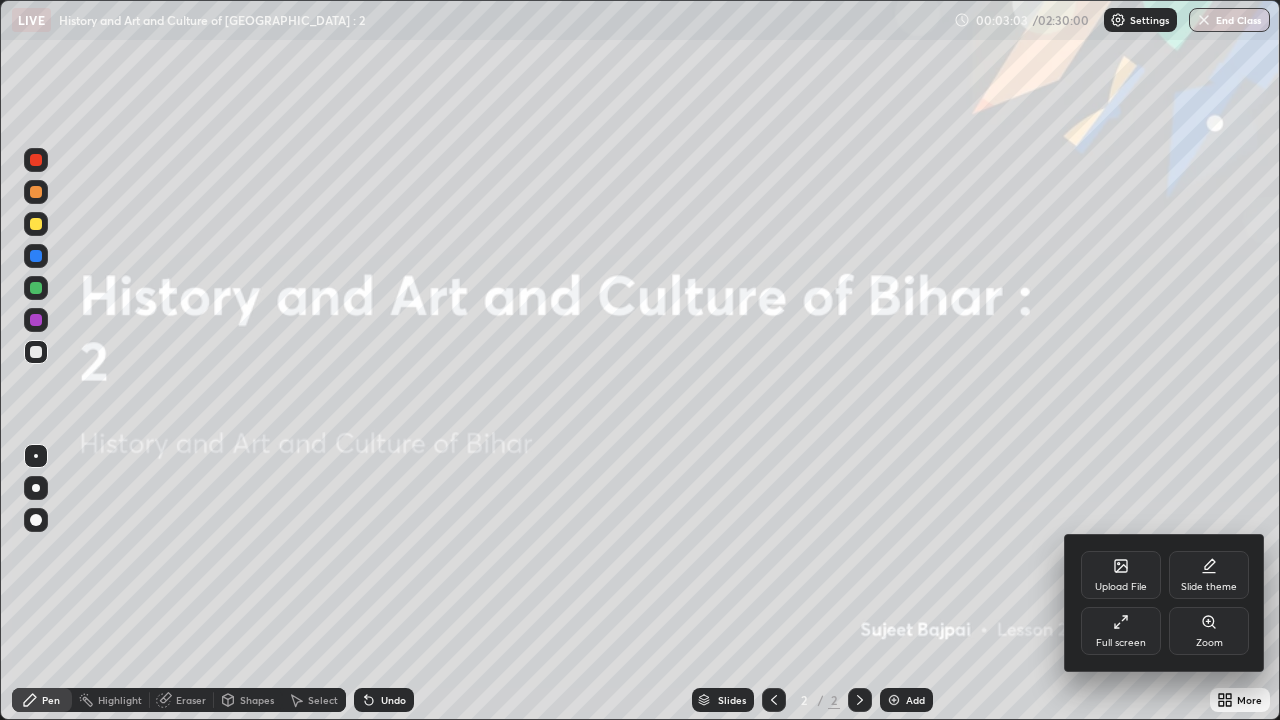 click at bounding box center (640, 360) 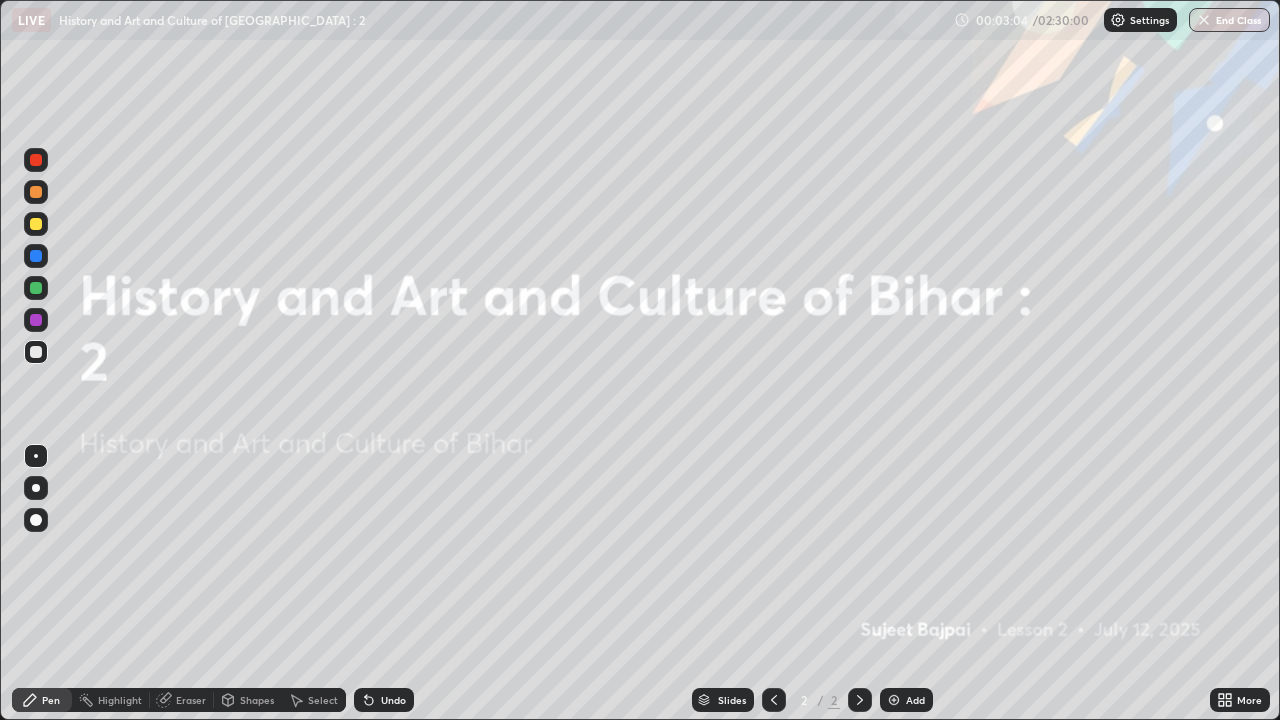 click on "Slides" at bounding box center (723, 700) 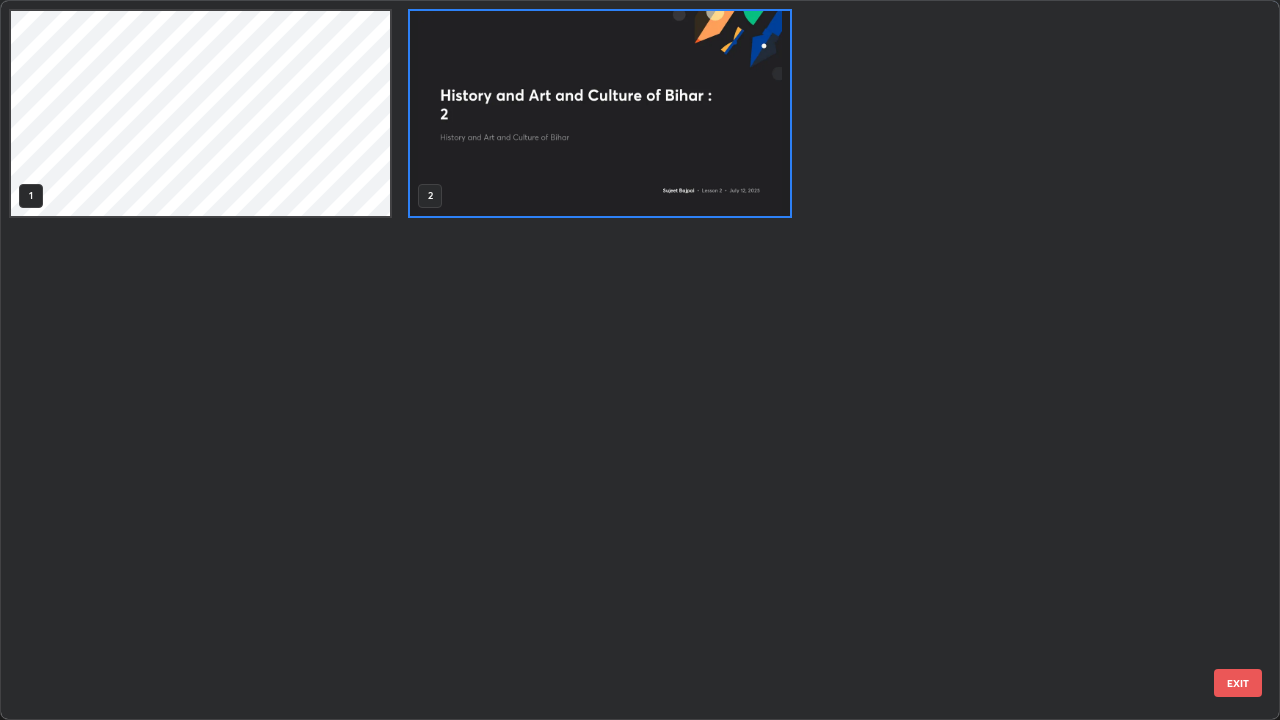 scroll, scrollTop: 7, scrollLeft: 11, axis: both 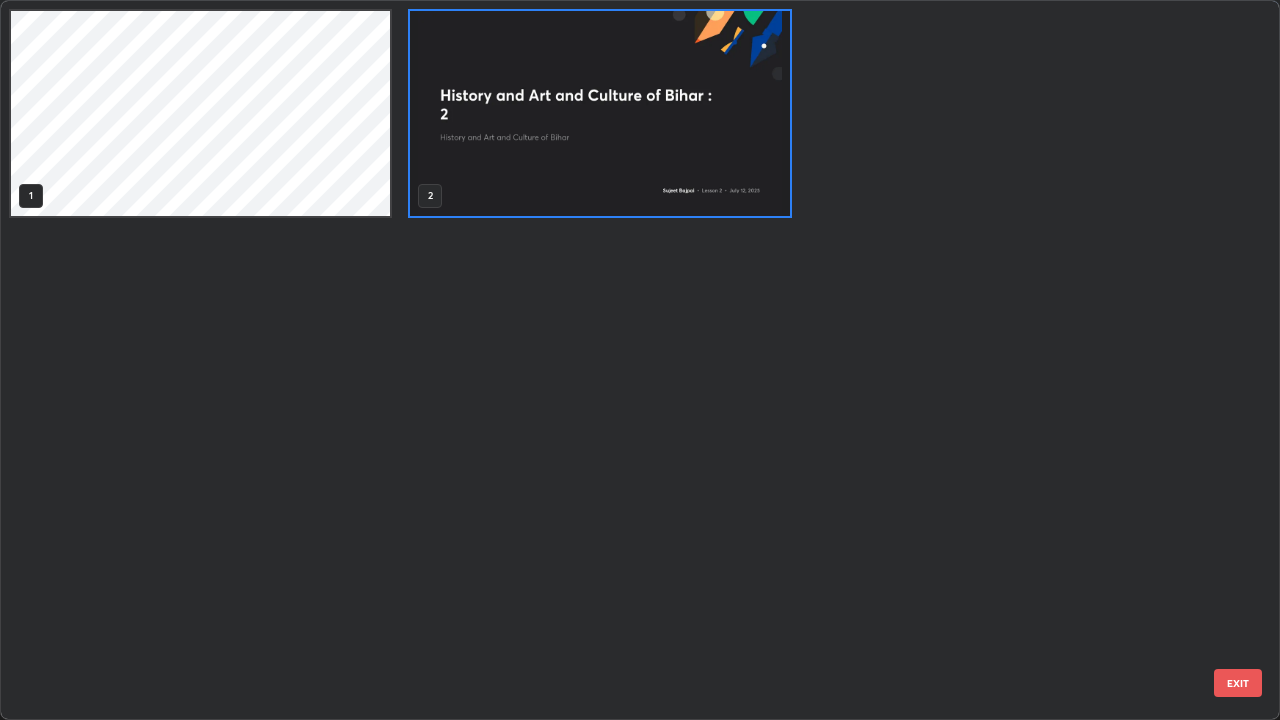 click at bounding box center [599, 113] 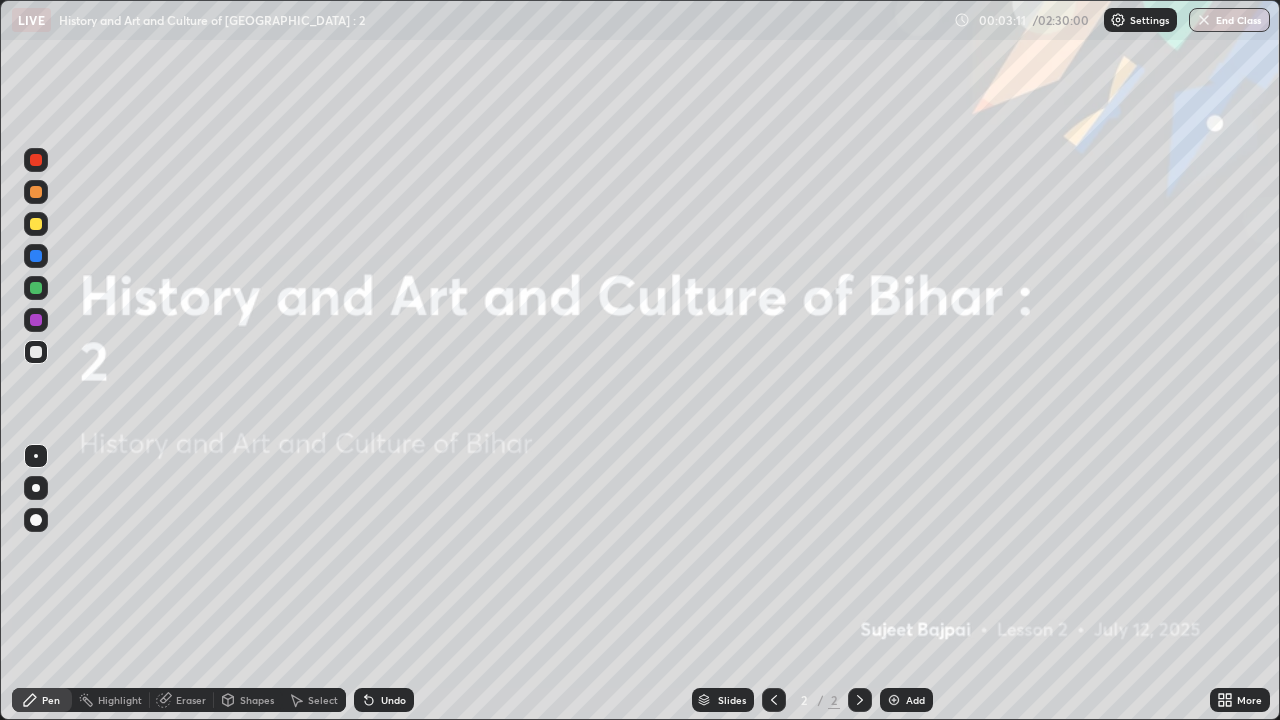 click 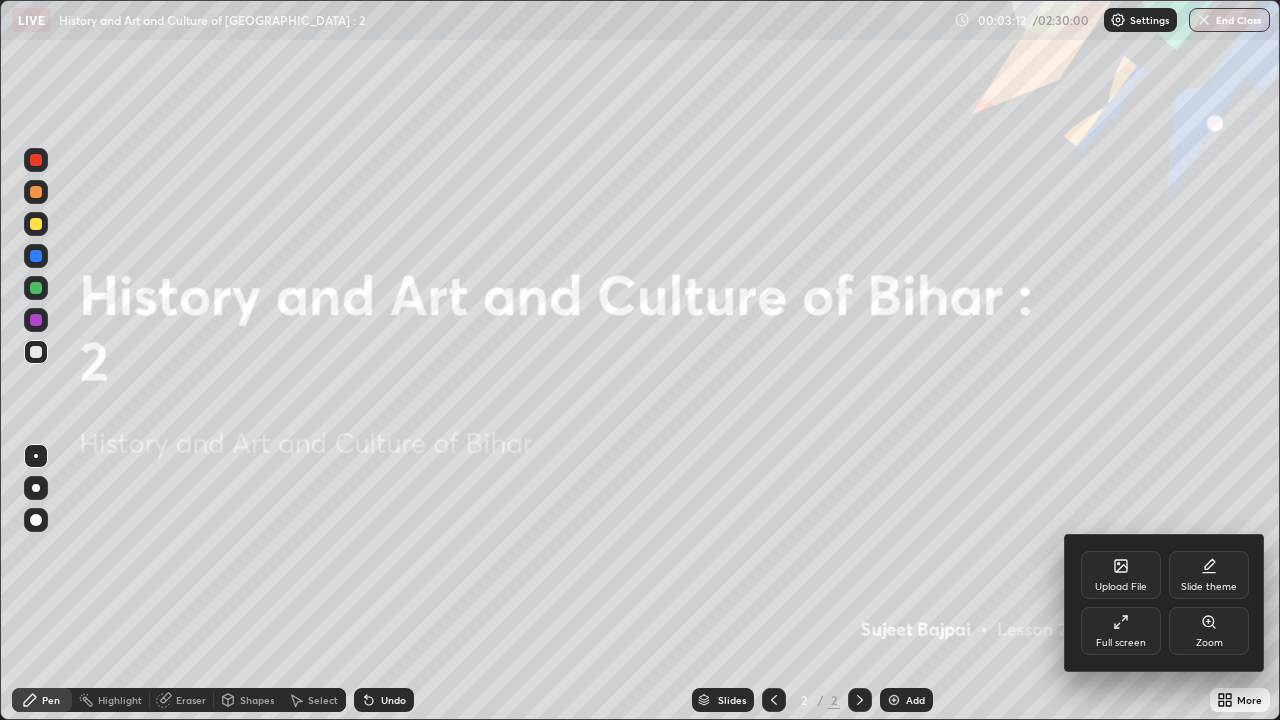 click on "Upload File" at bounding box center (1121, 575) 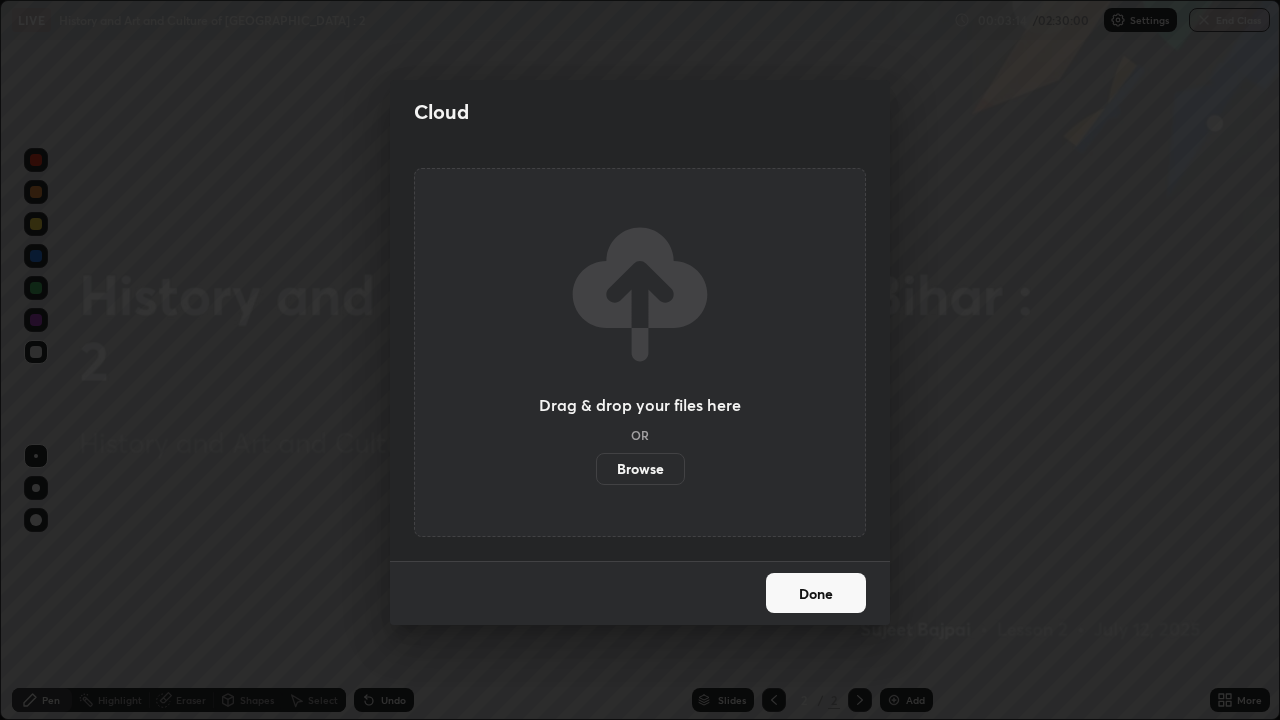 click on "Browse" at bounding box center (640, 469) 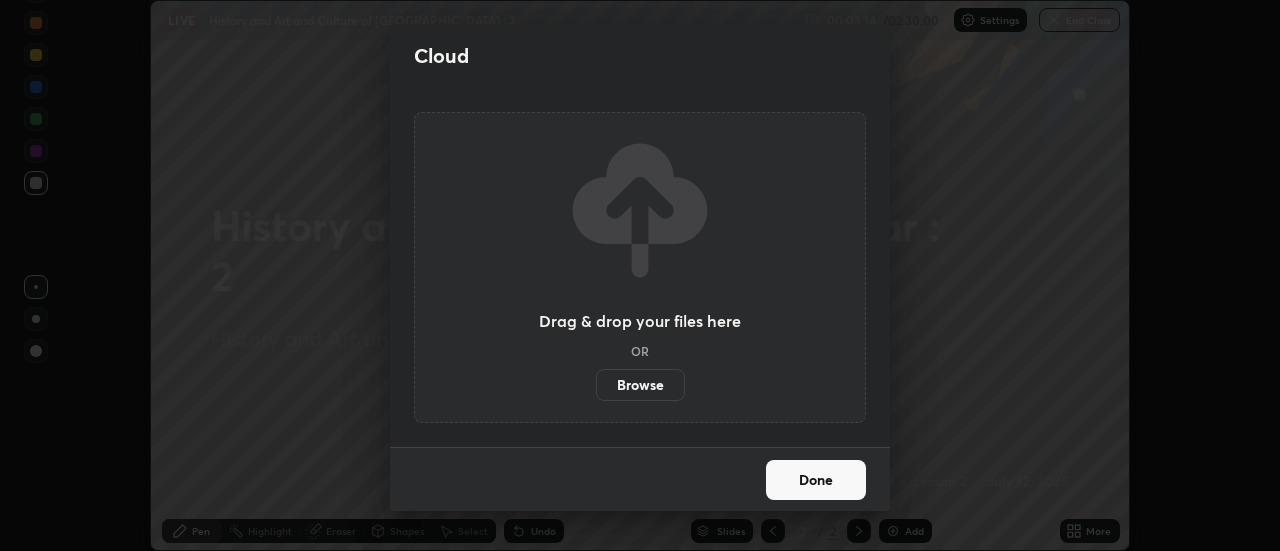 scroll, scrollTop: 551, scrollLeft: 1280, axis: both 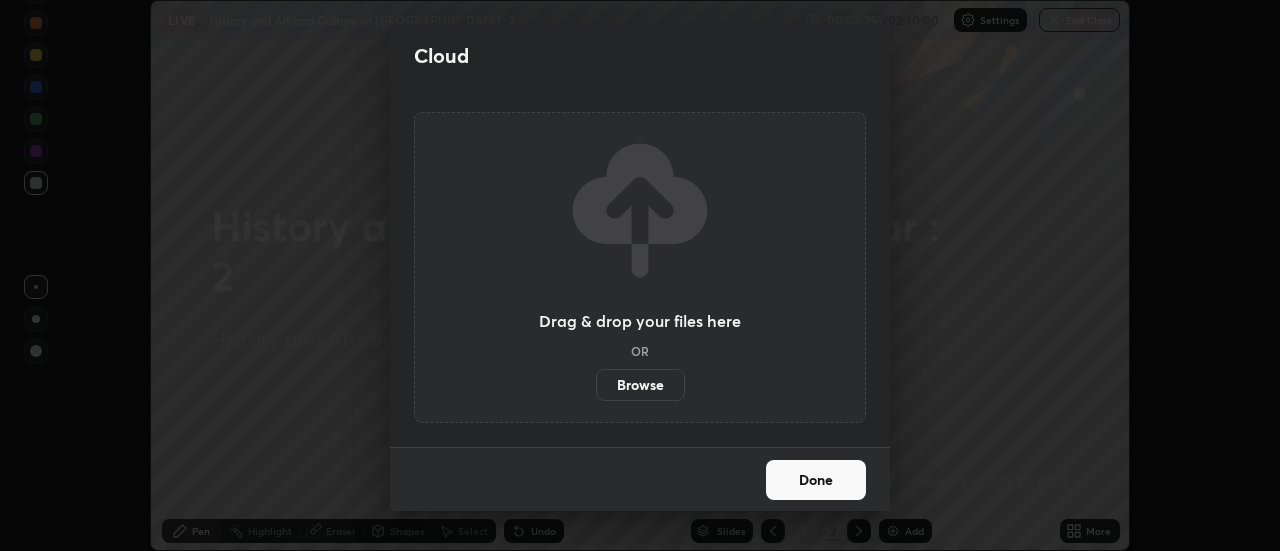 click on "Done" at bounding box center (816, 480) 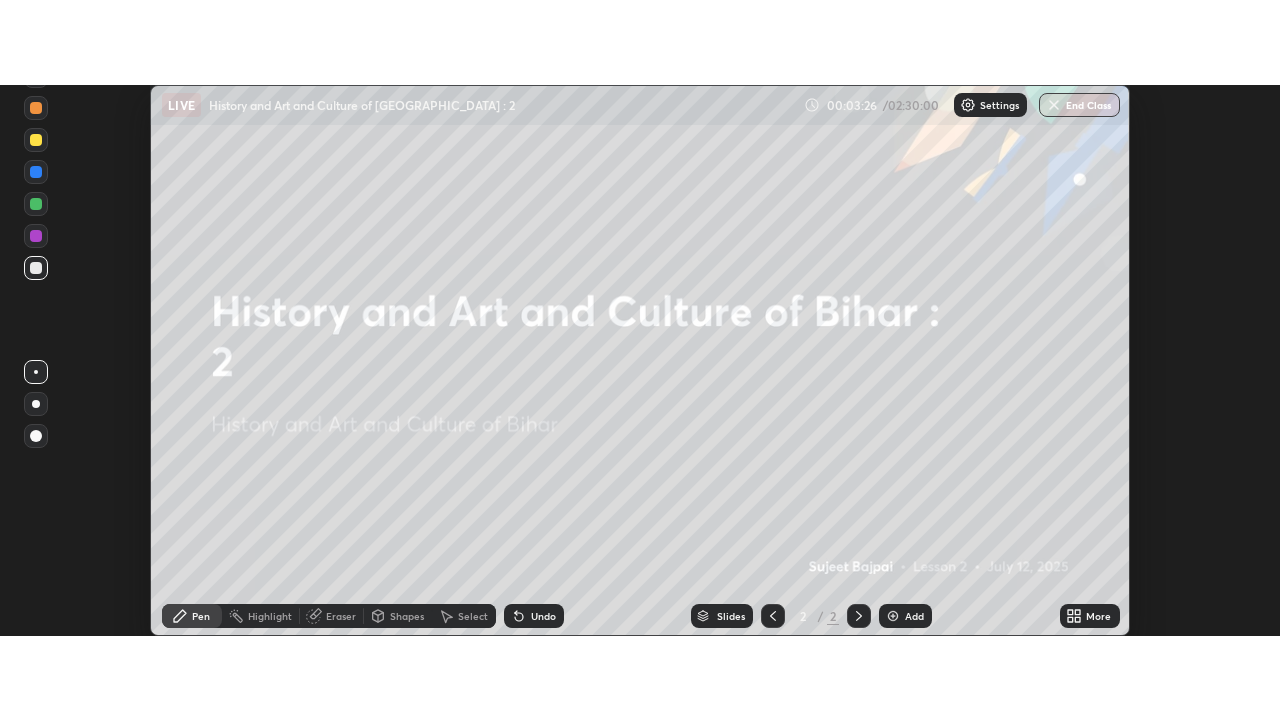 scroll, scrollTop: 99280, scrollLeft: 98720, axis: both 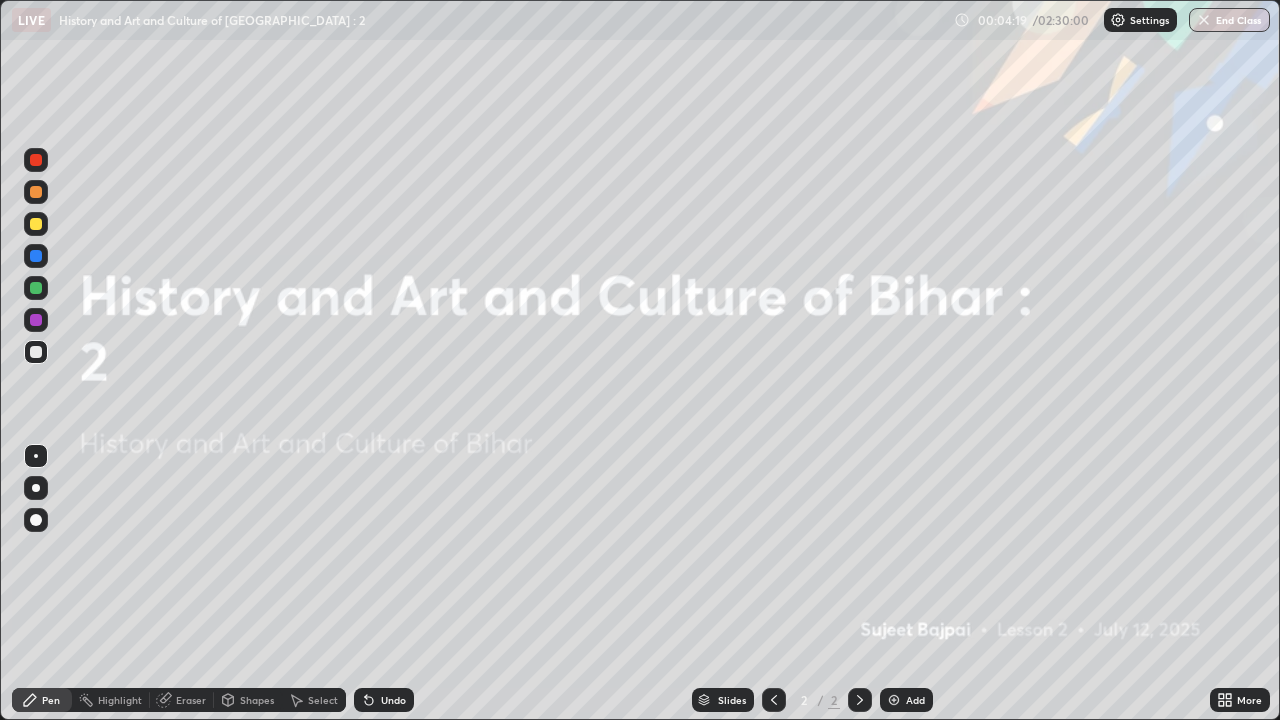 click 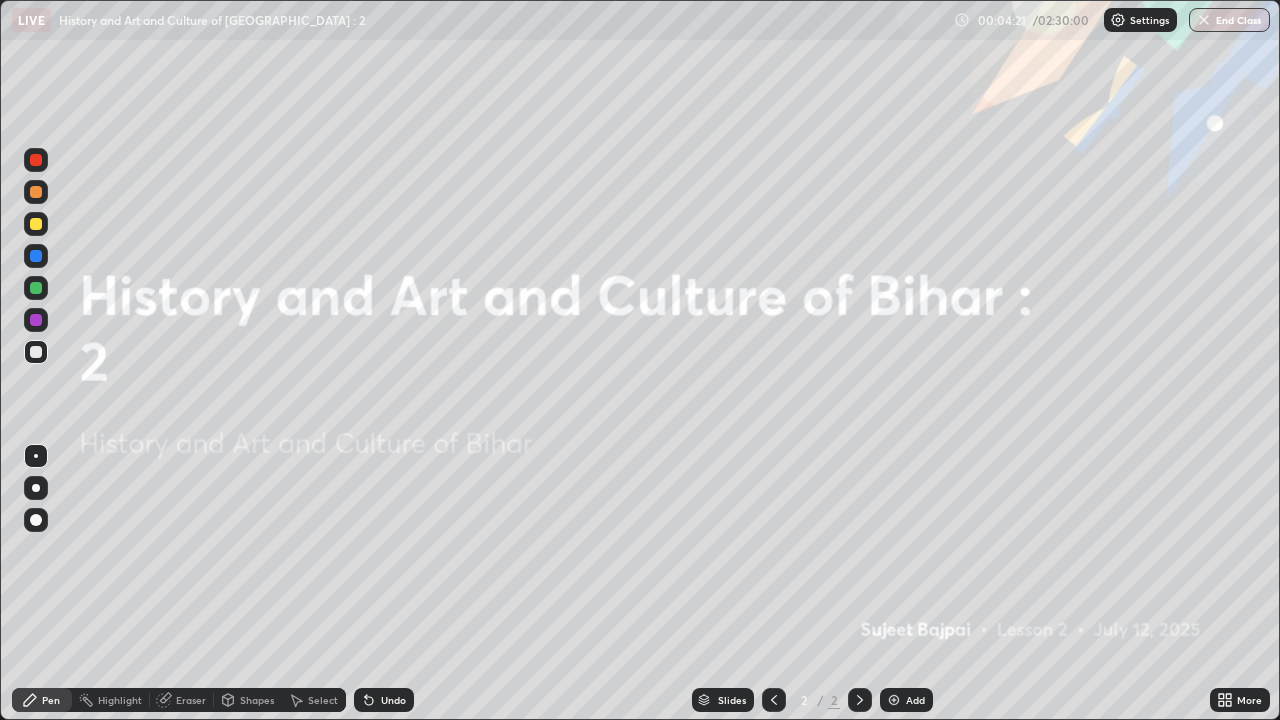 click 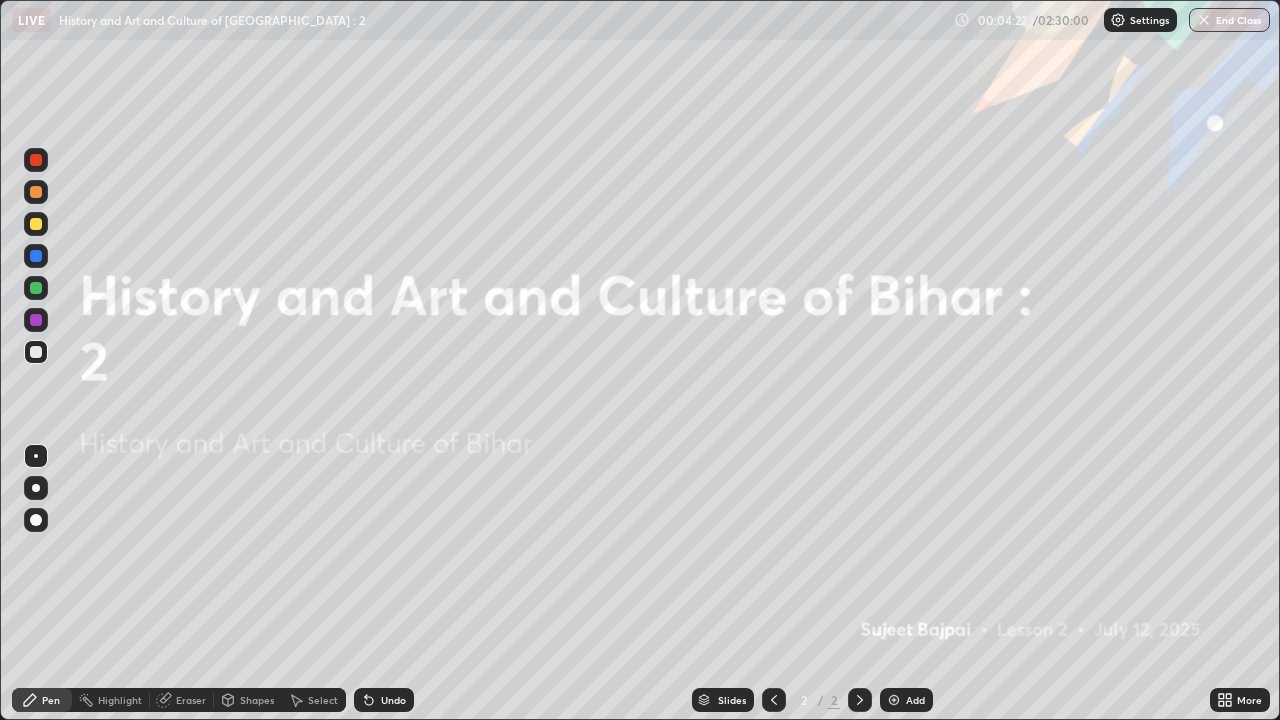 click at bounding box center (894, 700) 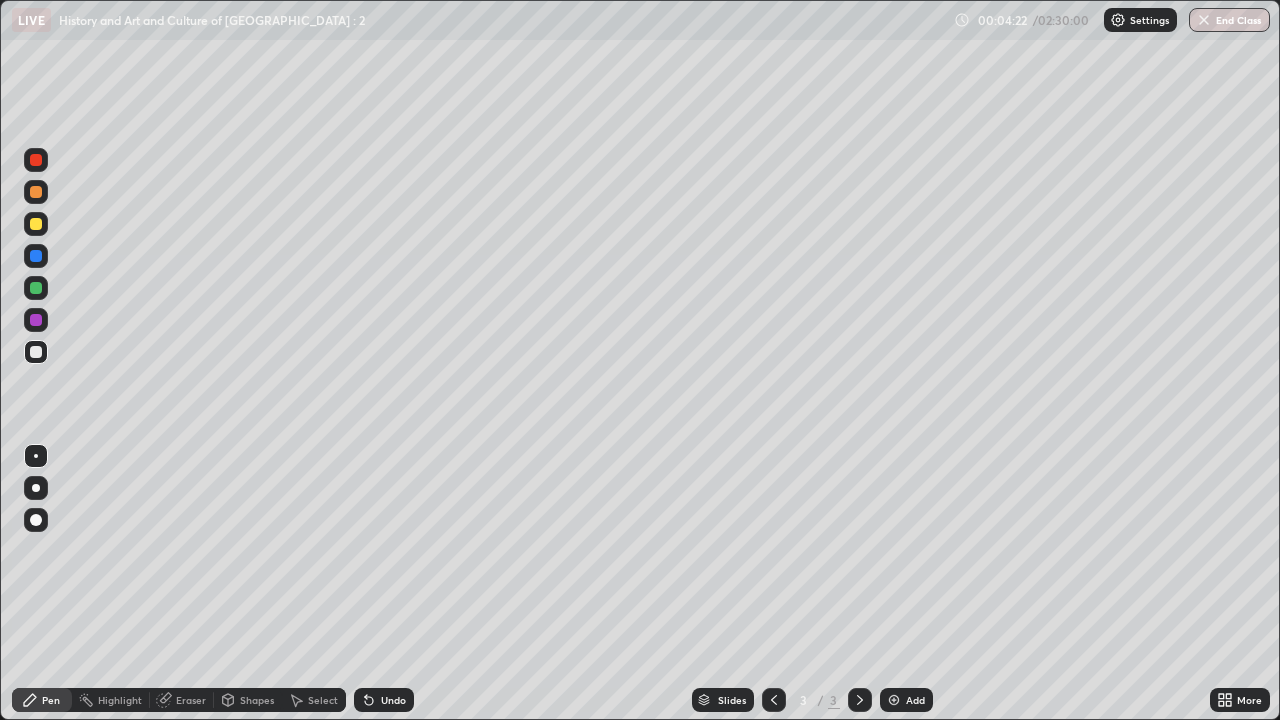 click at bounding box center [894, 700] 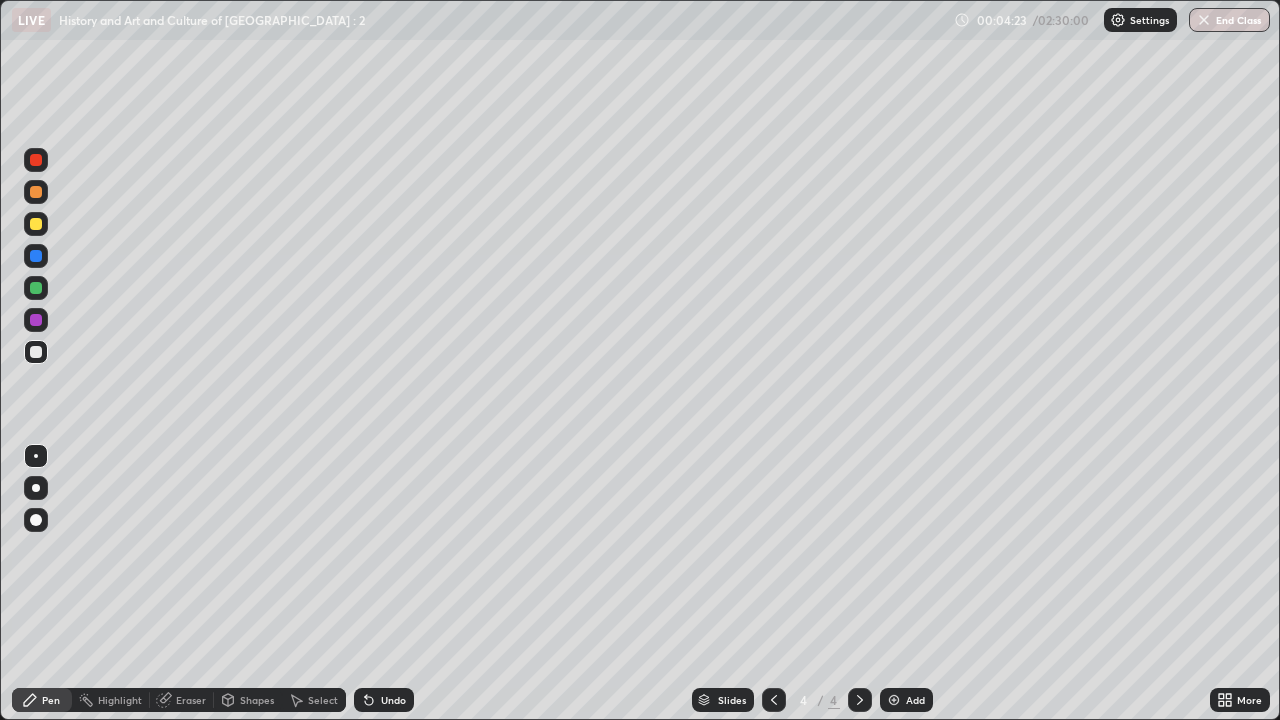 click at bounding box center [894, 700] 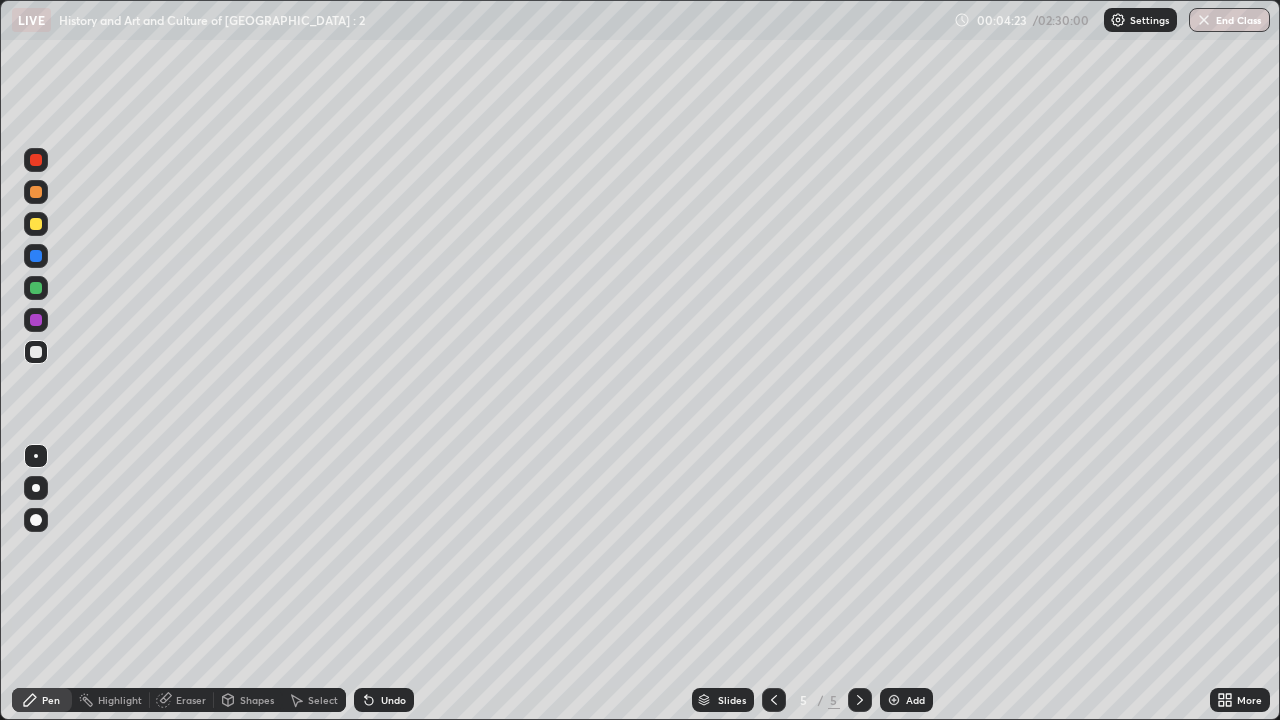 click at bounding box center (894, 700) 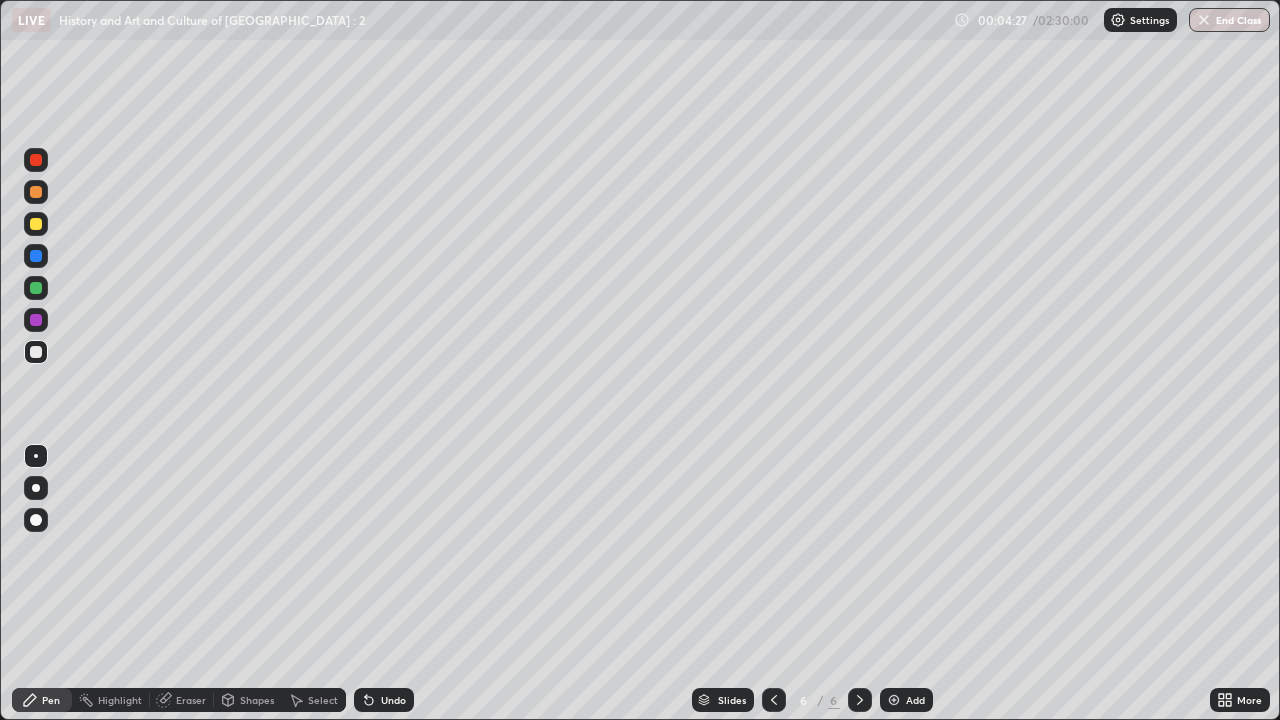 click 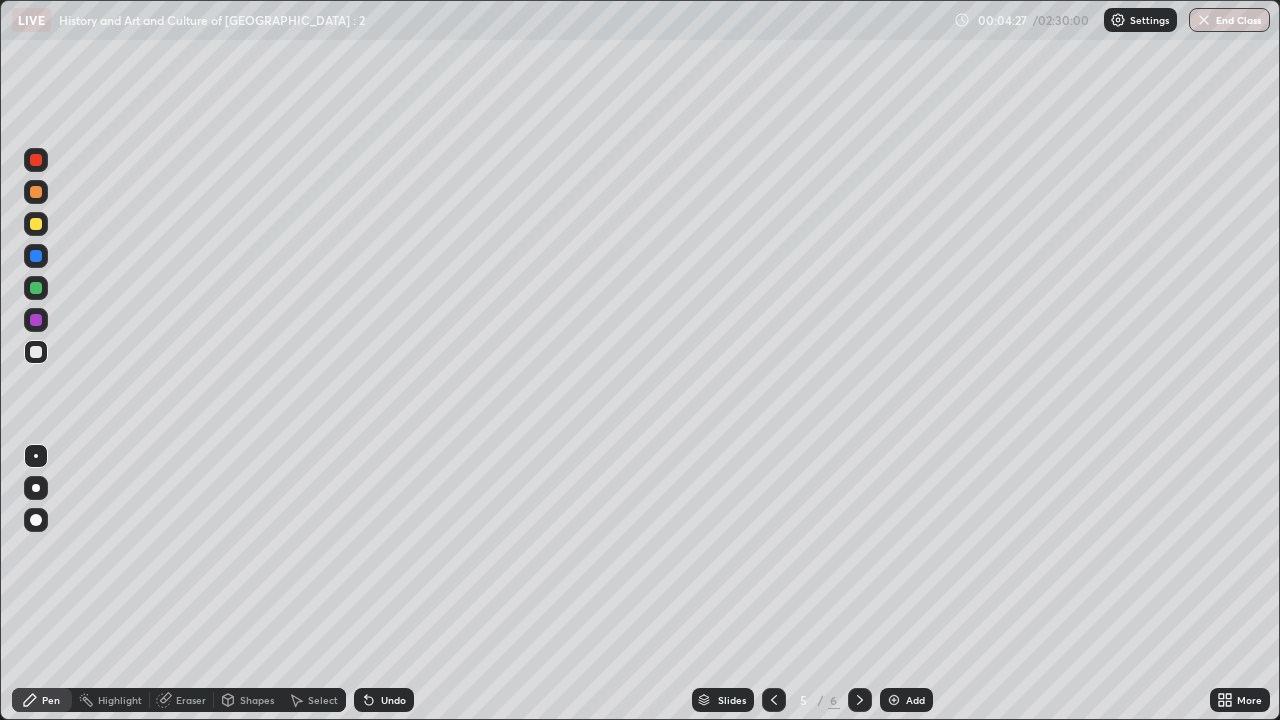 click 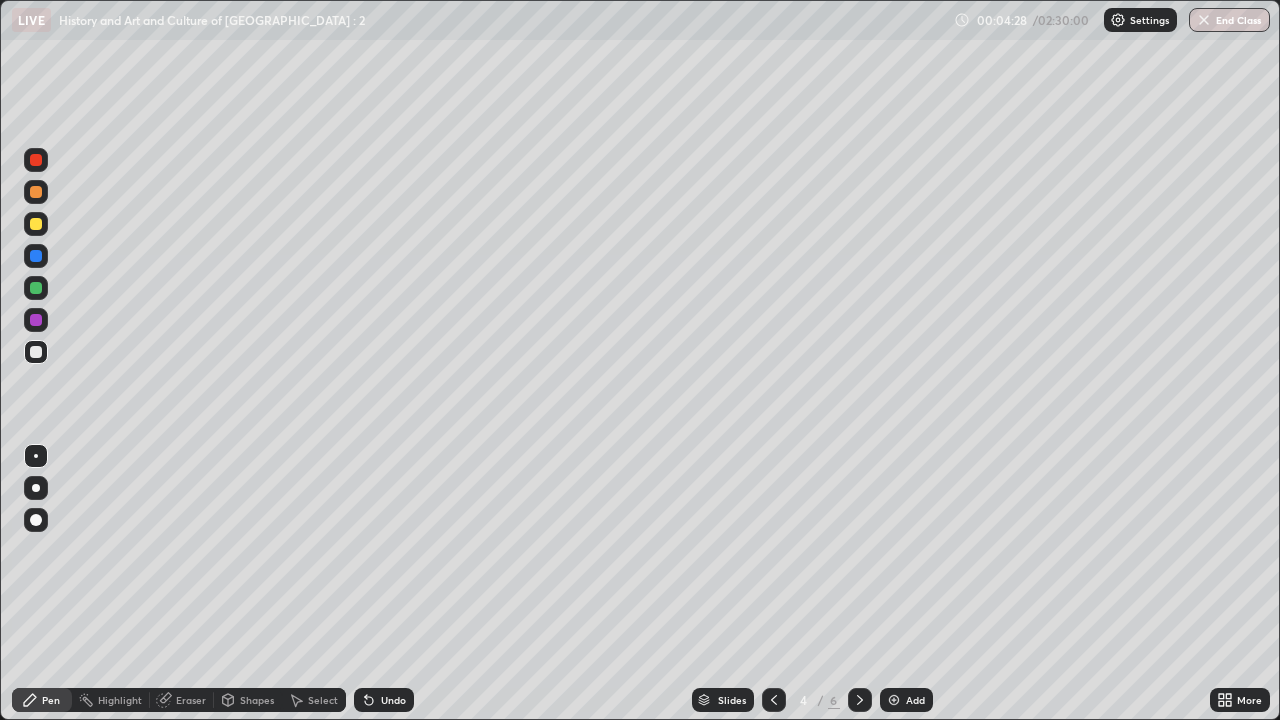 click 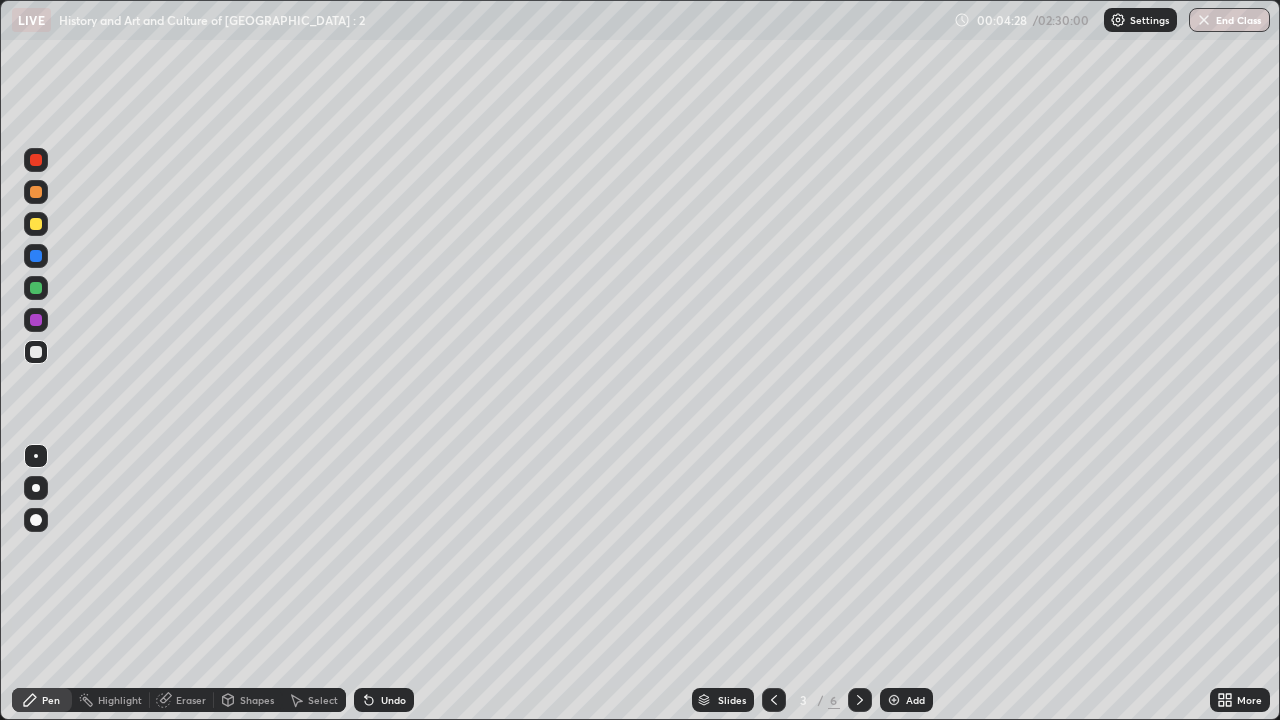 click 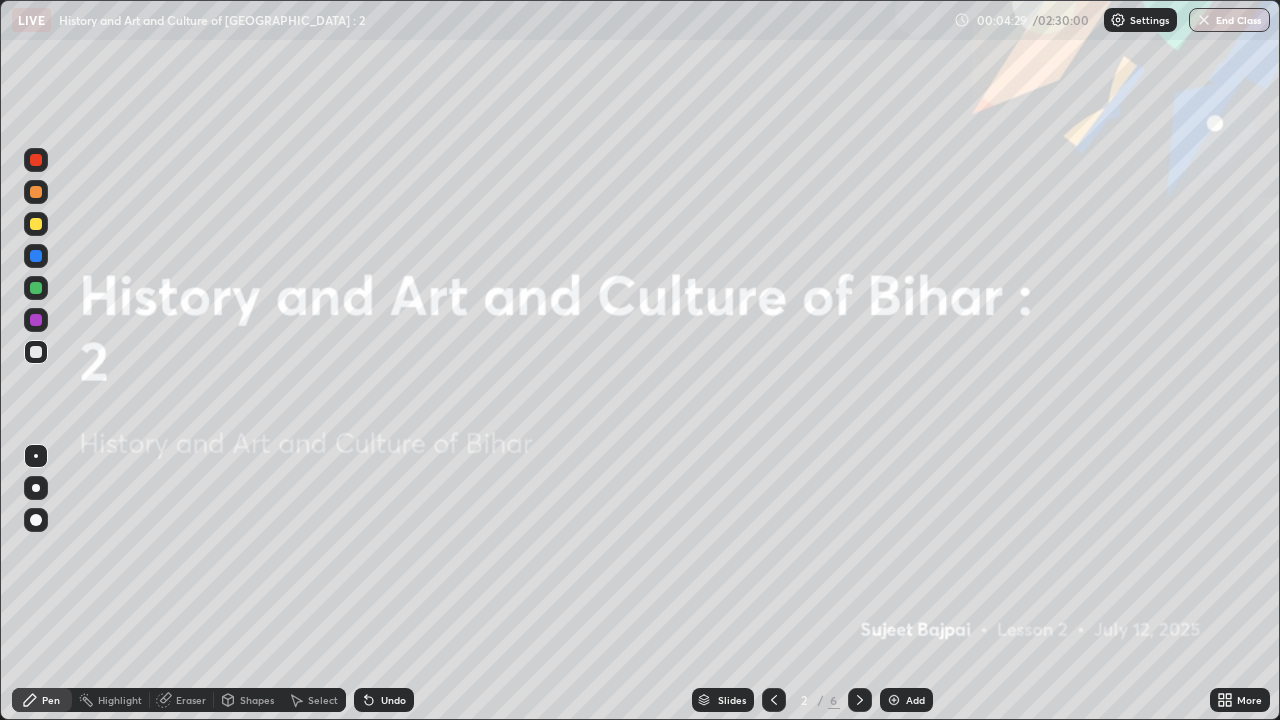 click 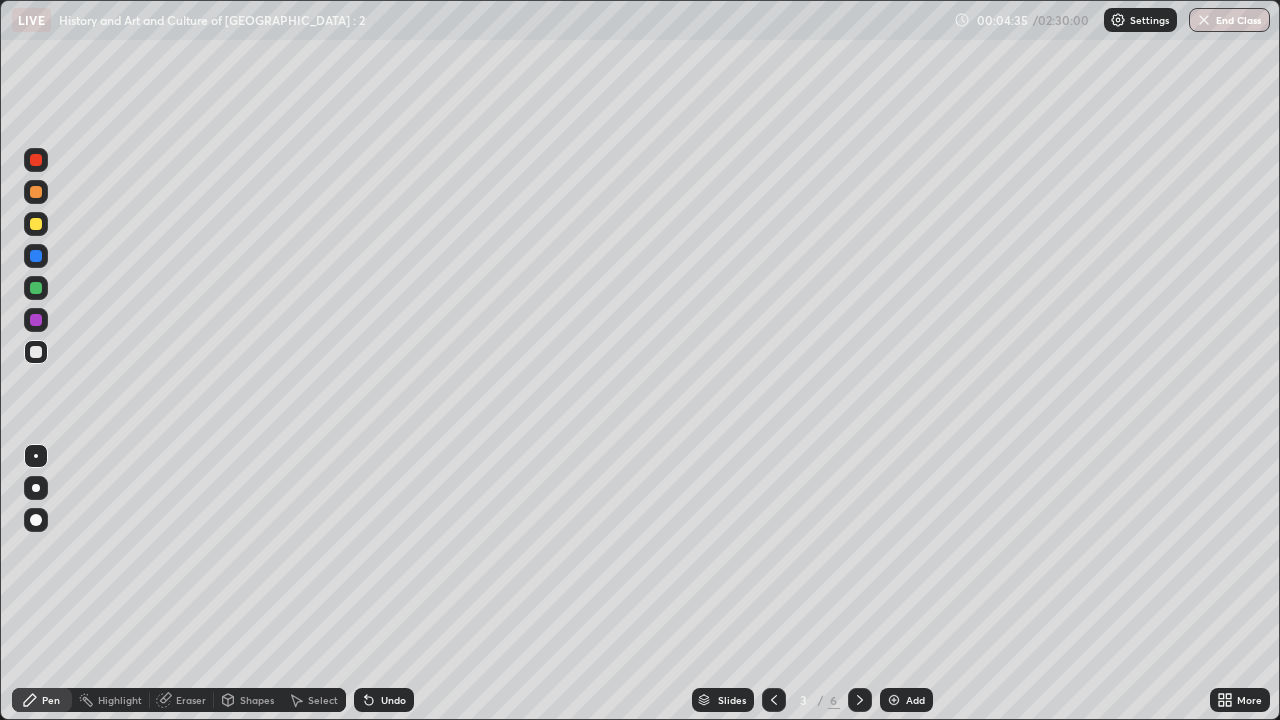 click 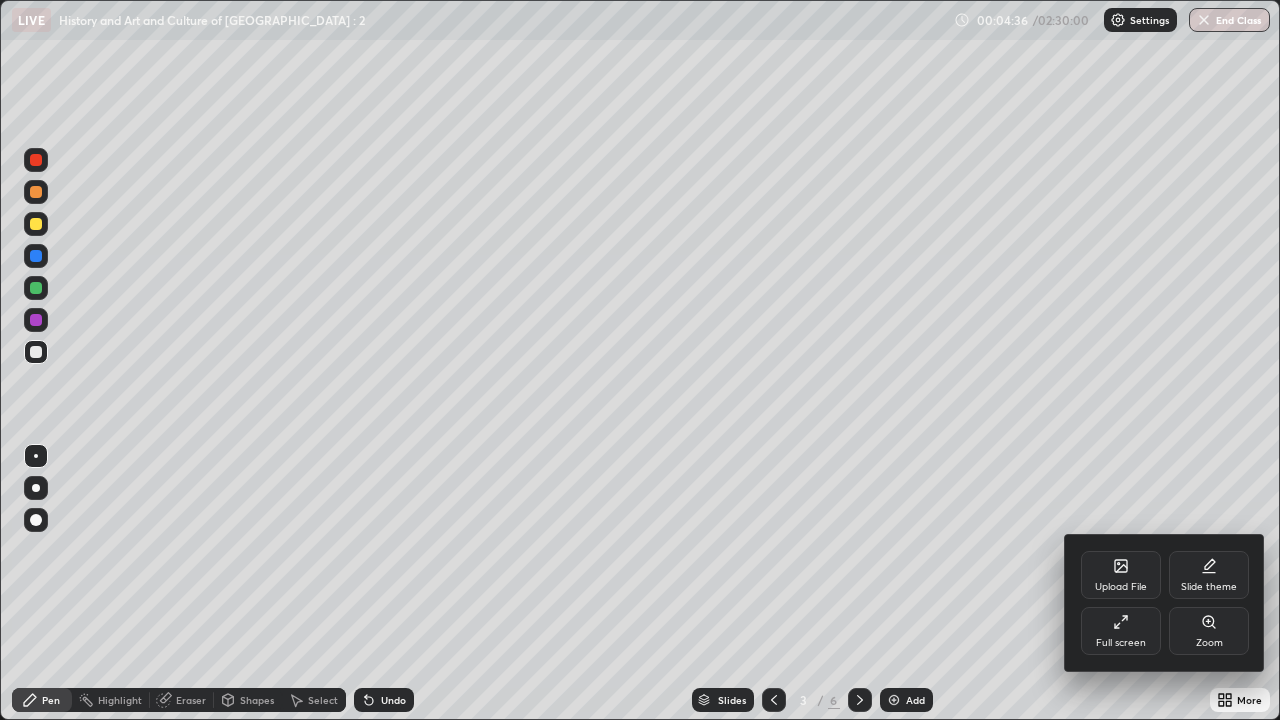 click on "Upload File" at bounding box center (1121, 587) 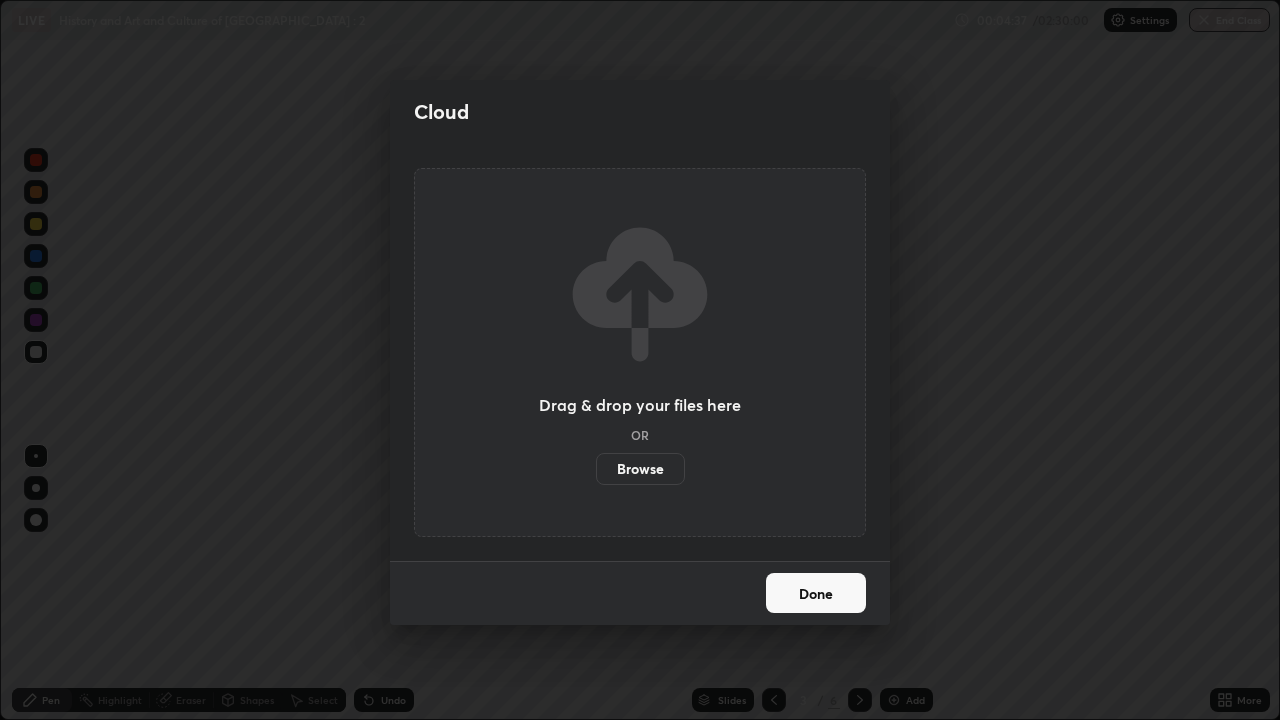 click on "Browse" at bounding box center [640, 469] 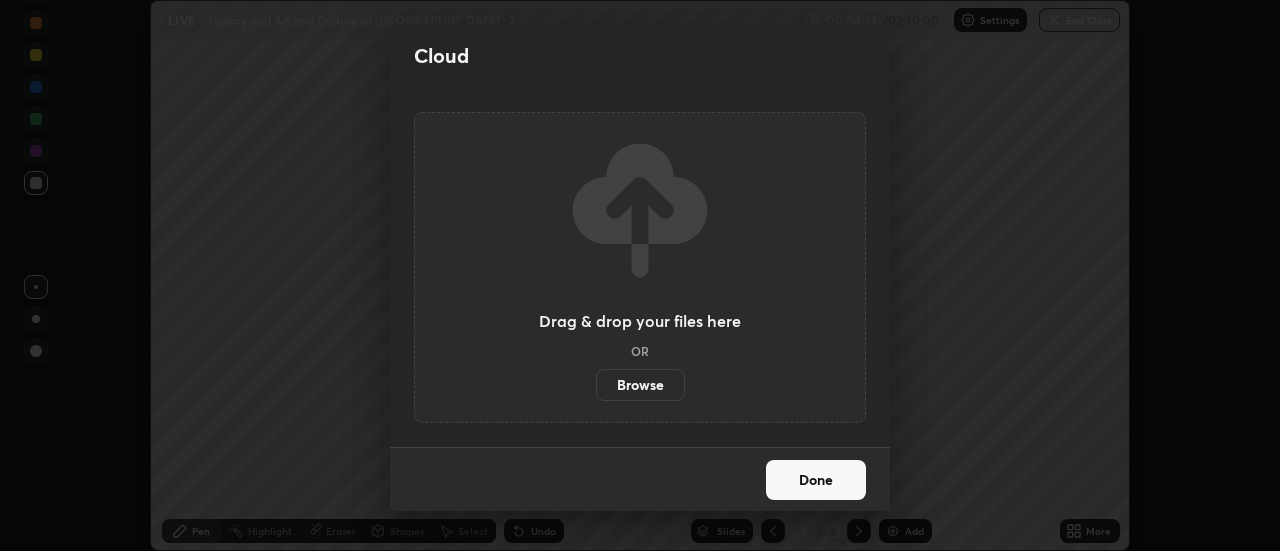 scroll, scrollTop: 551, scrollLeft: 1280, axis: both 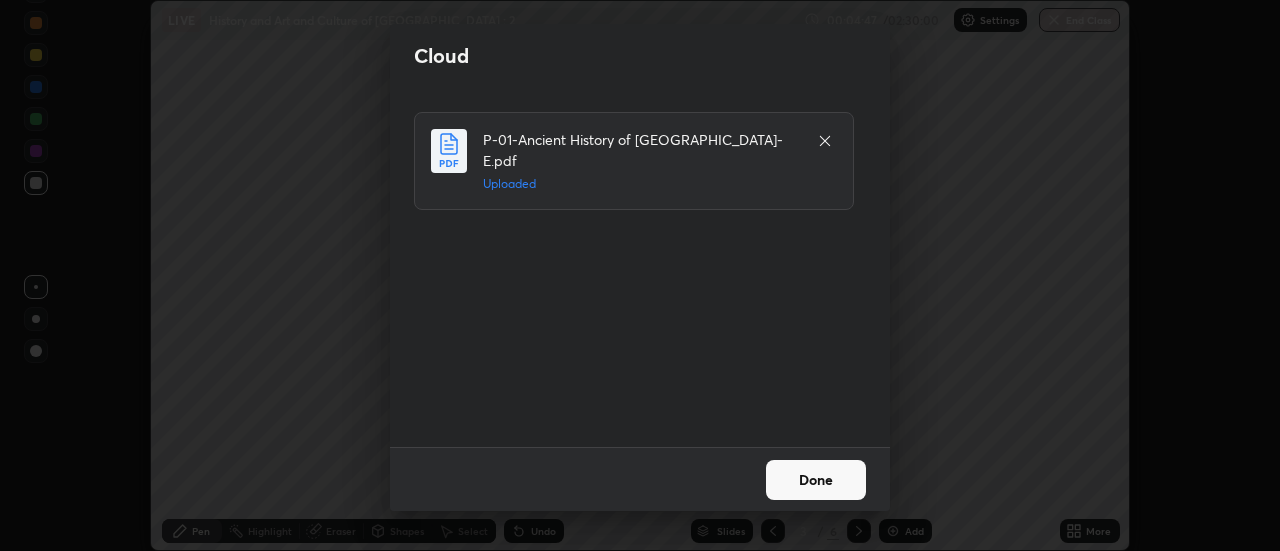 click on "Done" at bounding box center (816, 480) 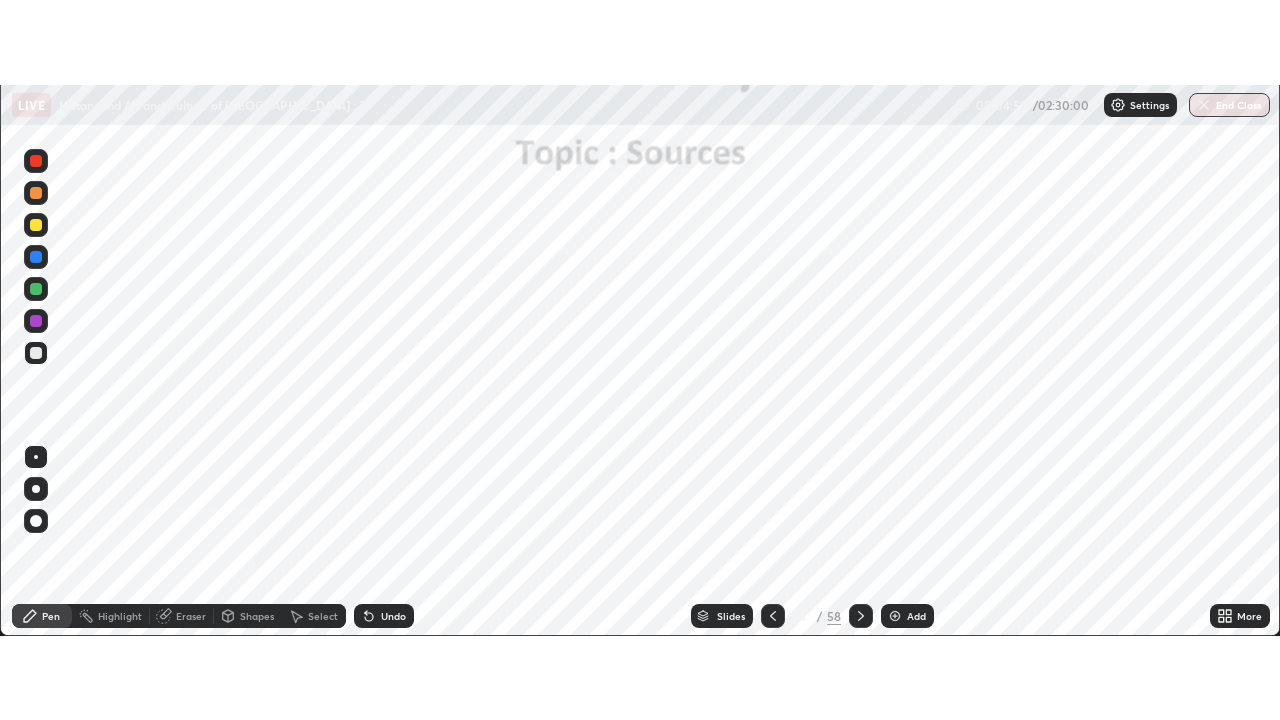 scroll, scrollTop: 99280, scrollLeft: 98720, axis: both 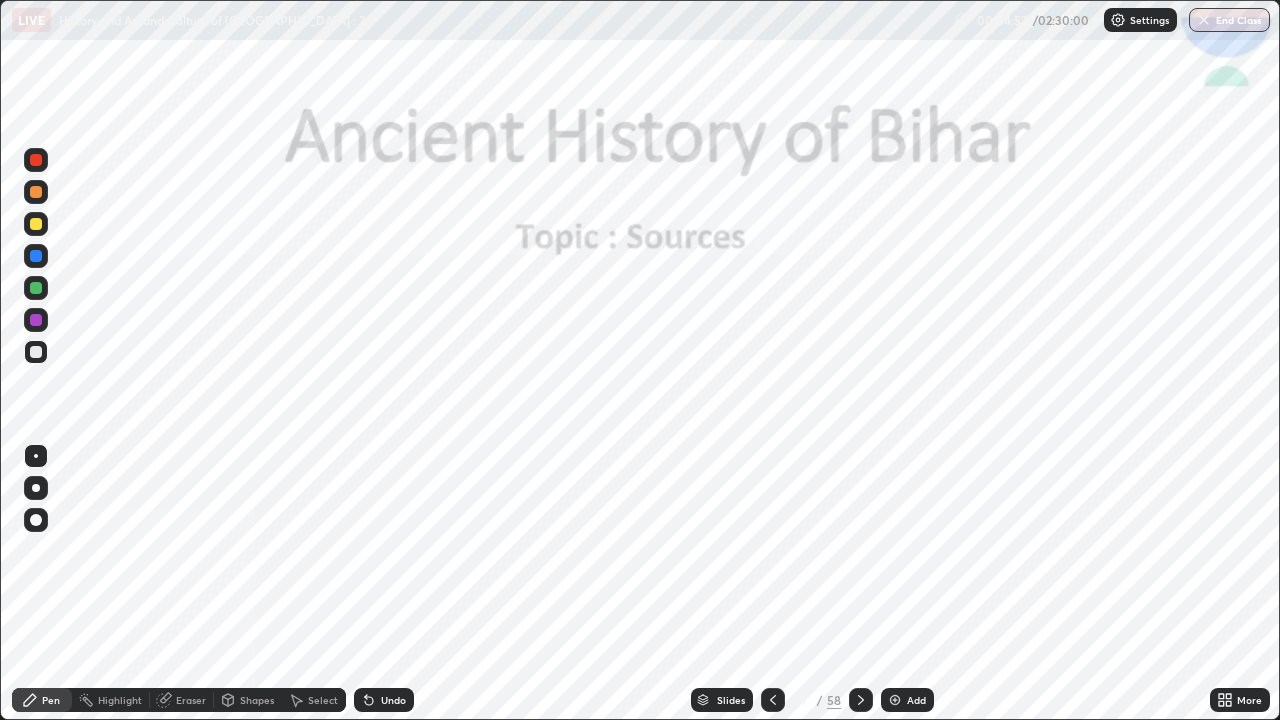 click 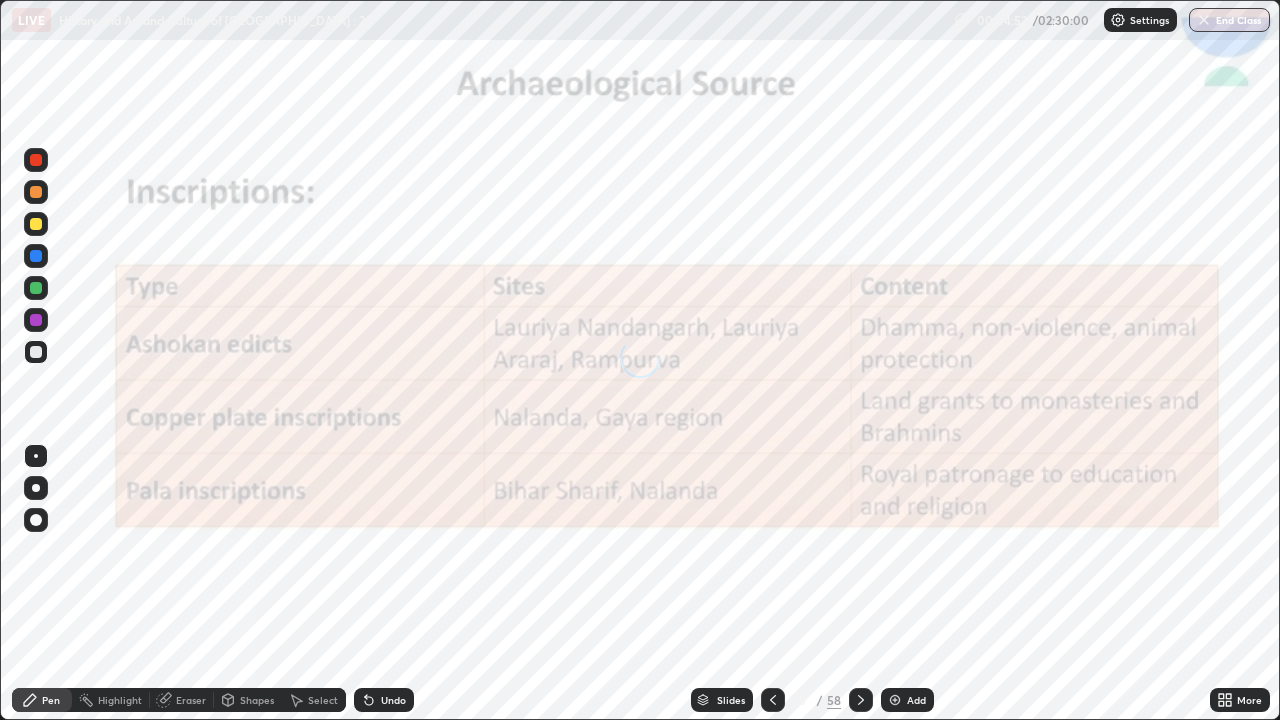 click 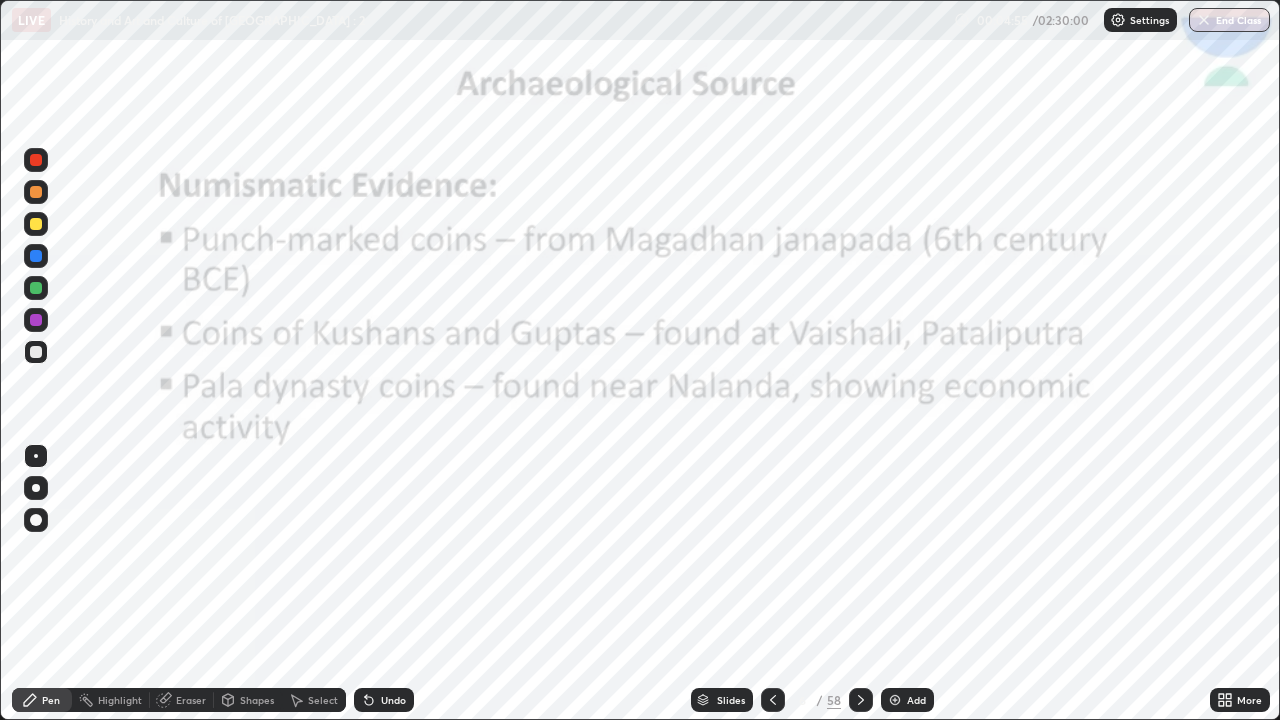 click 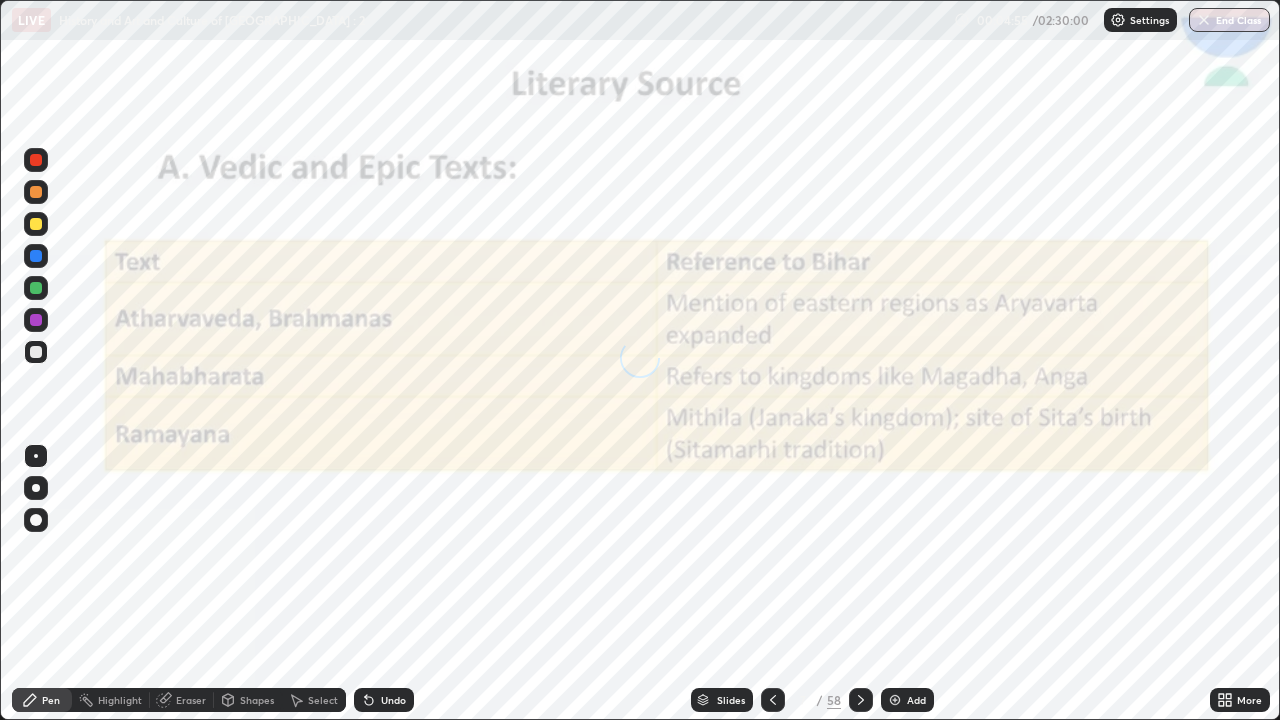 click 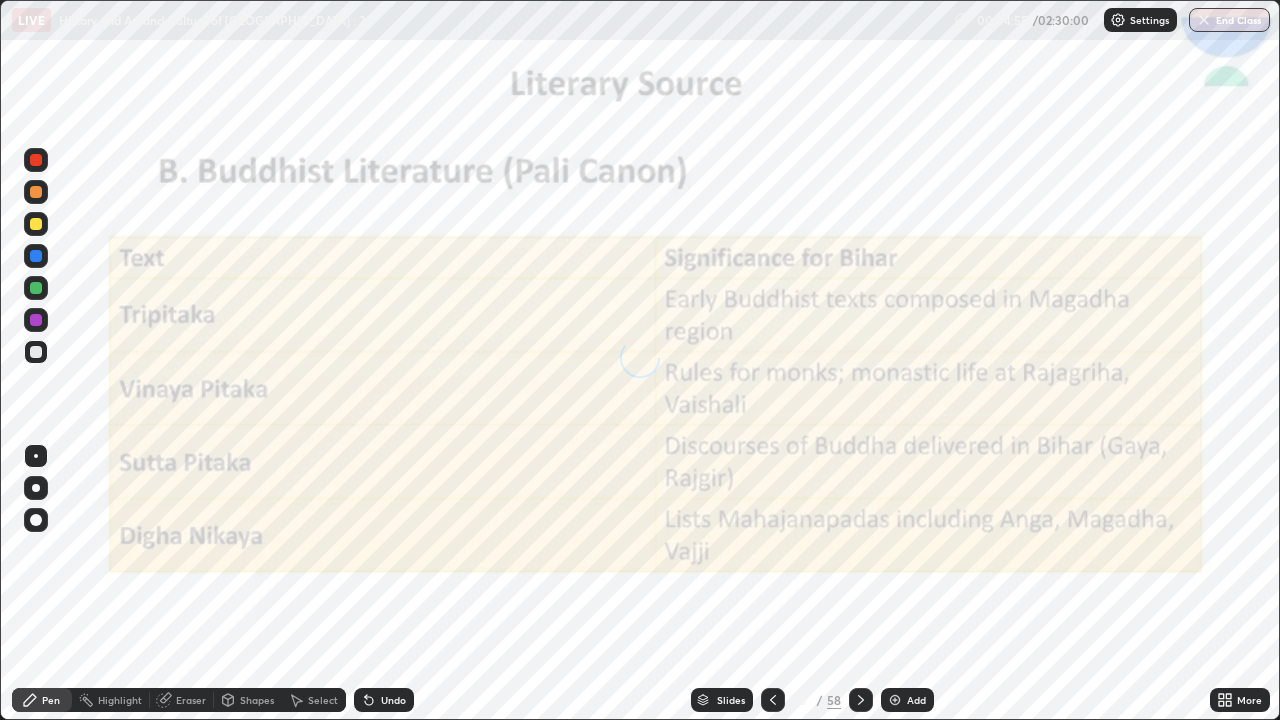 click 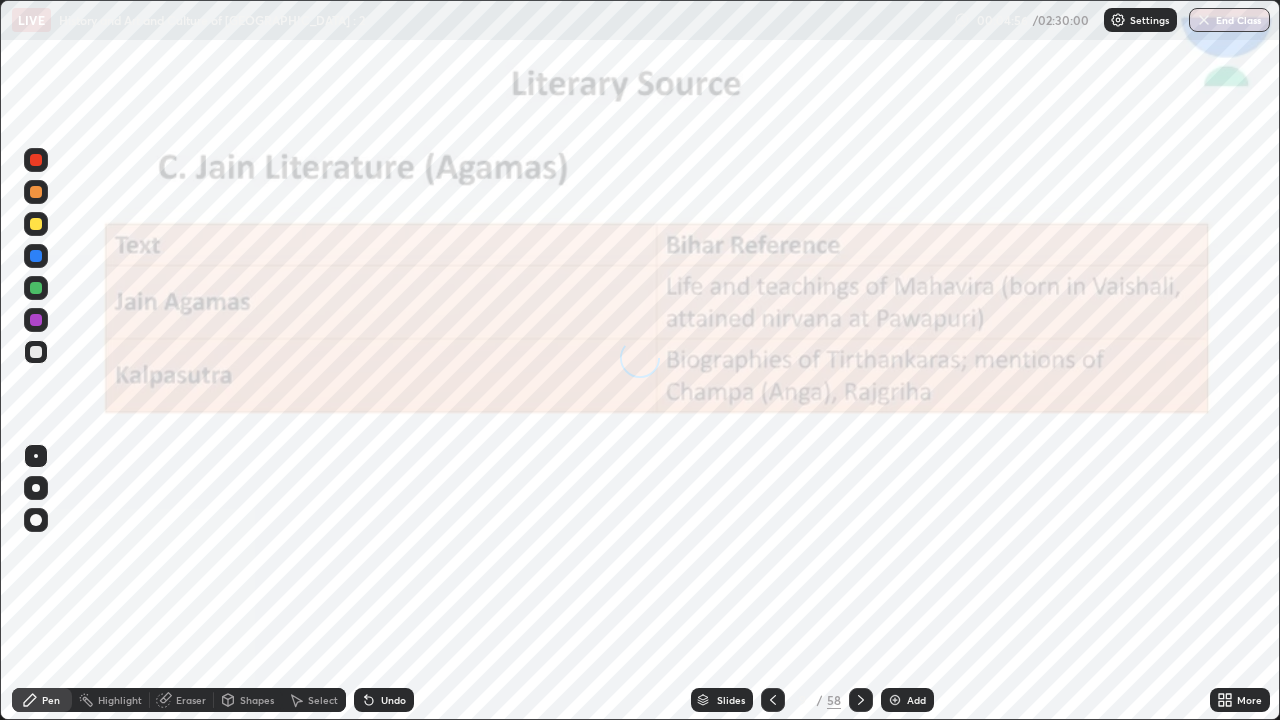 click 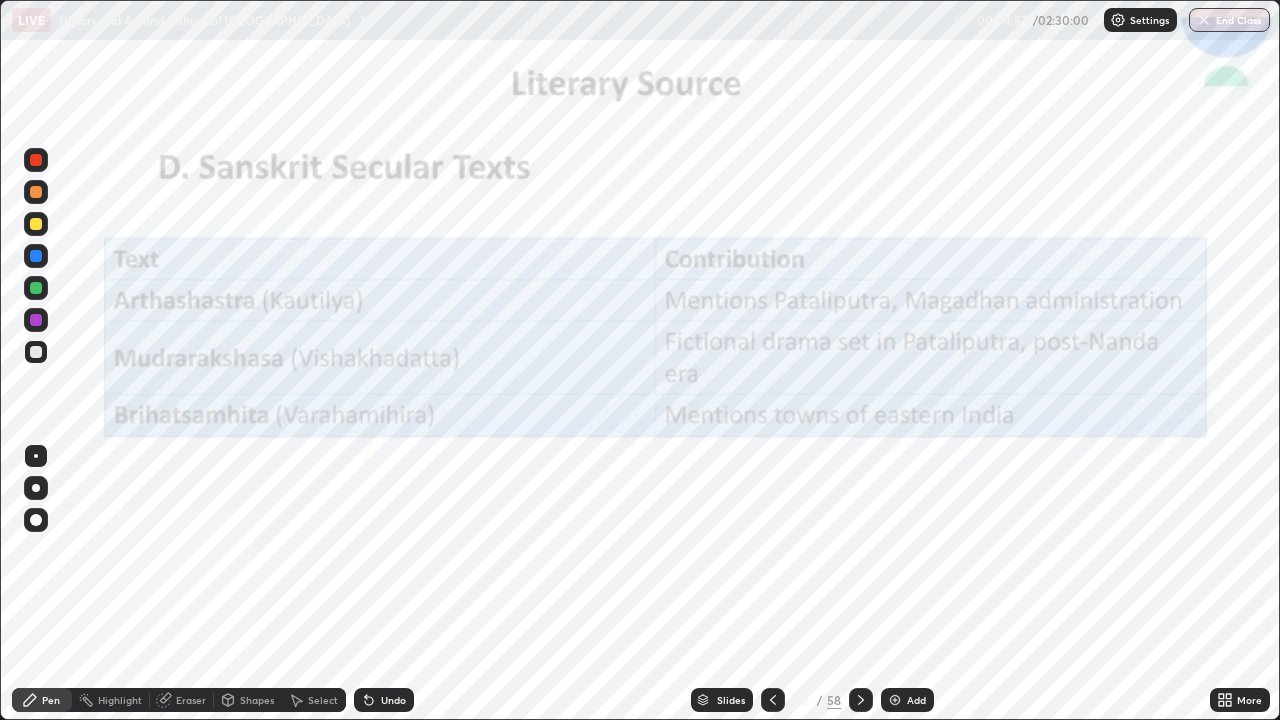 click on "Slides" at bounding box center [731, 700] 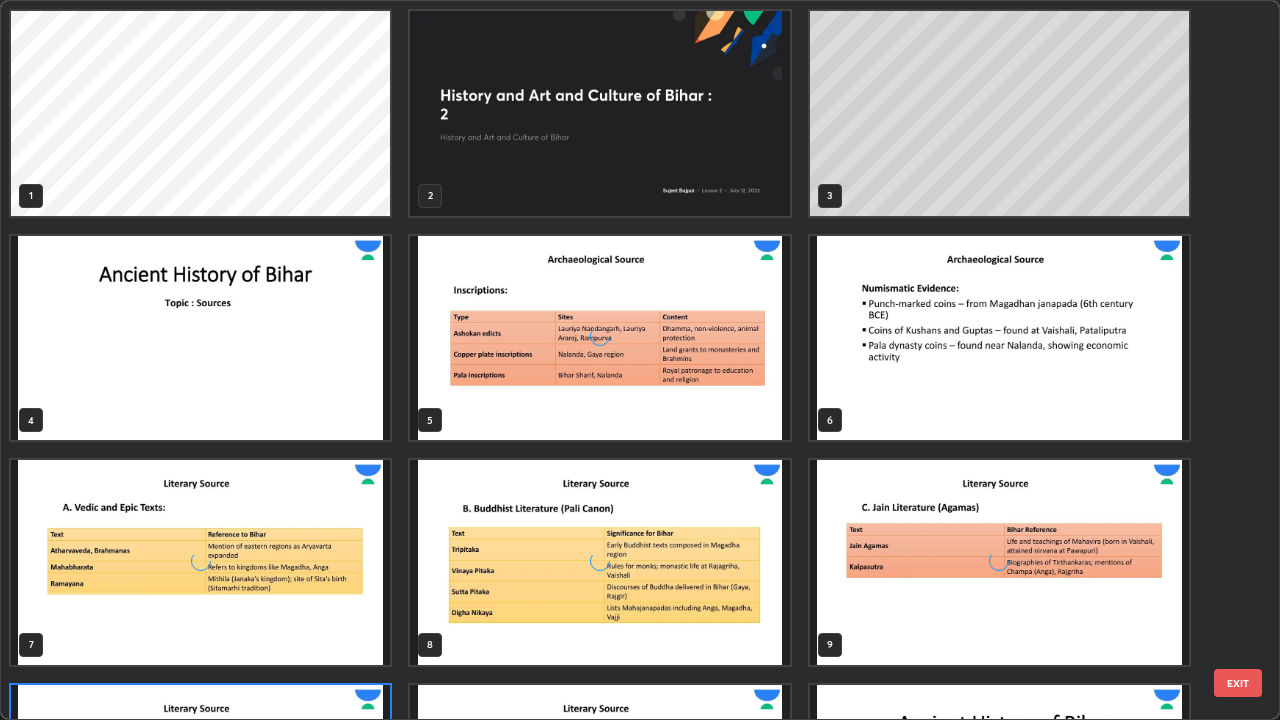 scroll, scrollTop: 180, scrollLeft: 0, axis: vertical 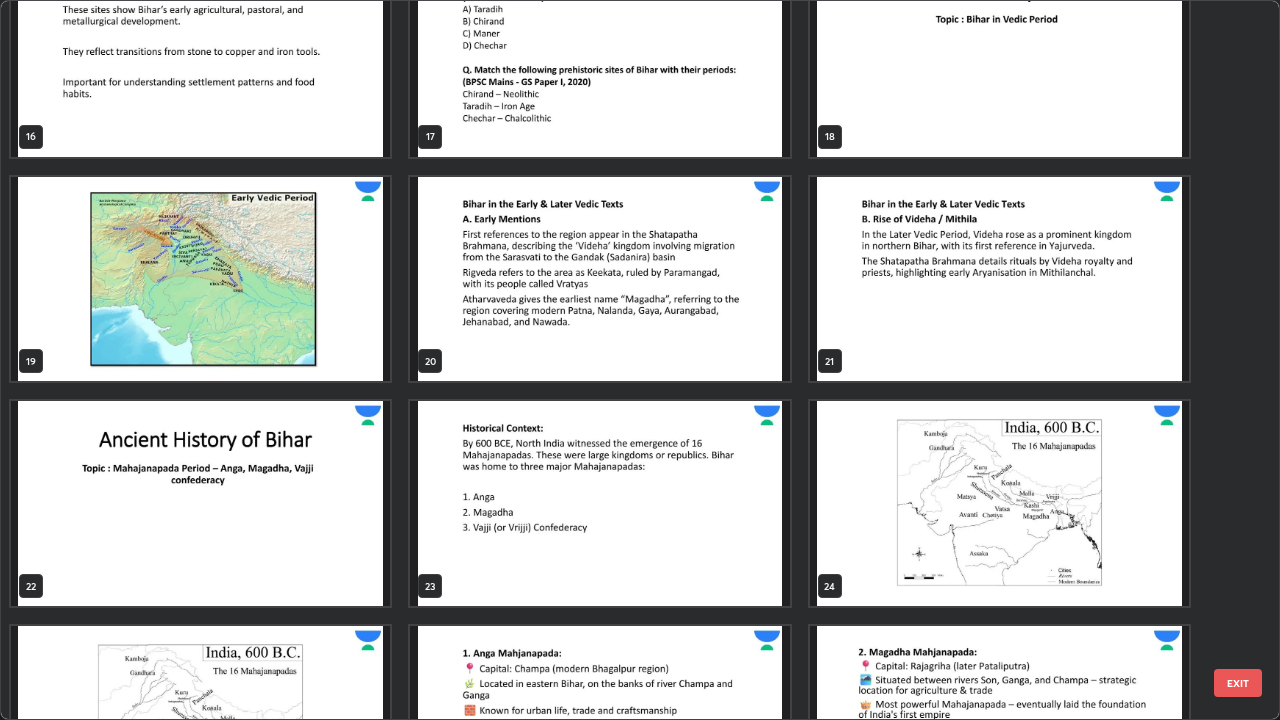 click at bounding box center [200, 503] 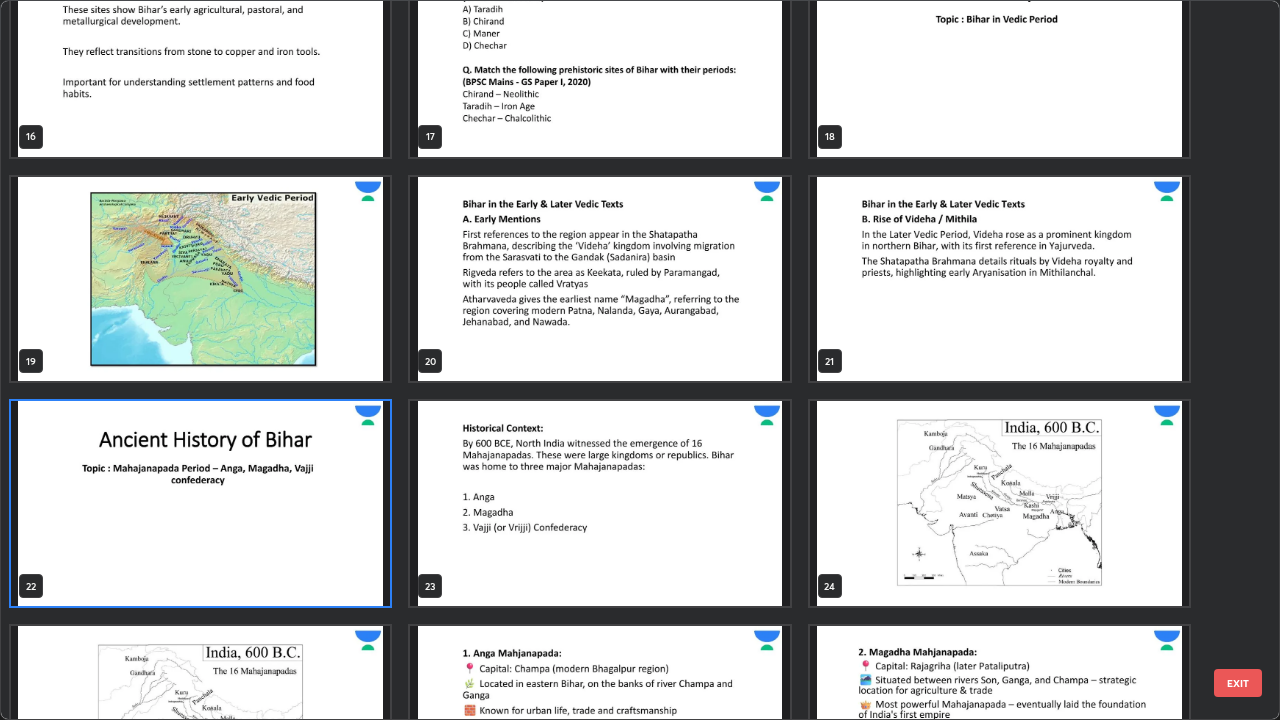 click at bounding box center [200, 503] 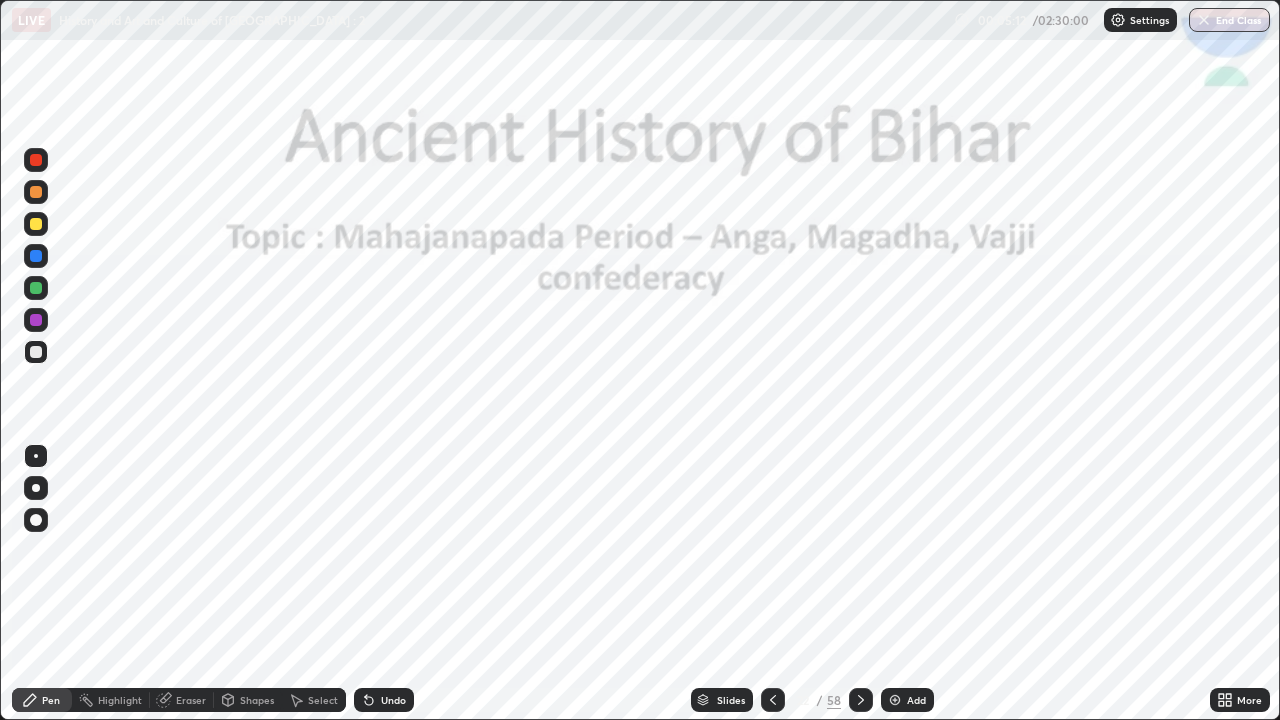 click at bounding box center (895, 700) 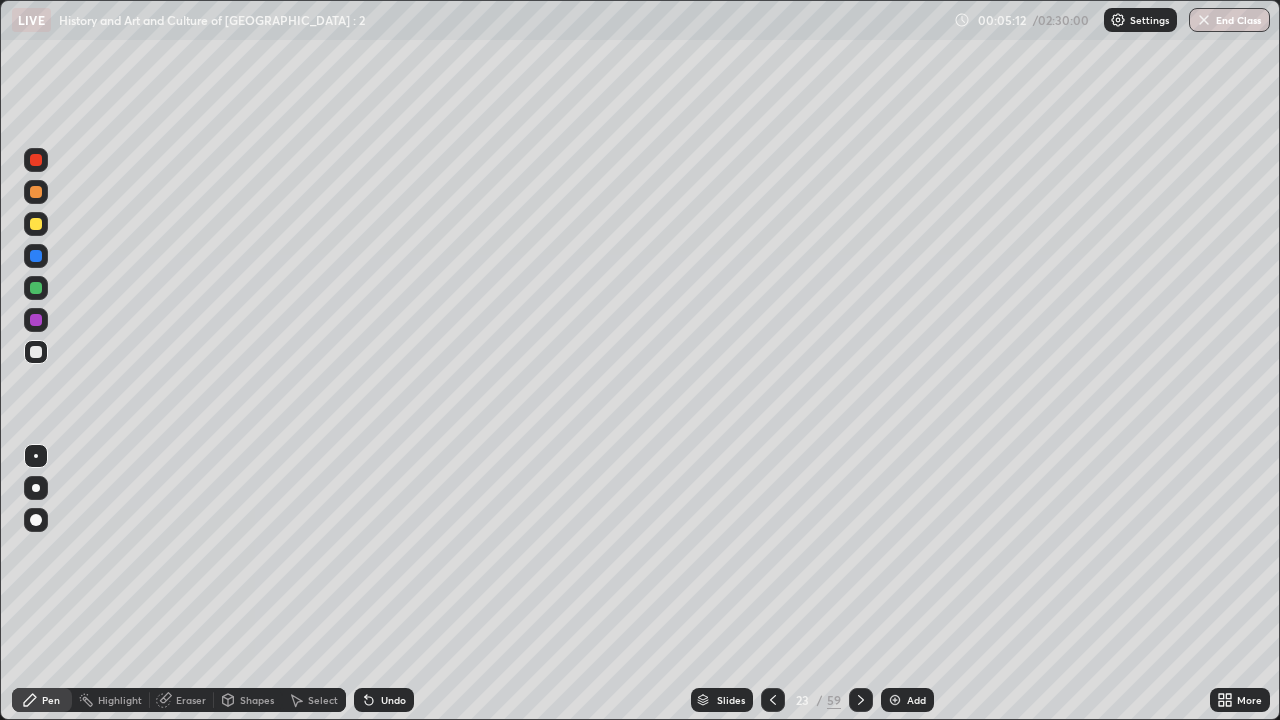 click at bounding box center (895, 700) 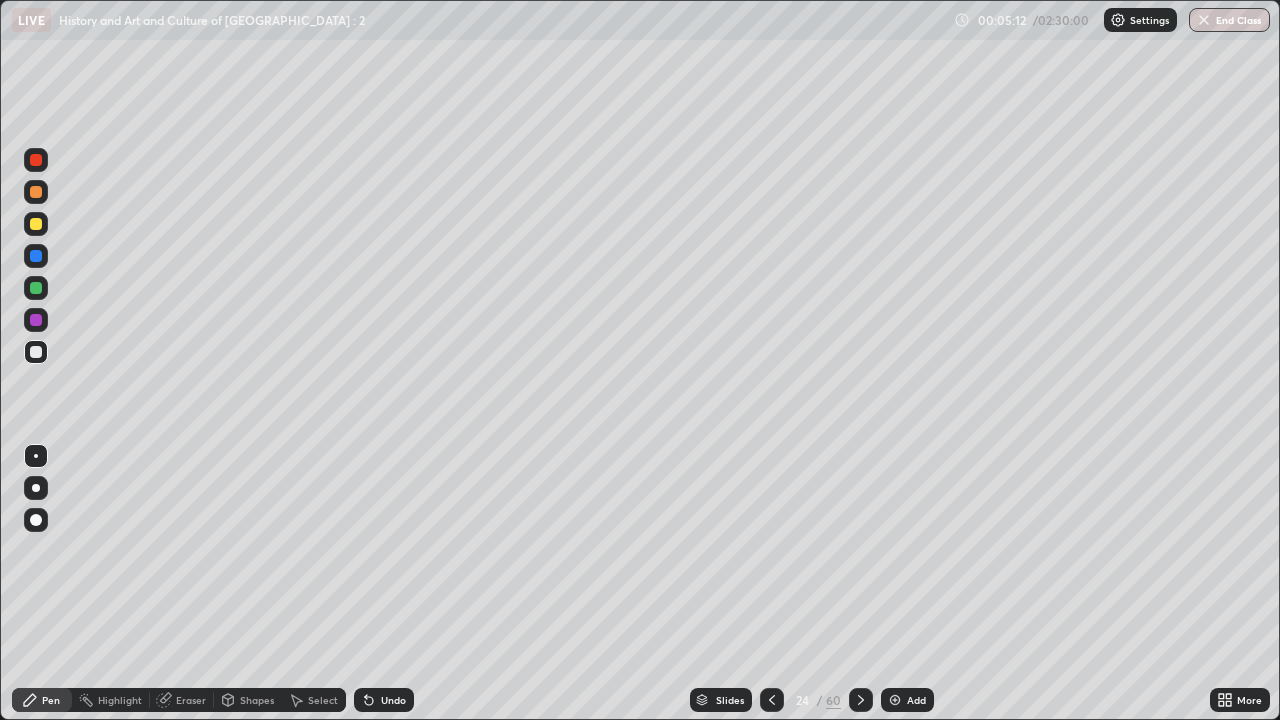 click at bounding box center [895, 700] 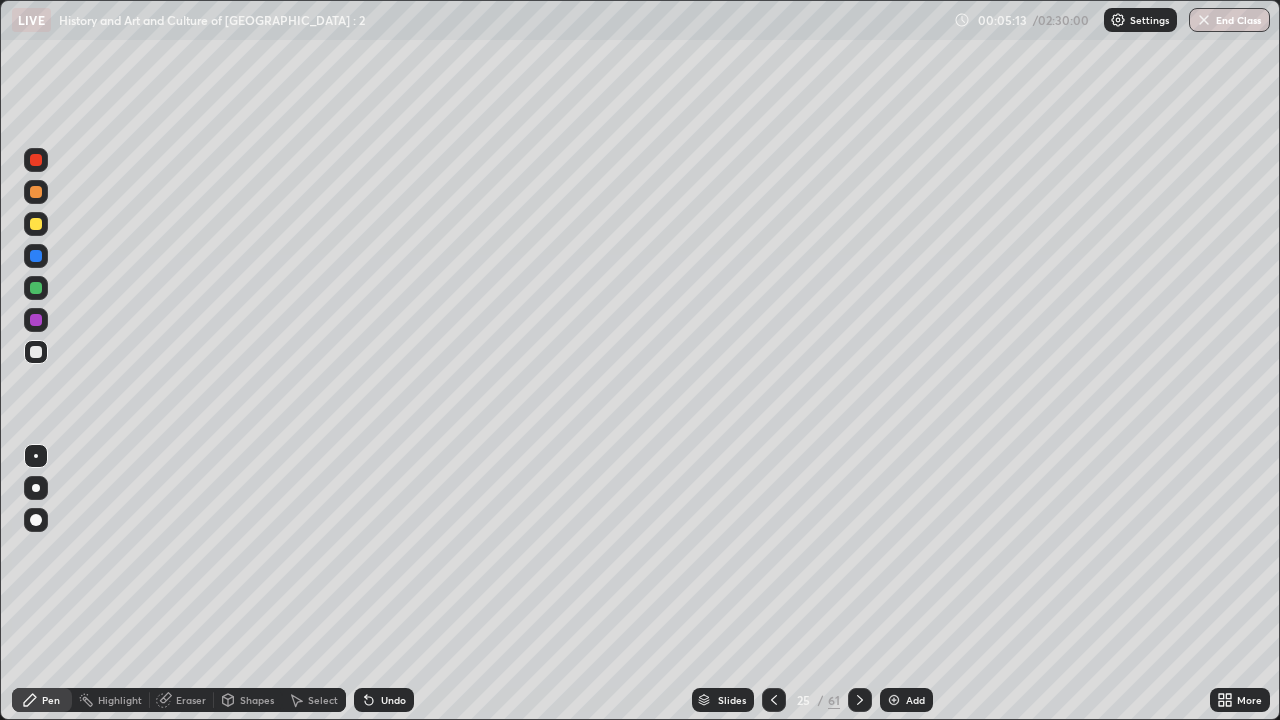 click at bounding box center [894, 700] 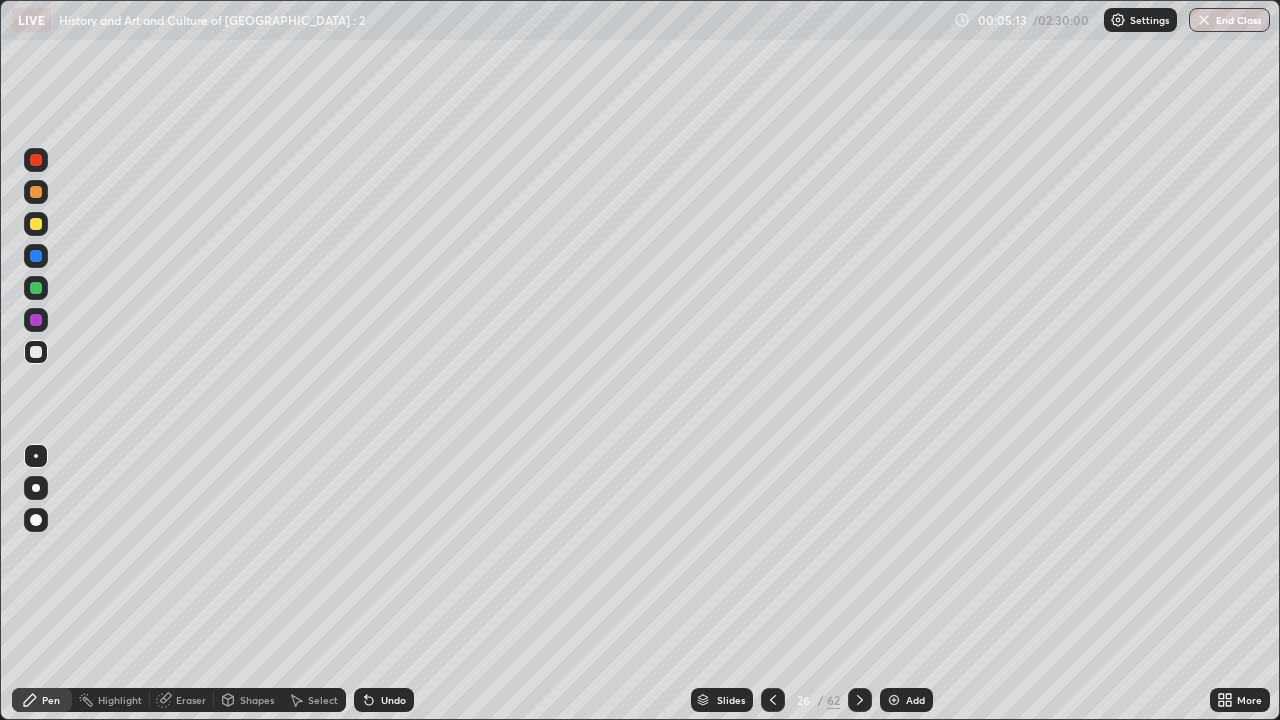 click 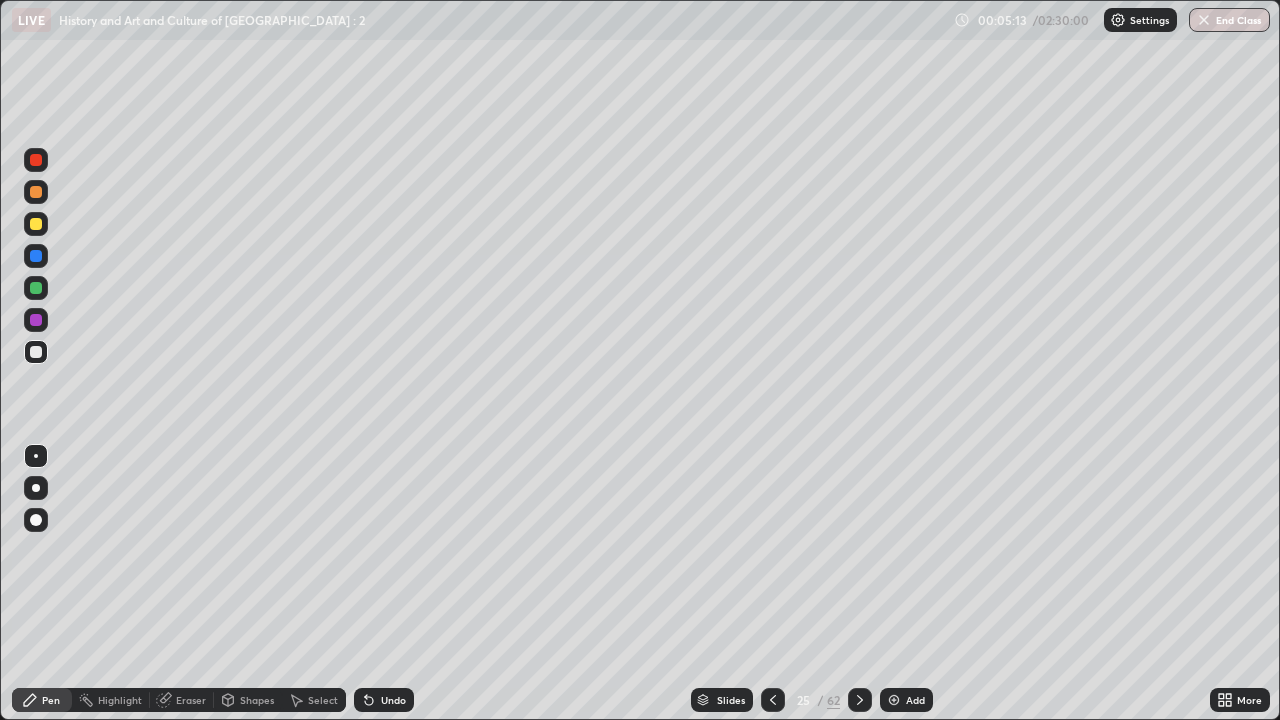 click 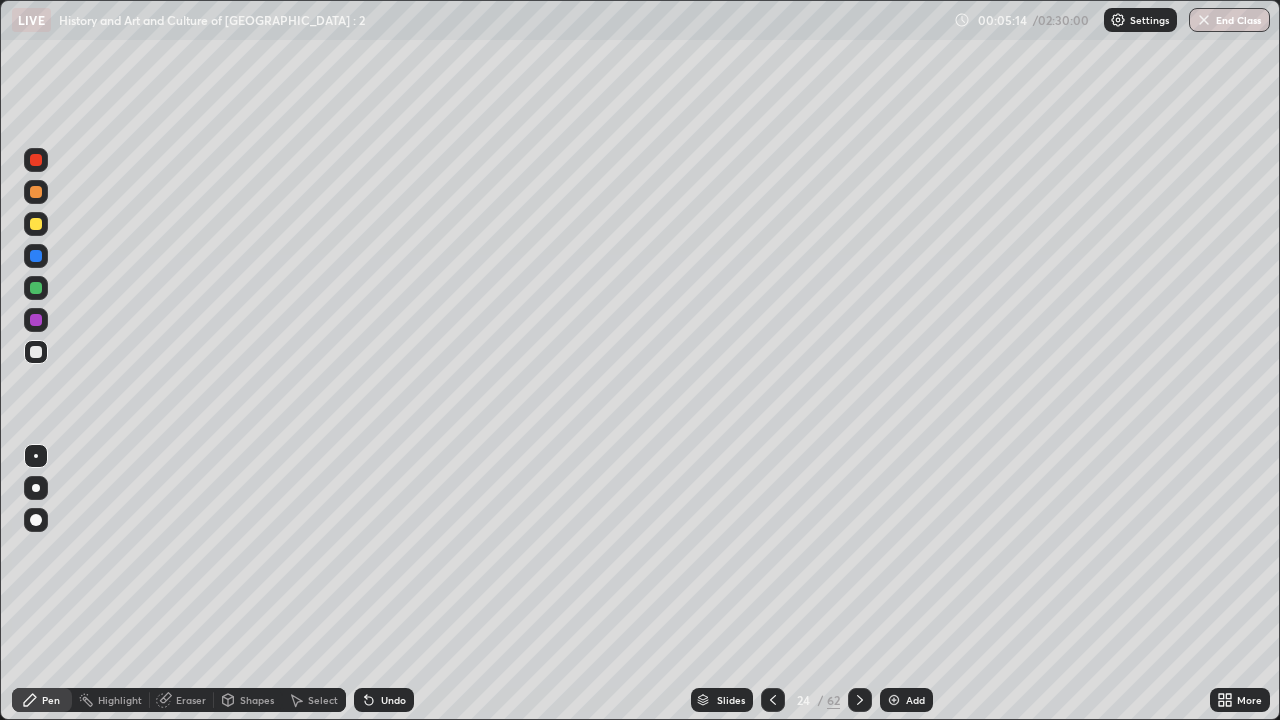 click 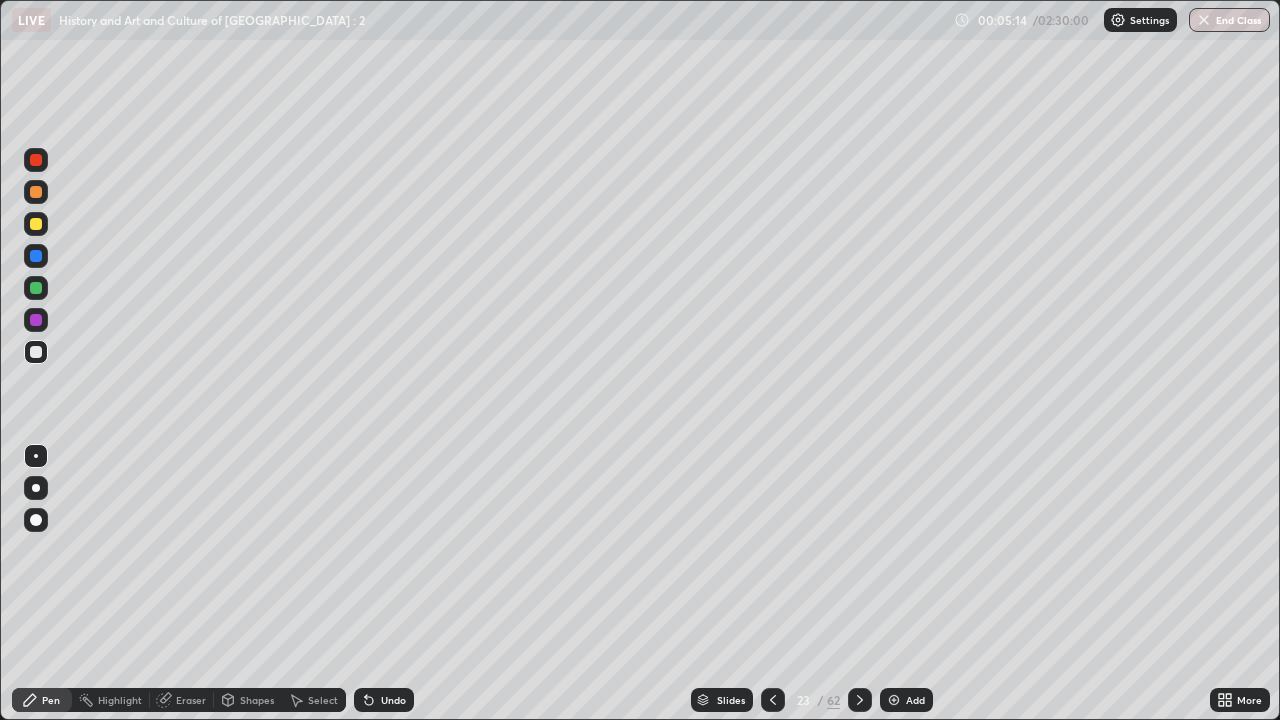 click 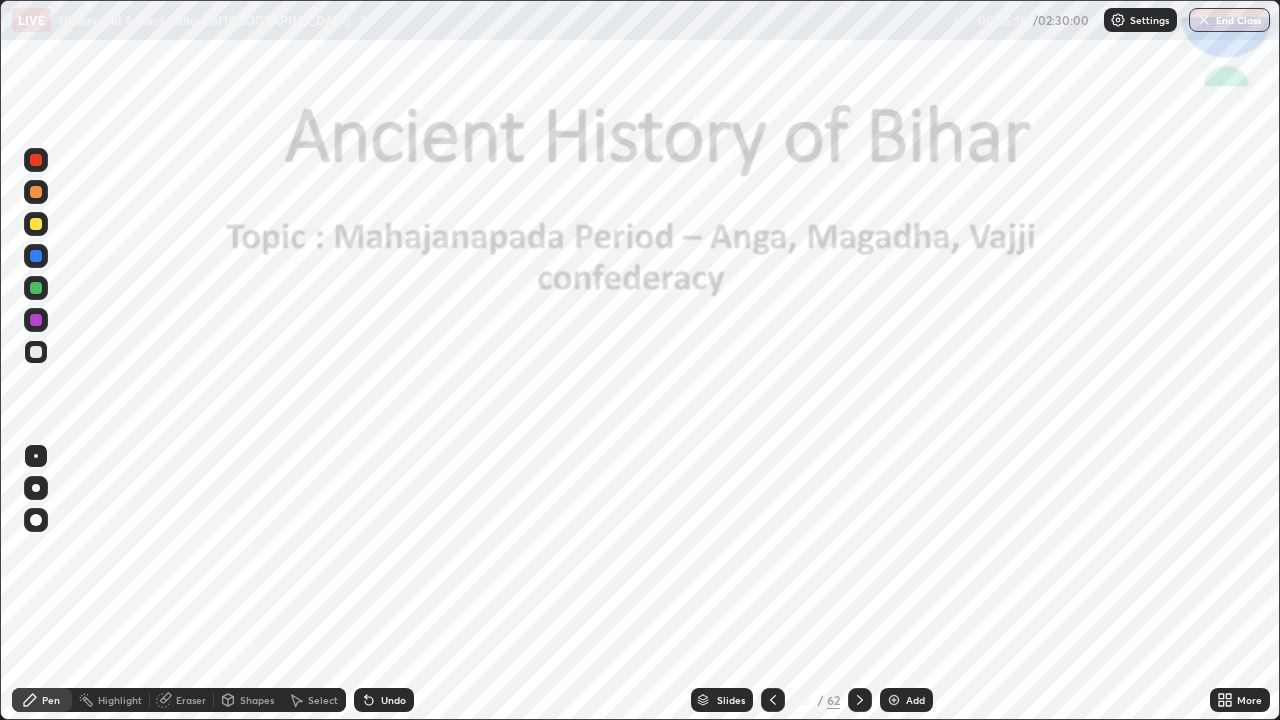 click 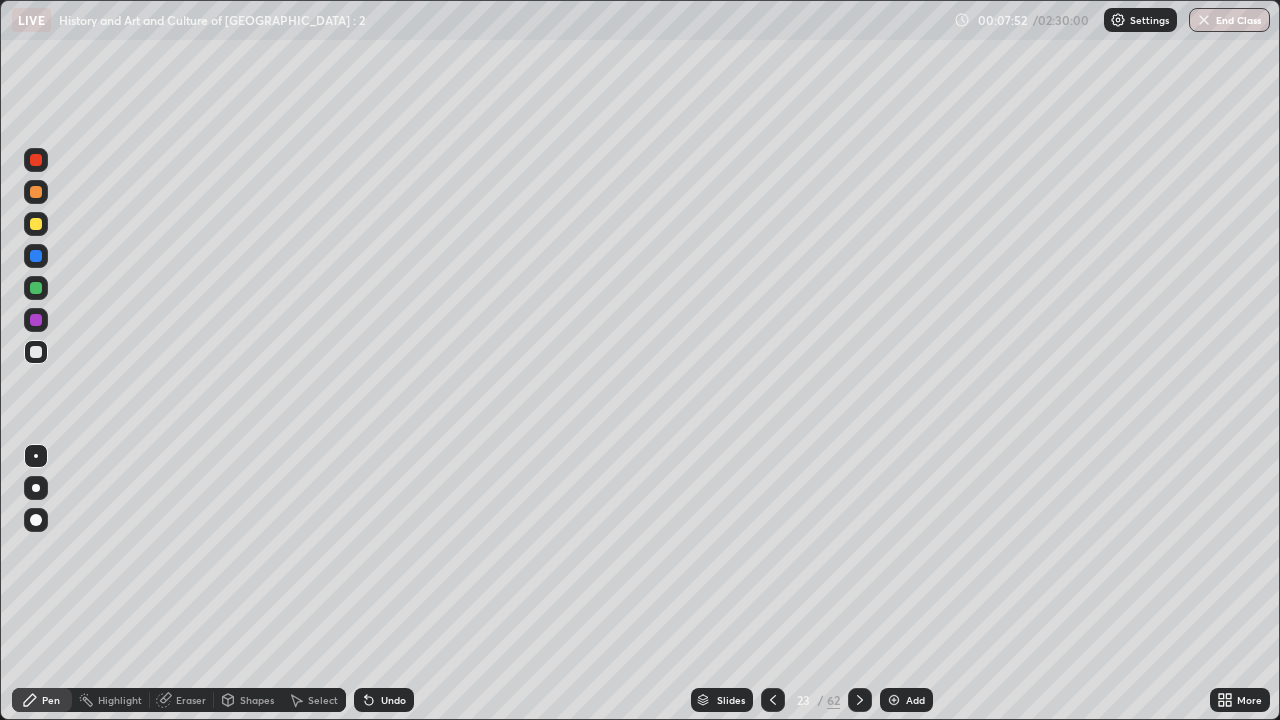 click at bounding box center [36, 224] 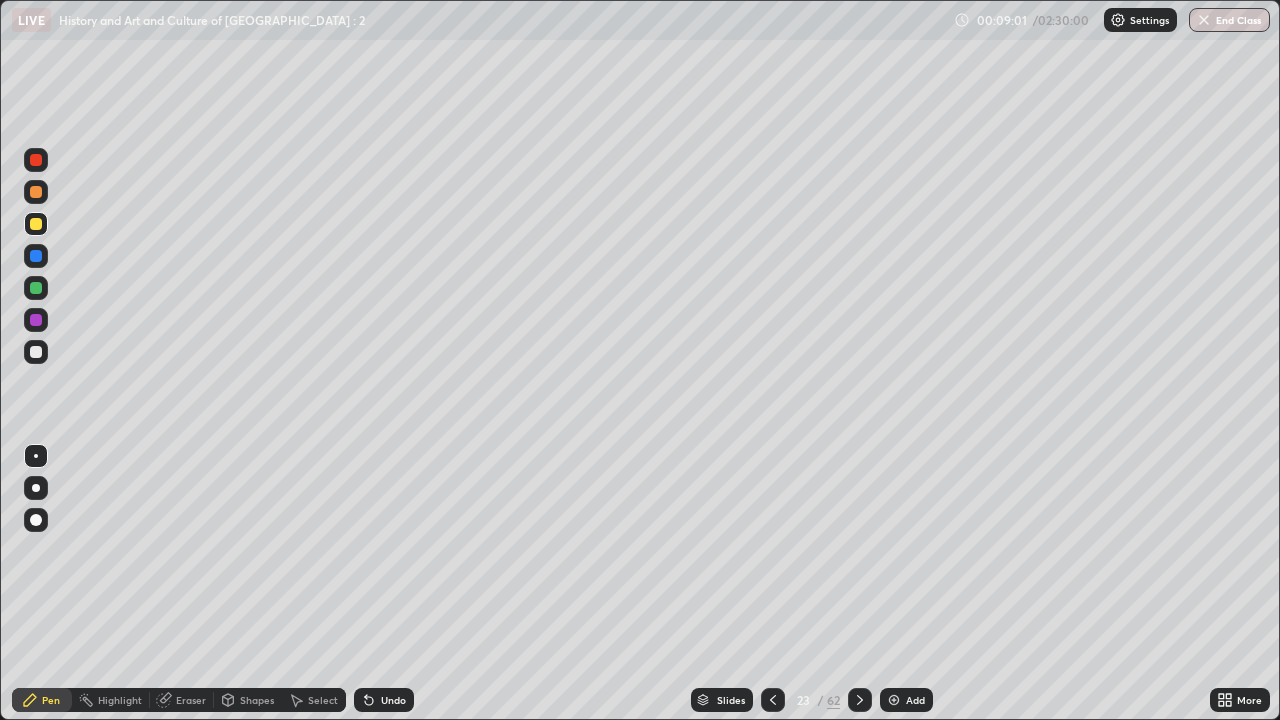 click 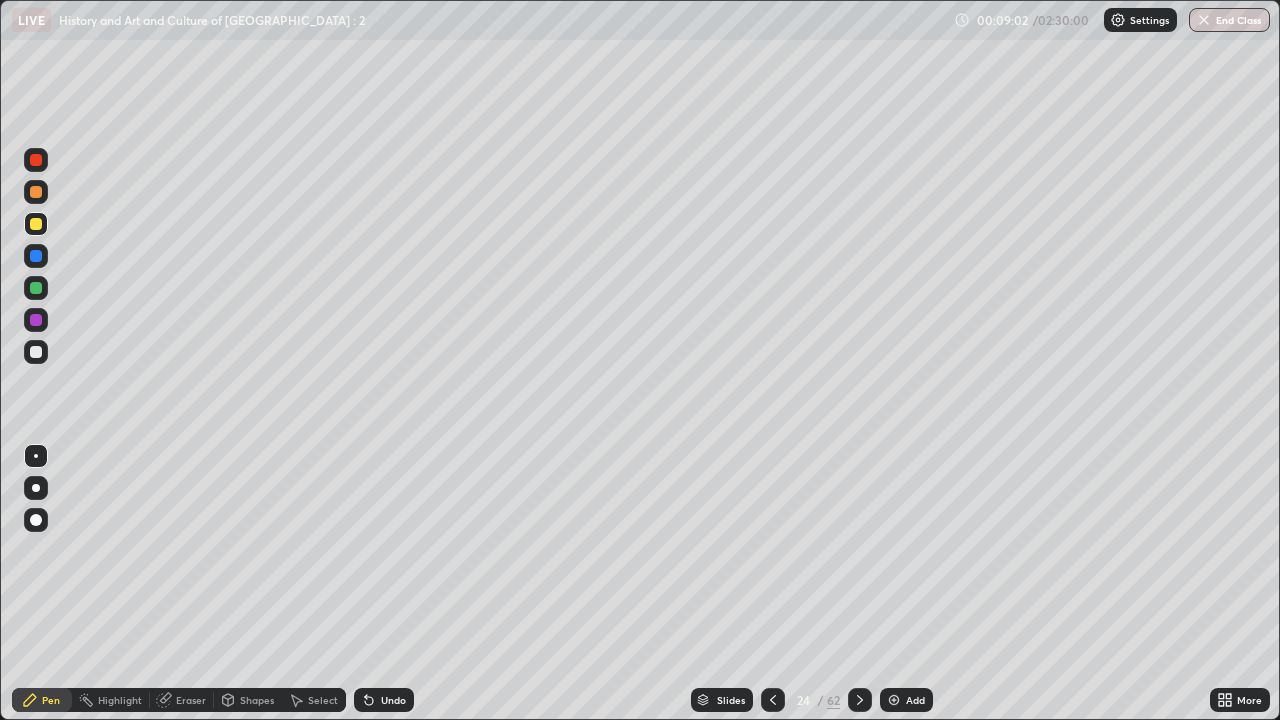 click 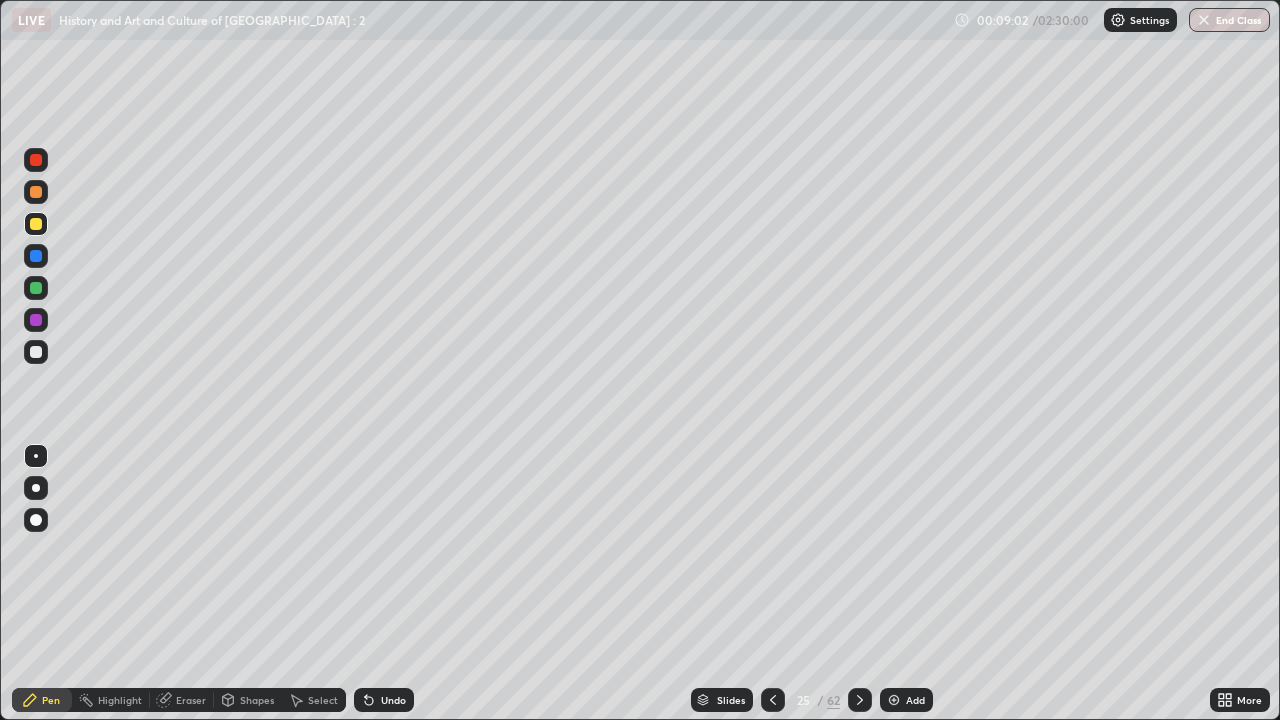 click 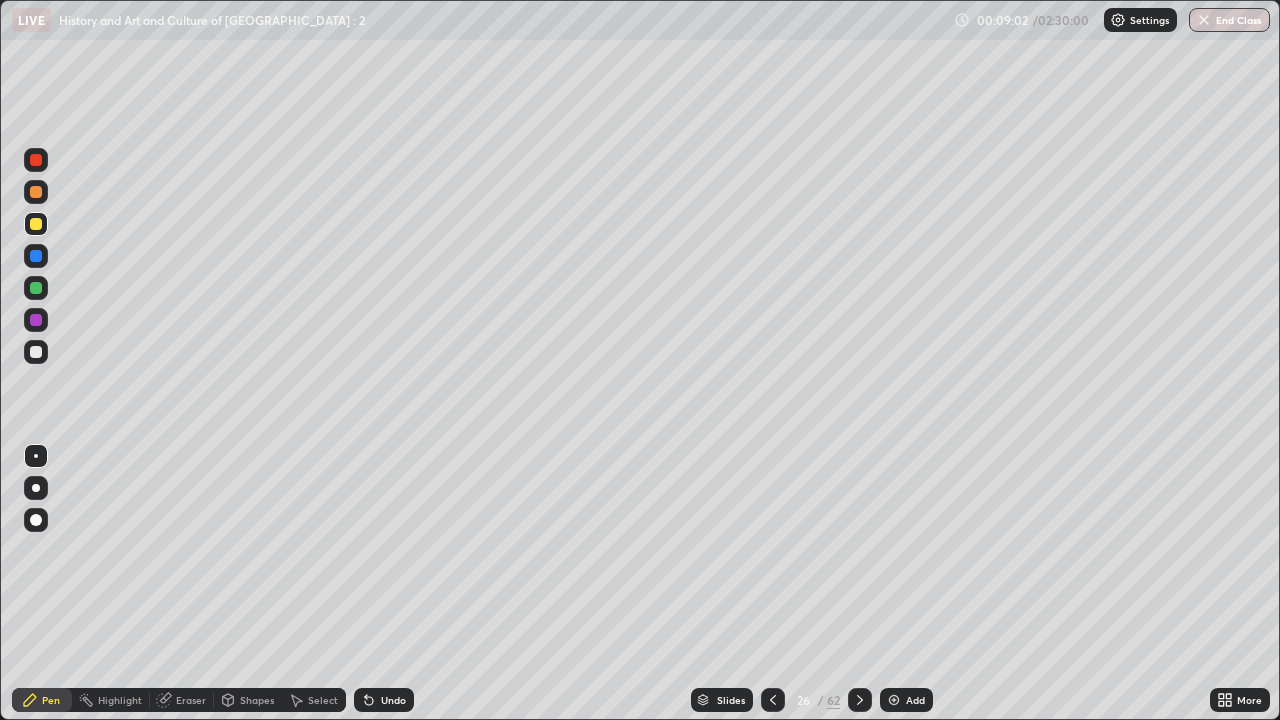 click 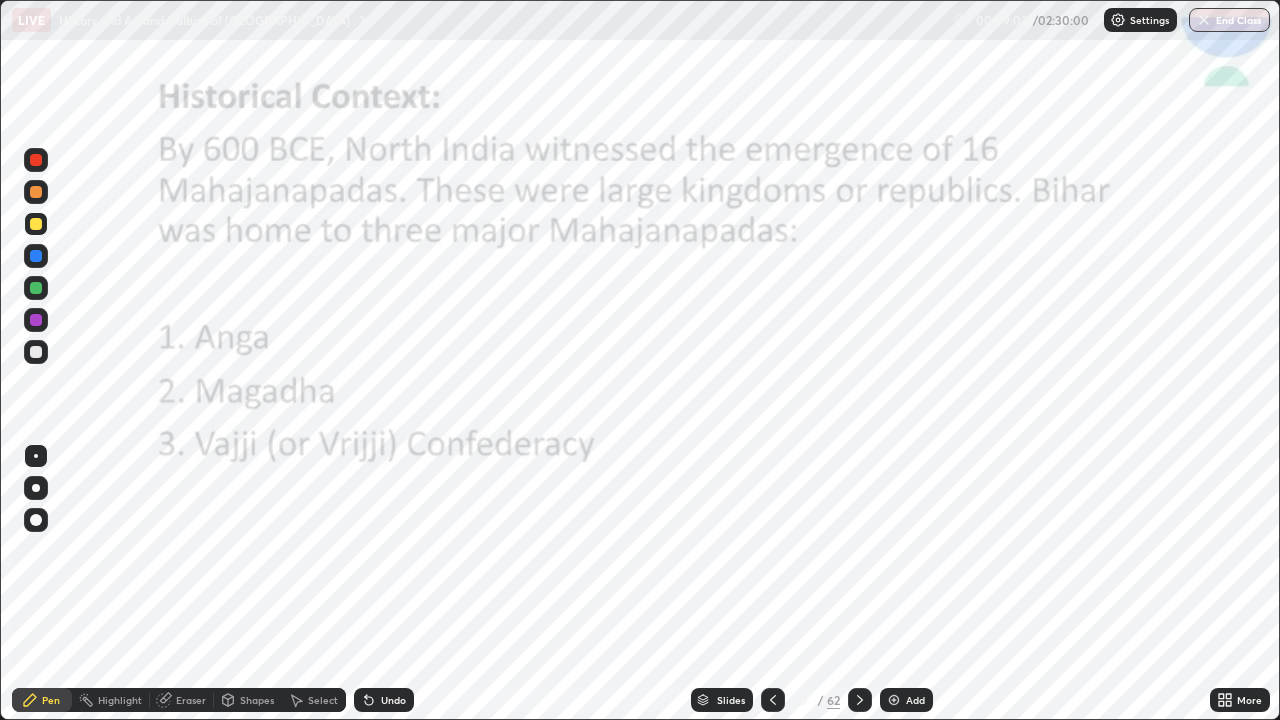 click 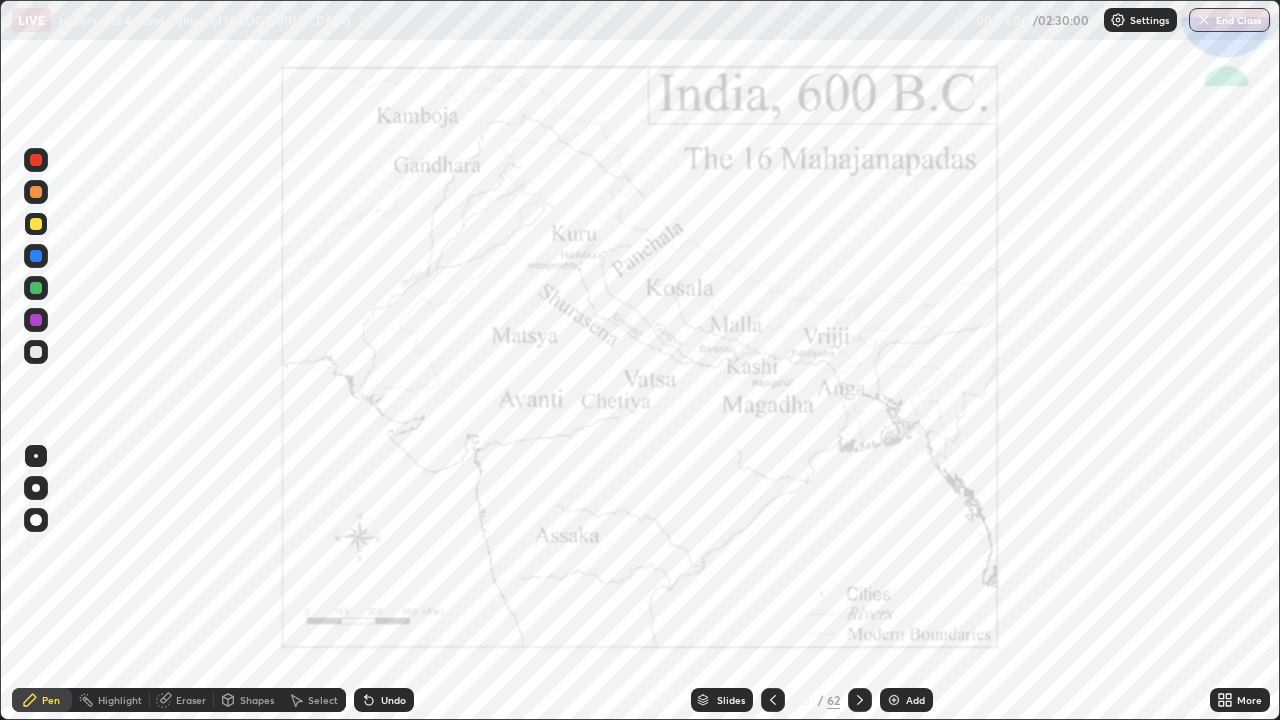 click at bounding box center [36, 320] 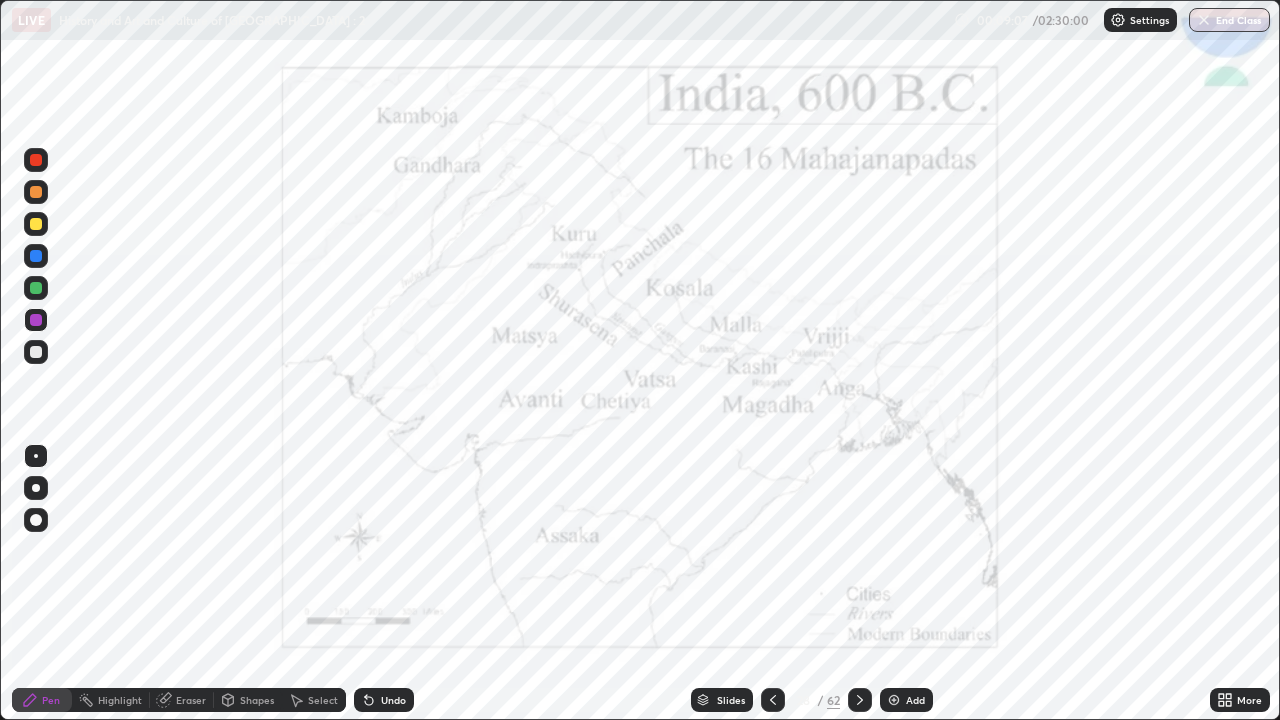 click at bounding box center (36, 320) 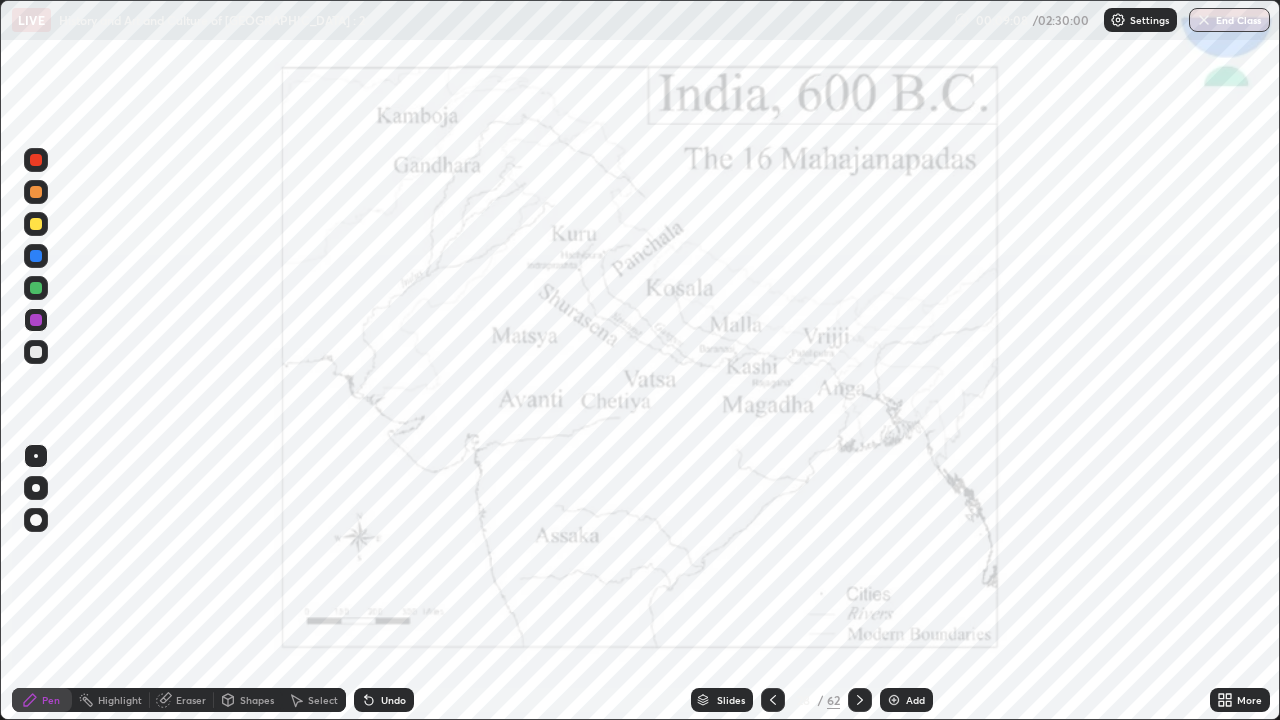 click at bounding box center [36, 320] 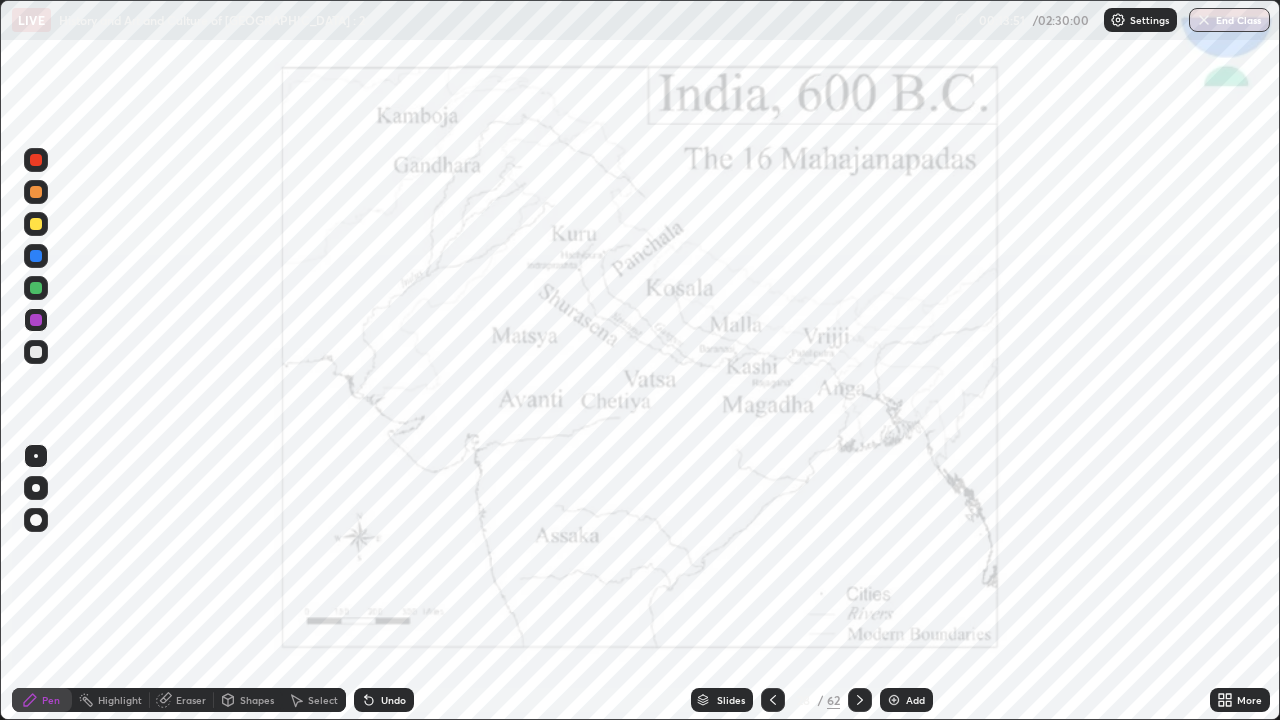 click 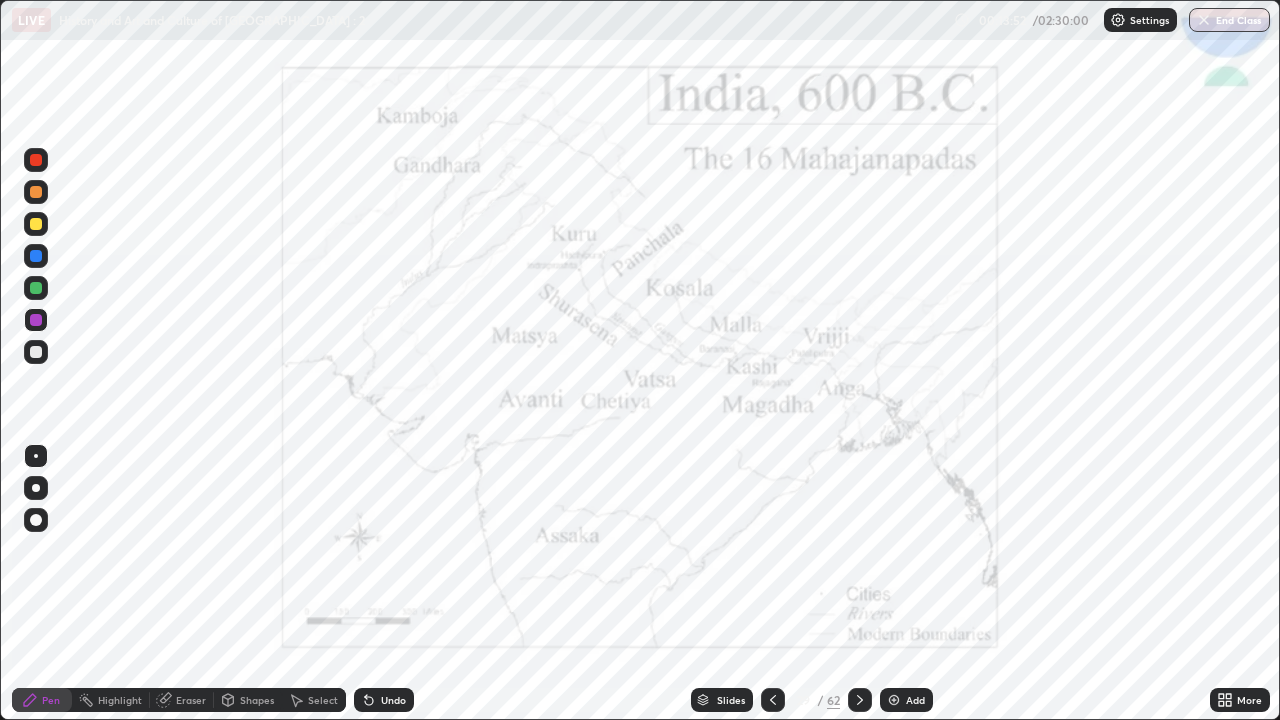 click 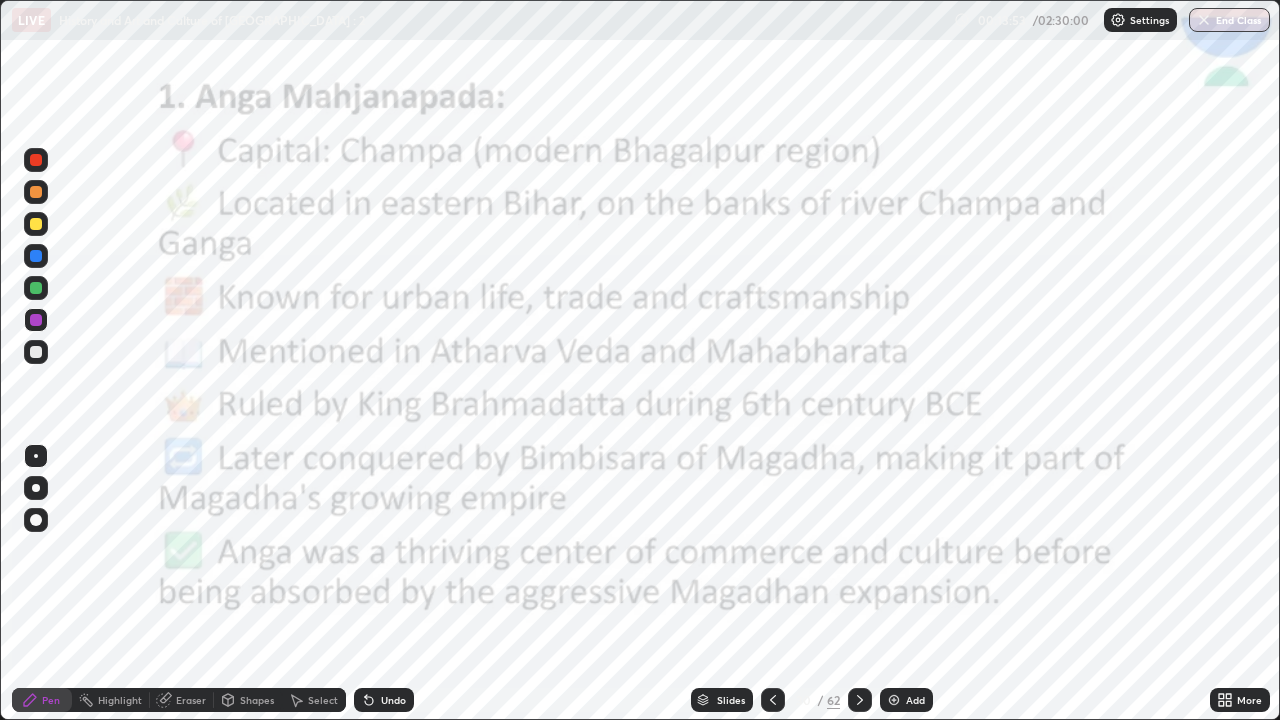 click 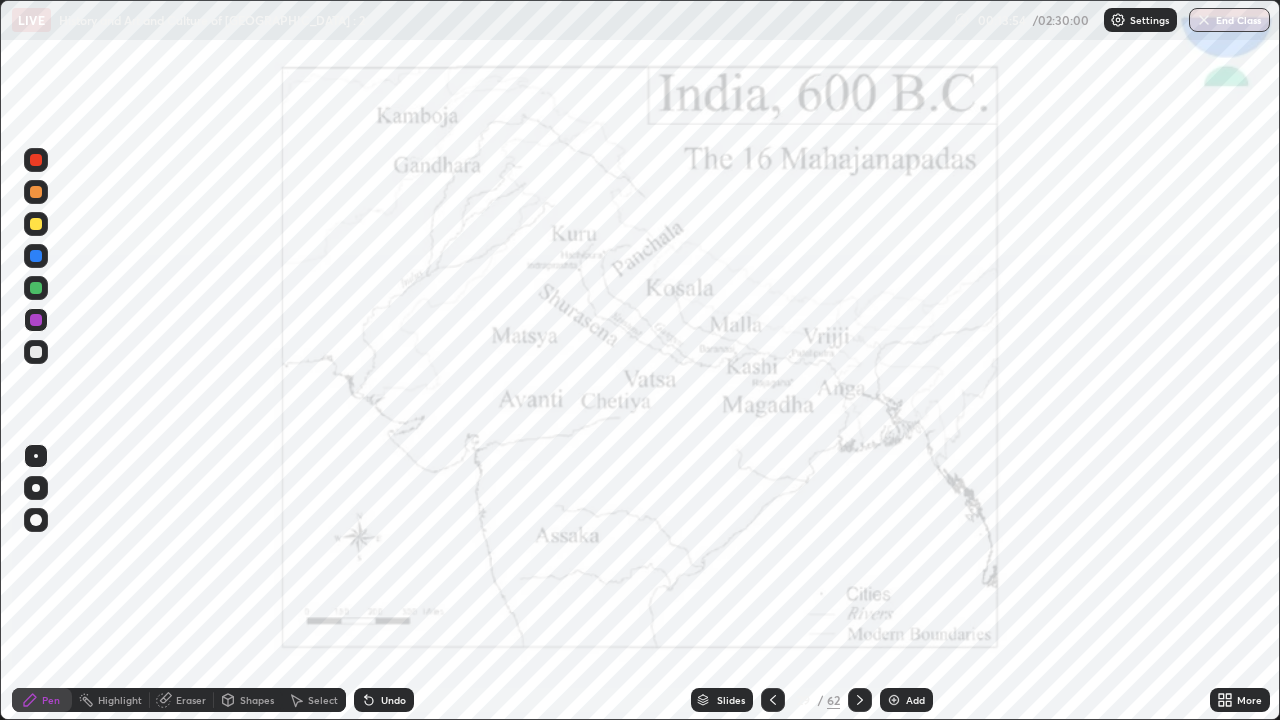 click 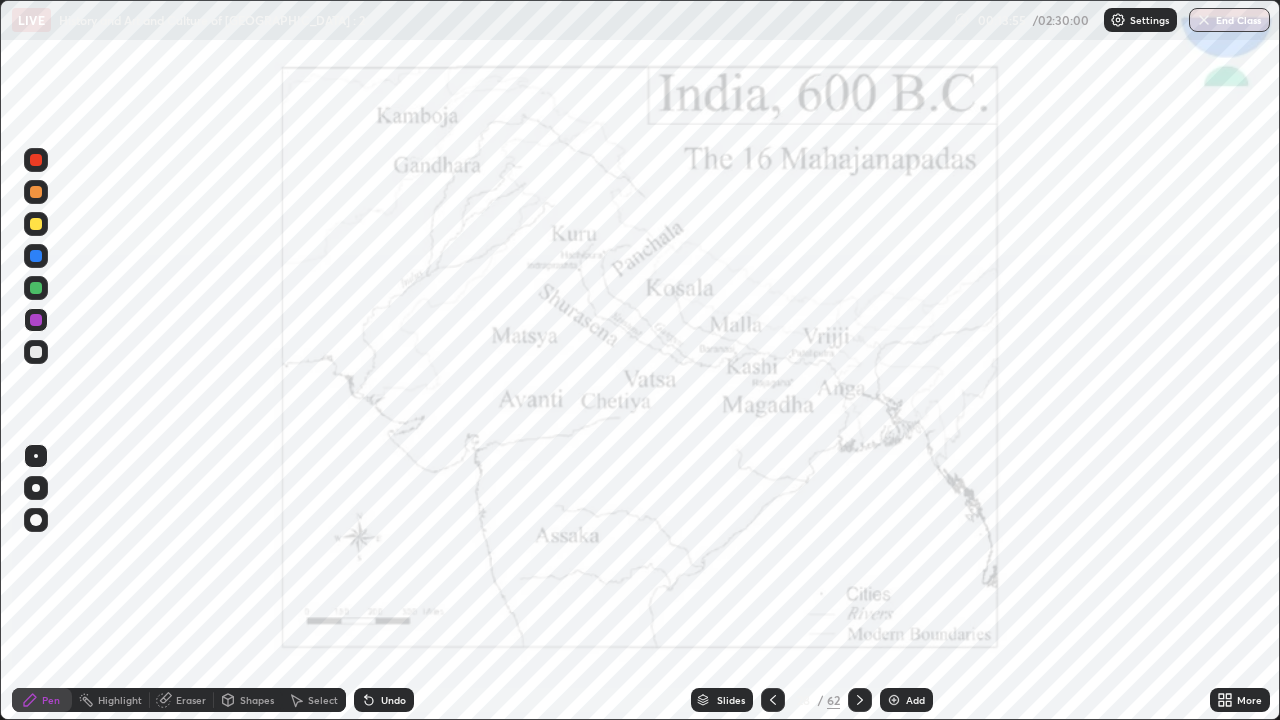 click at bounding box center (894, 700) 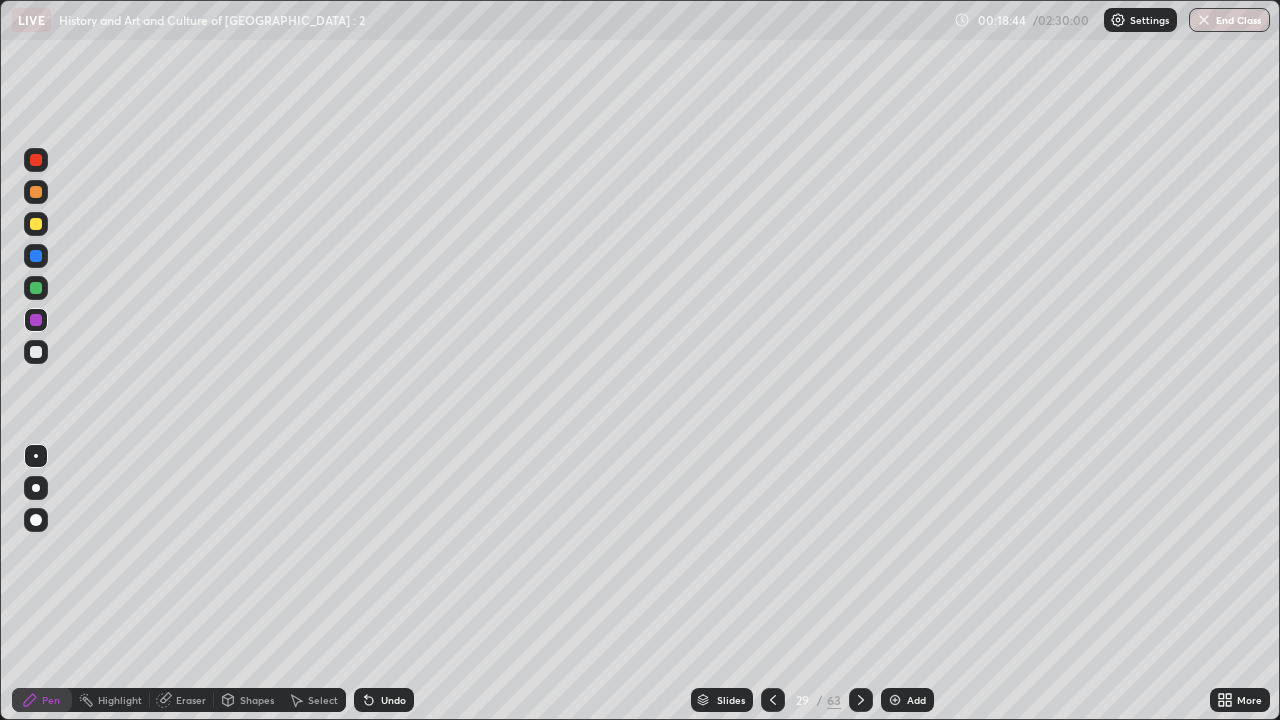 click 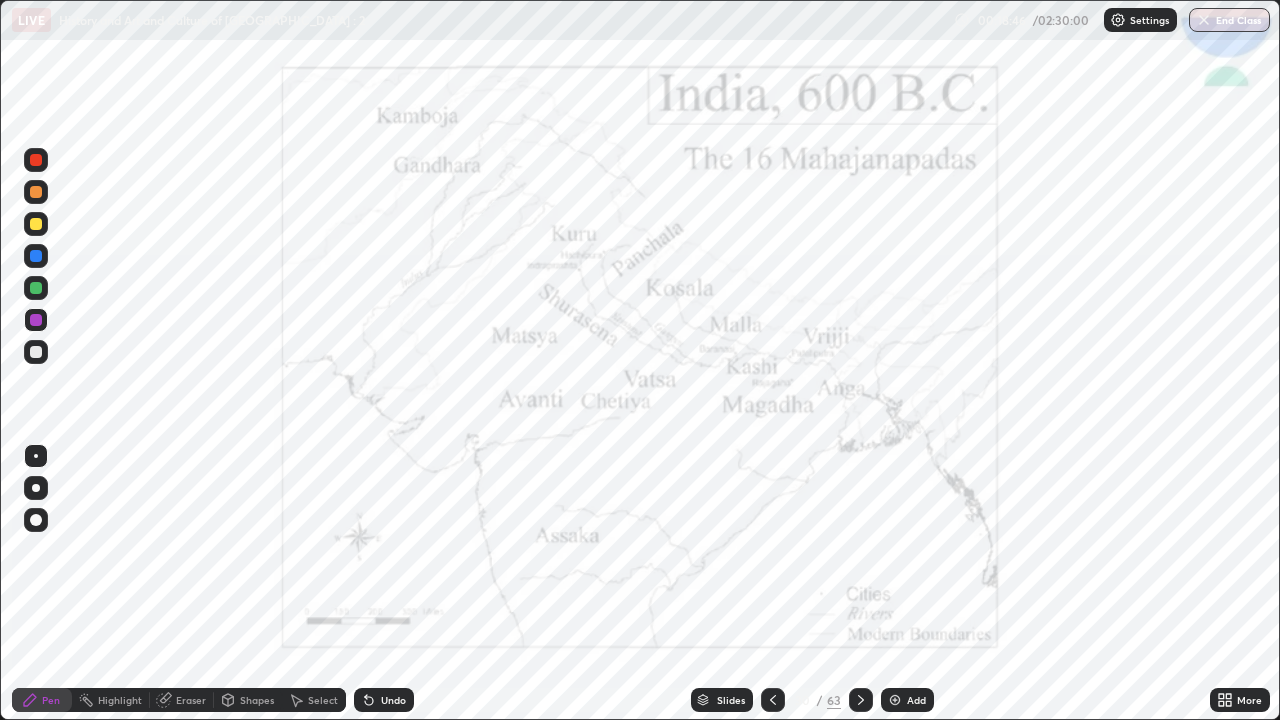 click 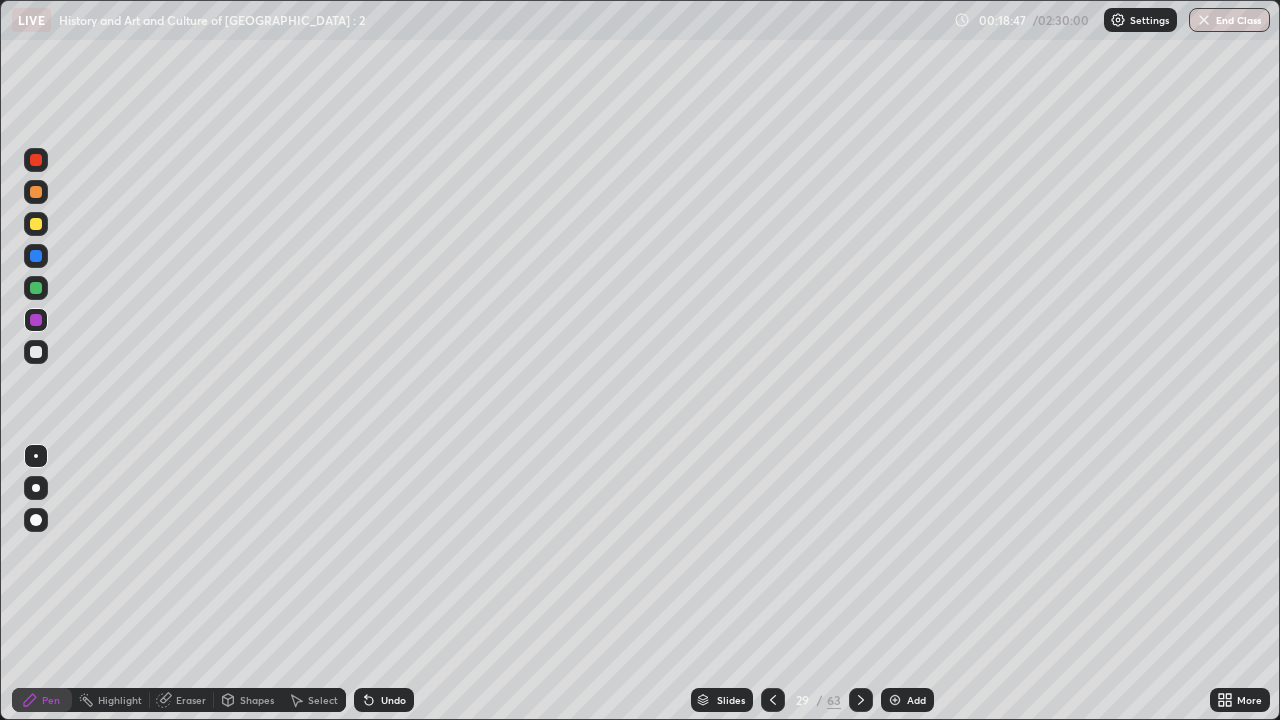 click 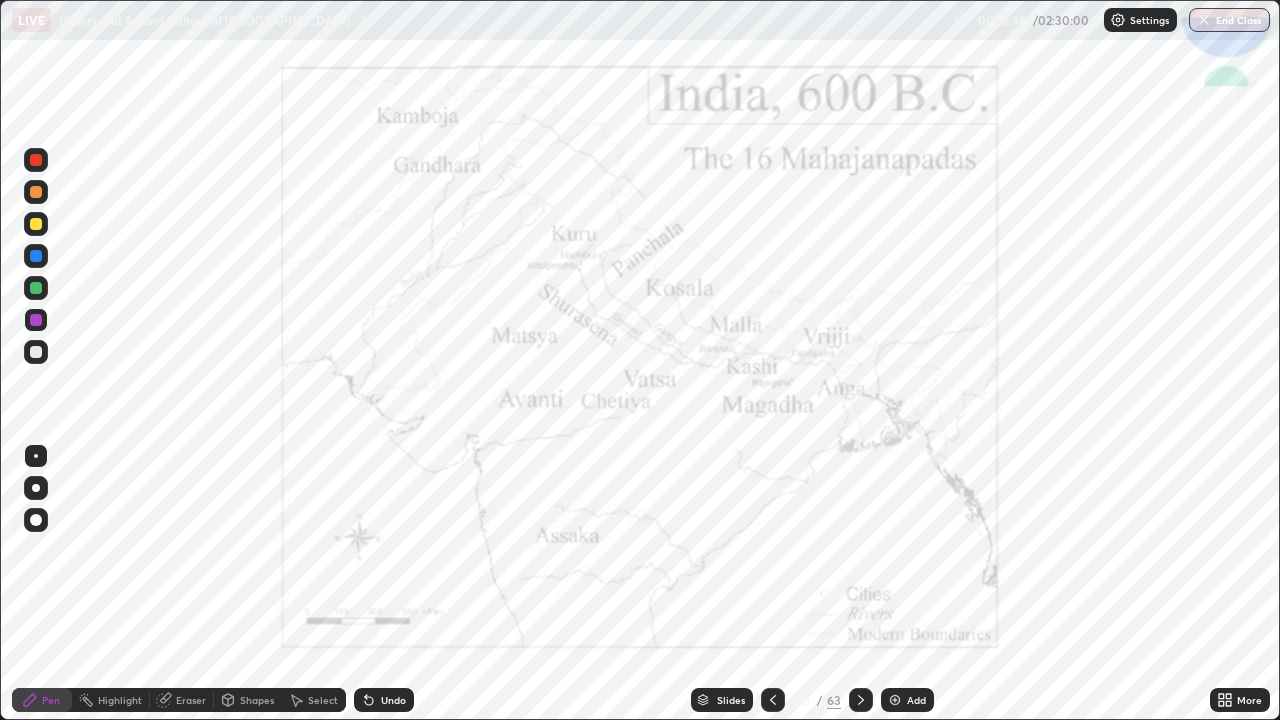 click at bounding box center (773, 700) 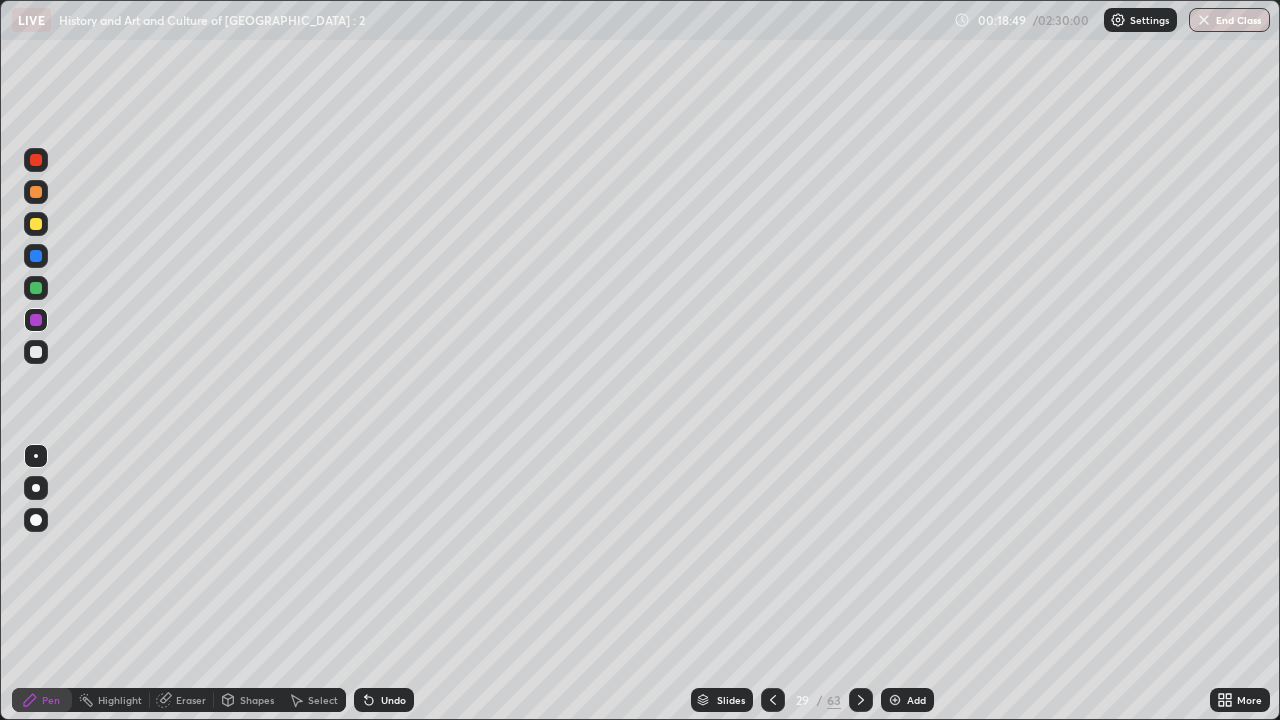click at bounding box center (895, 700) 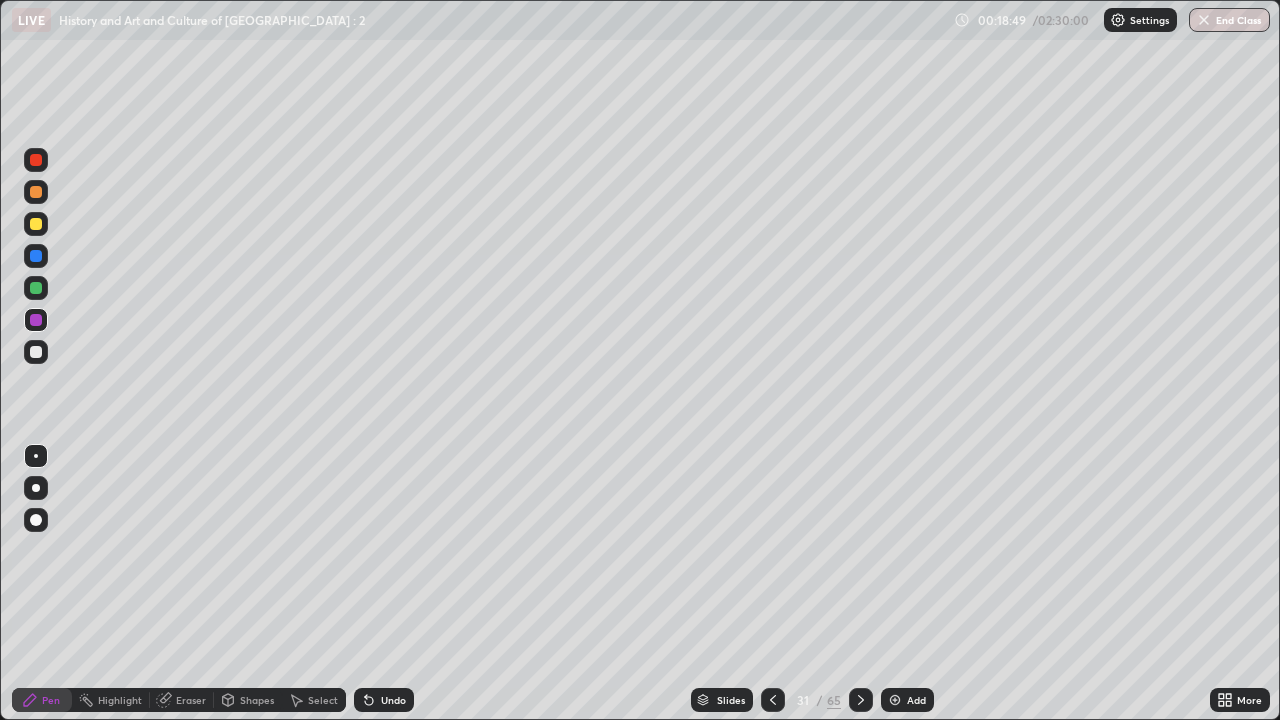 click at bounding box center [895, 700] 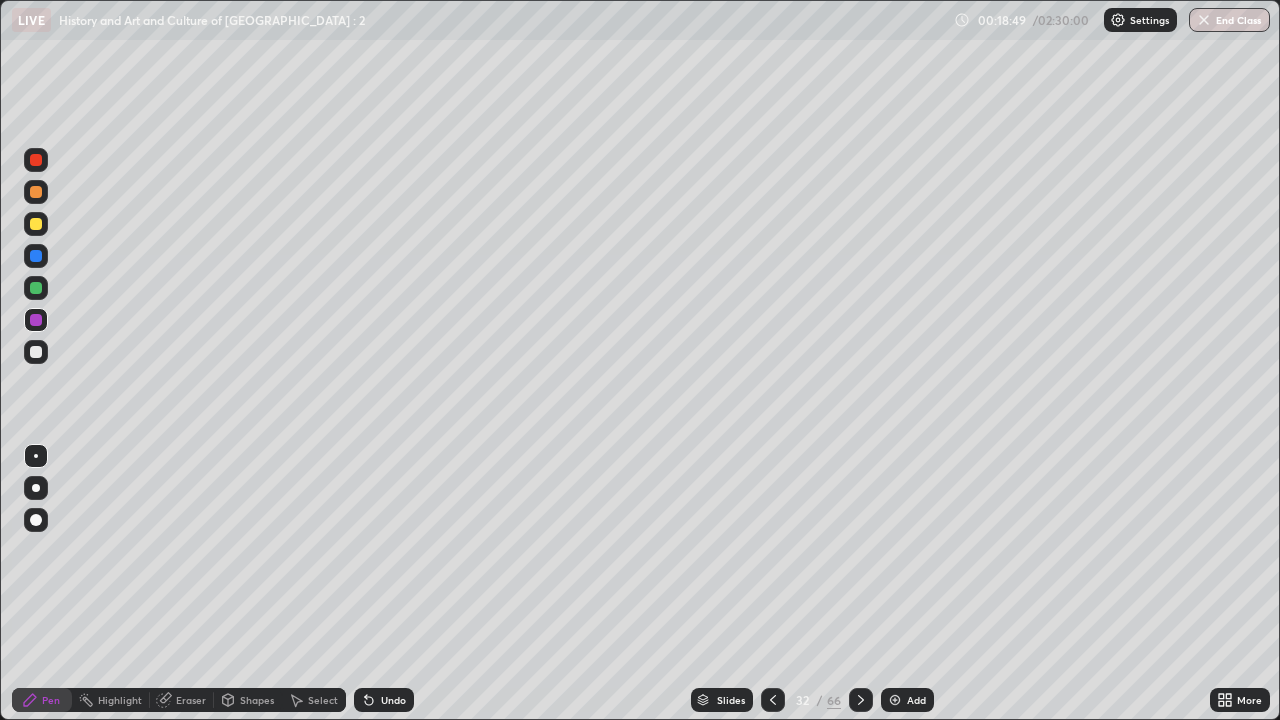 click at bounding box center [895, 700] 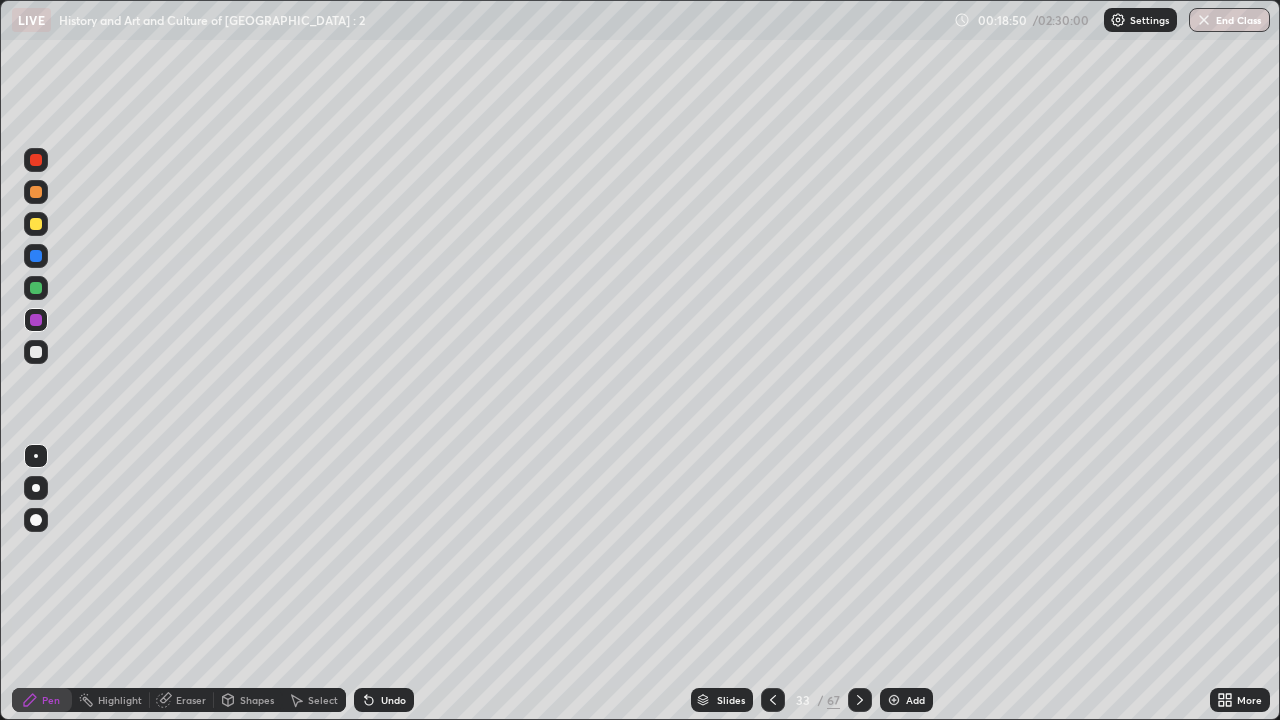 click 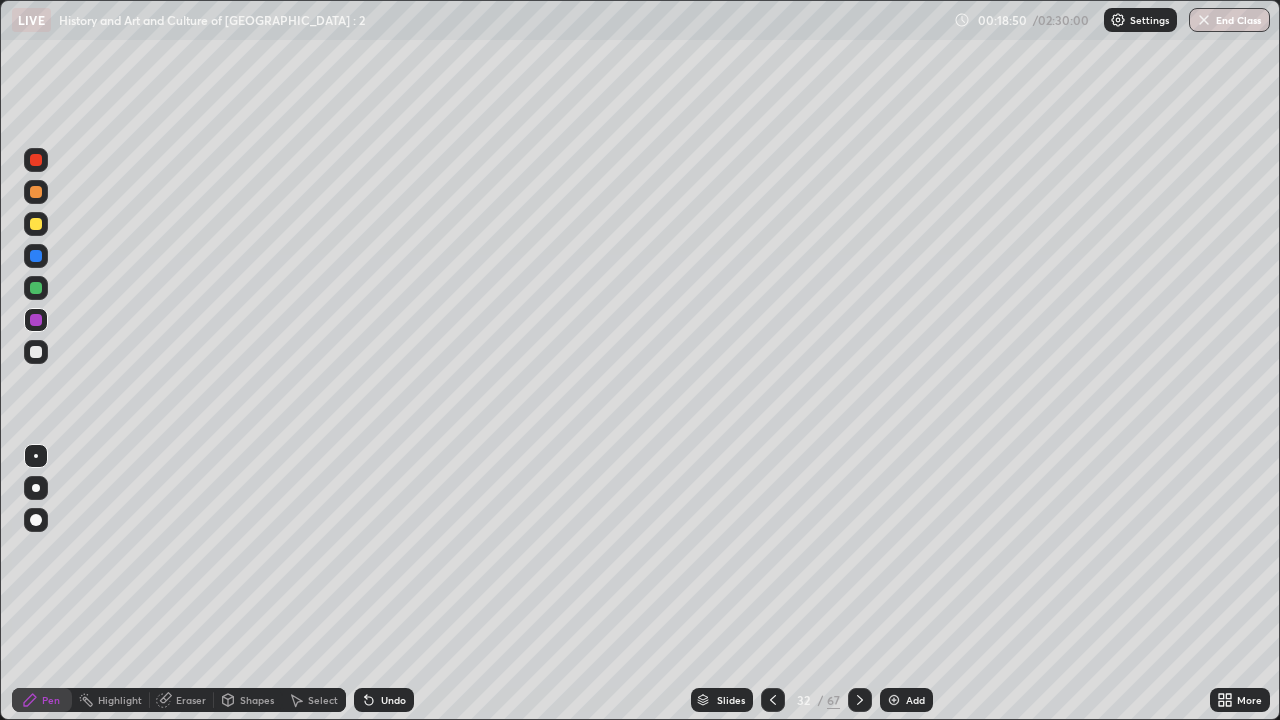 click 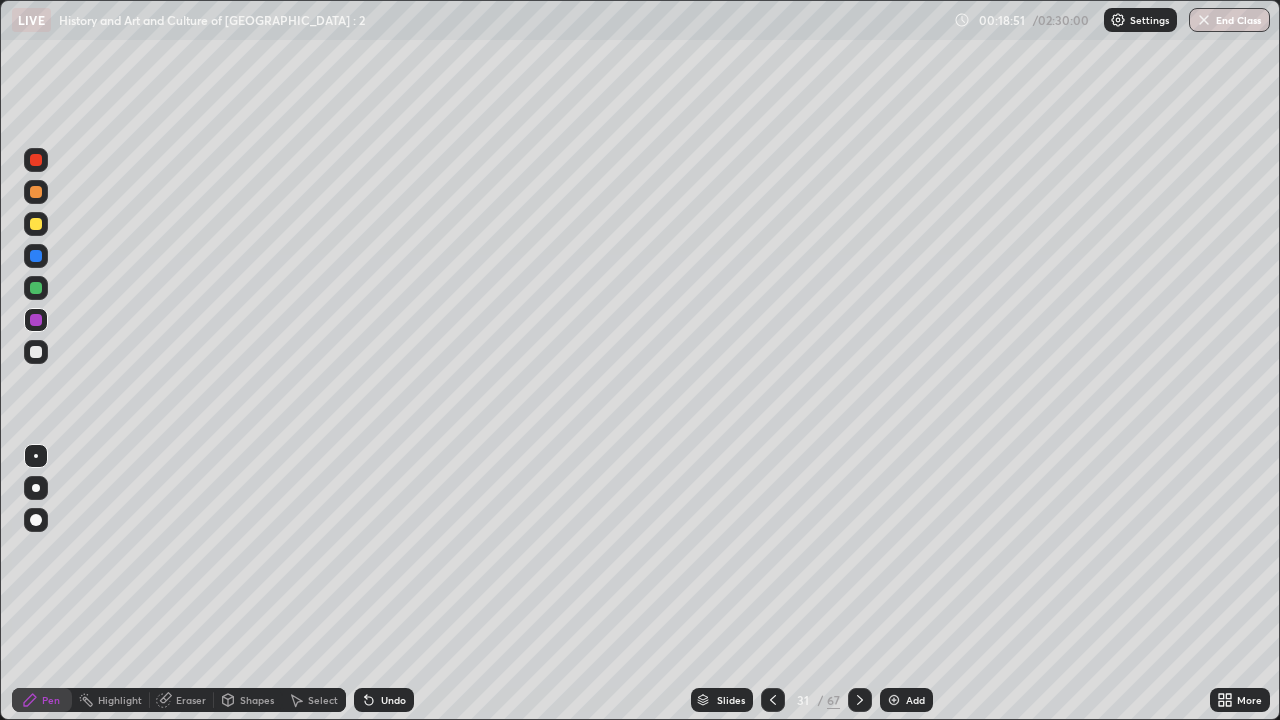 click 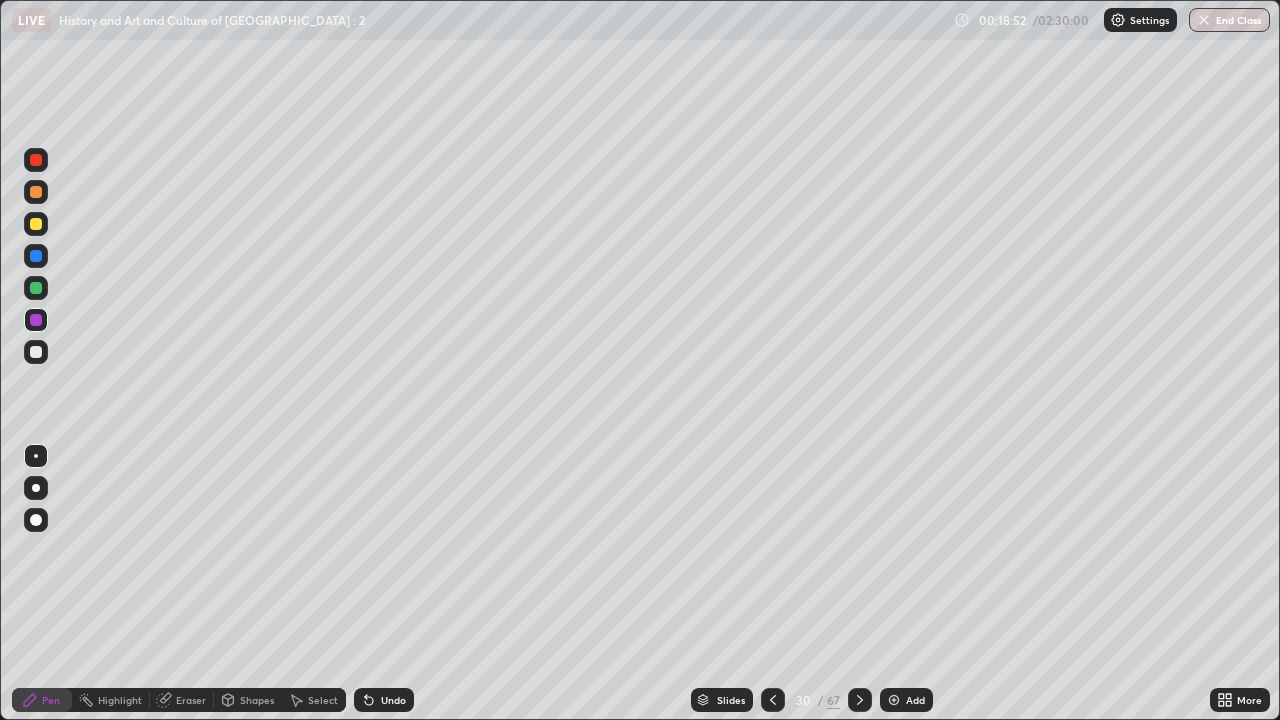 click 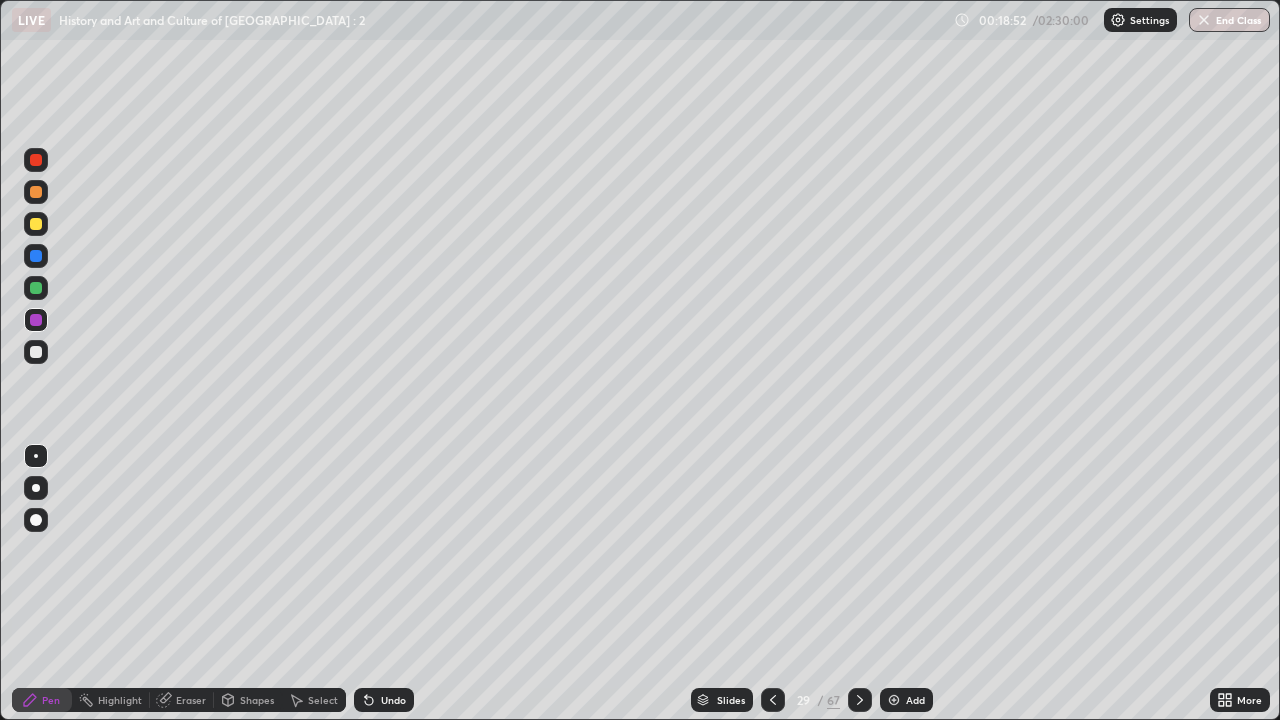 click 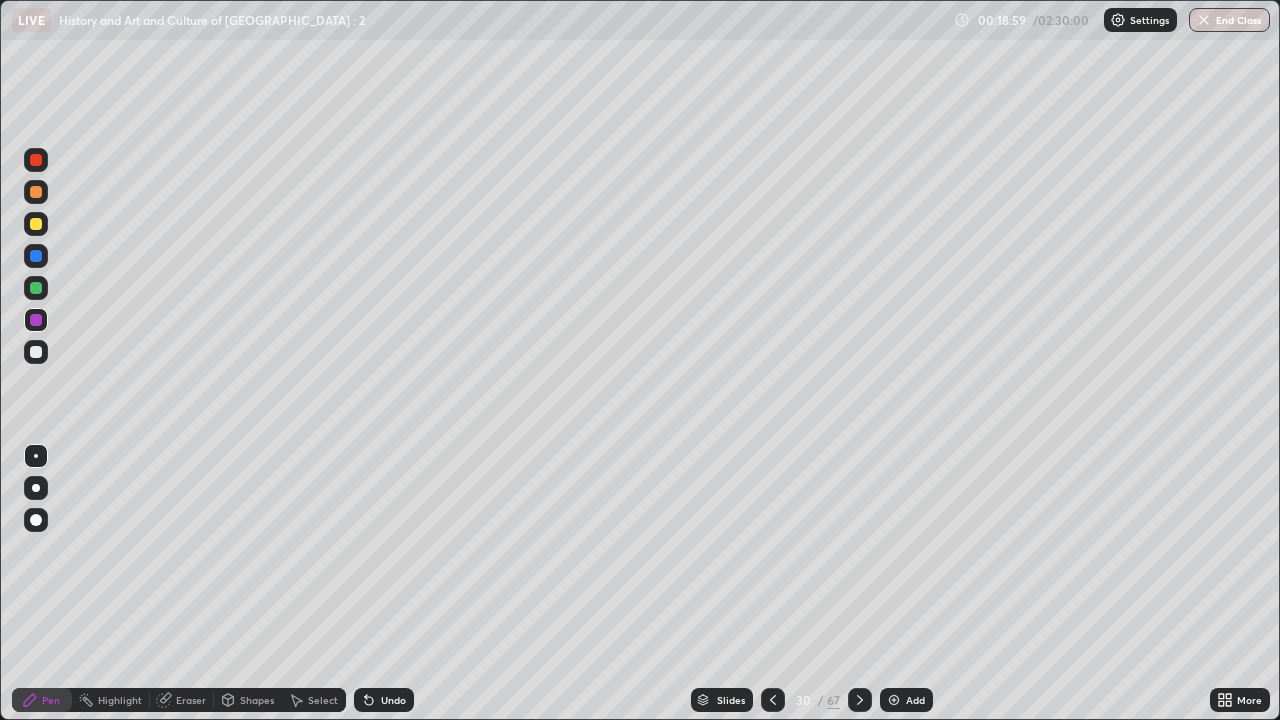 click 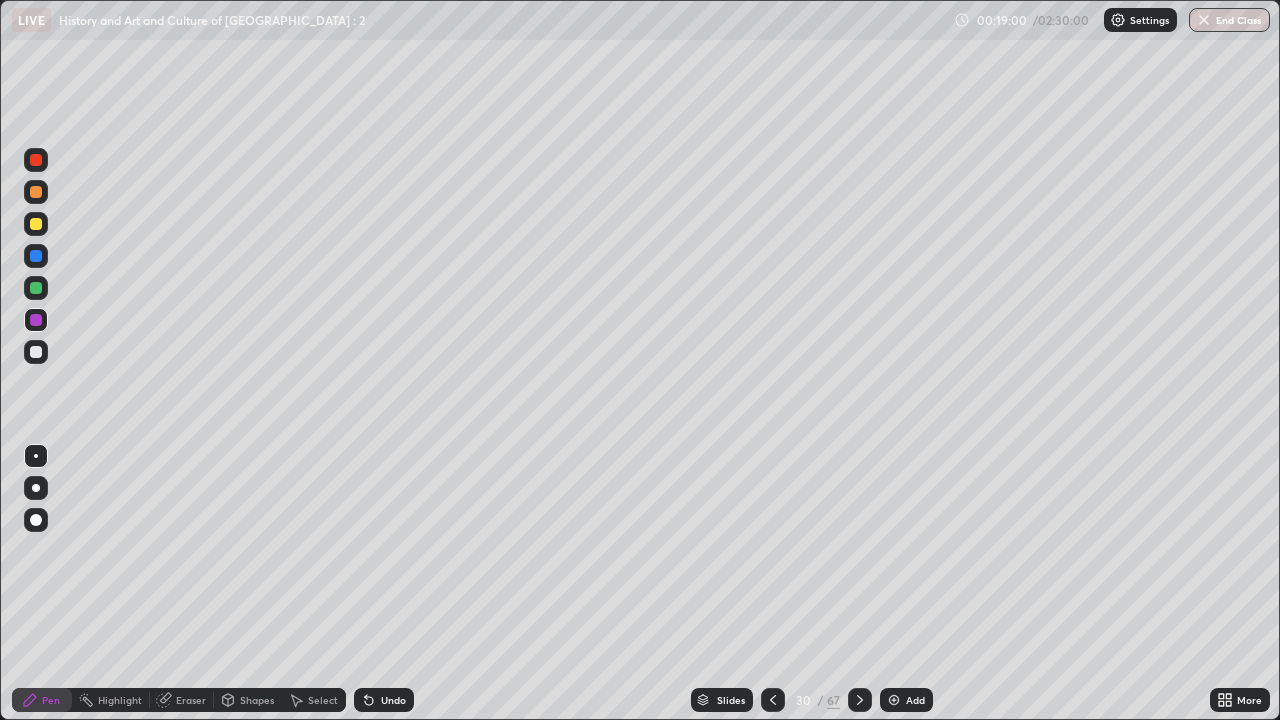 click on "Undo" at bounding box center (384, 700) 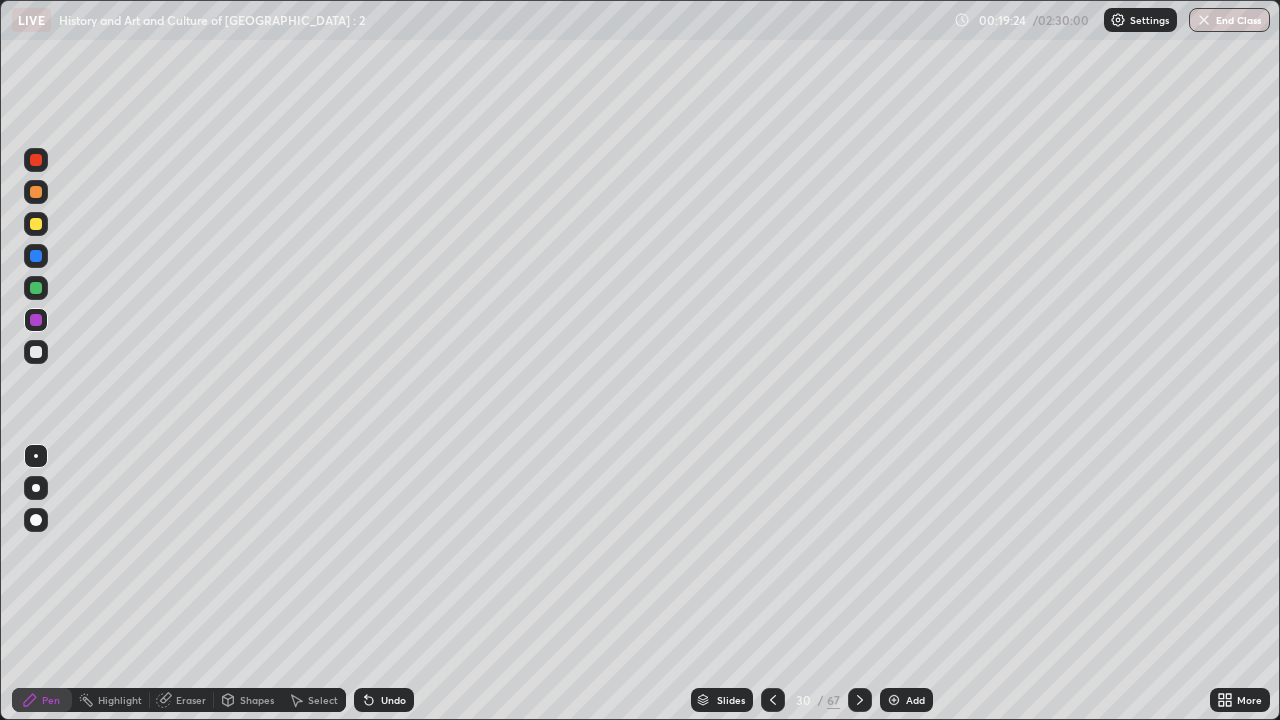 click at bounding box center [36, 352] 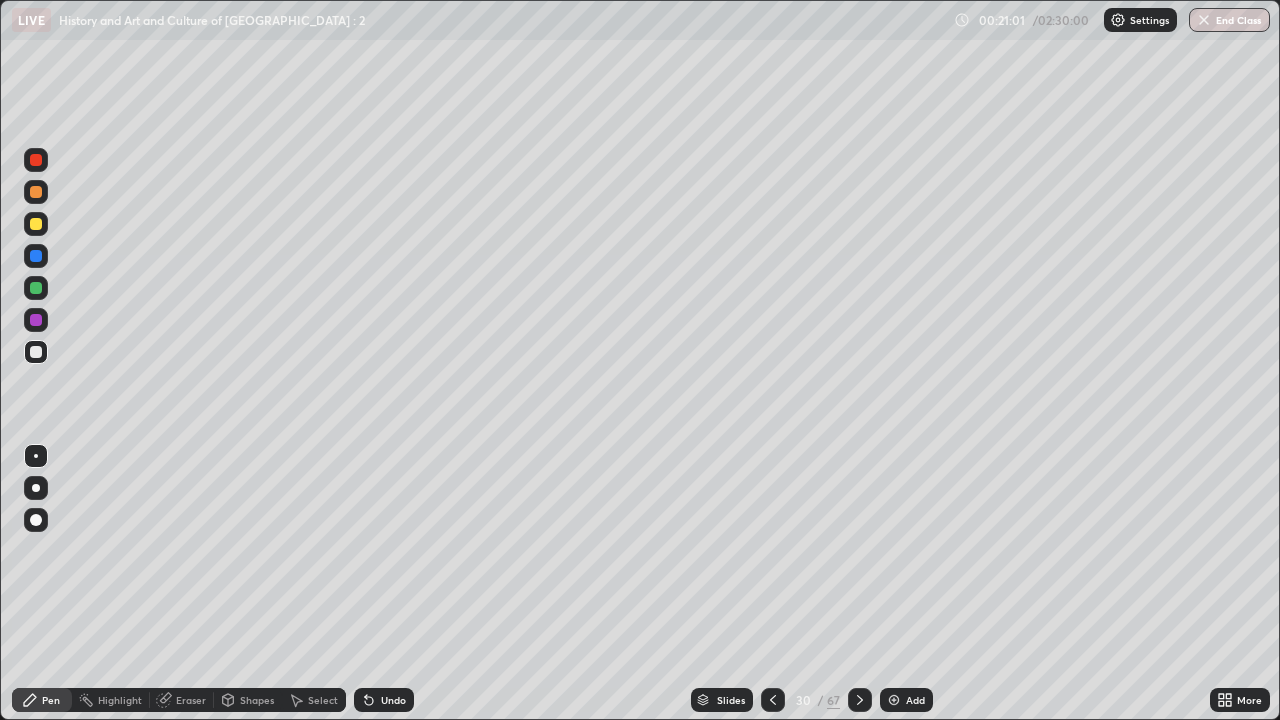 click 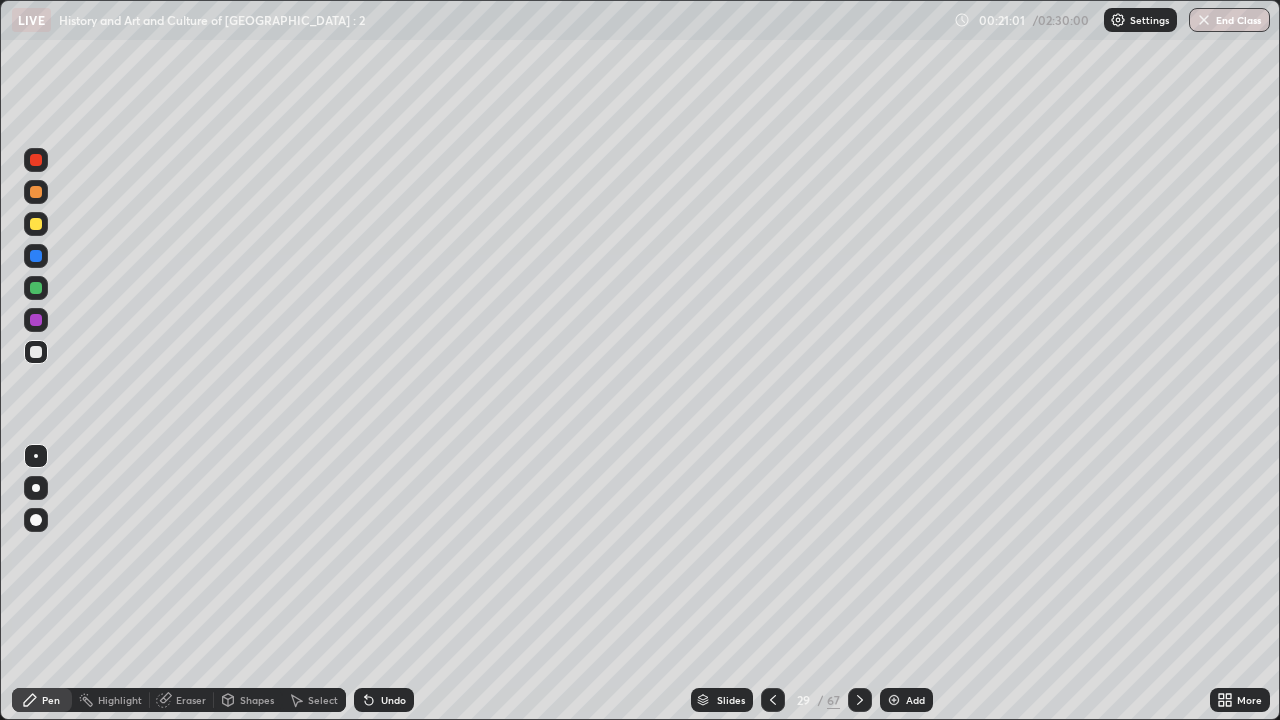 click 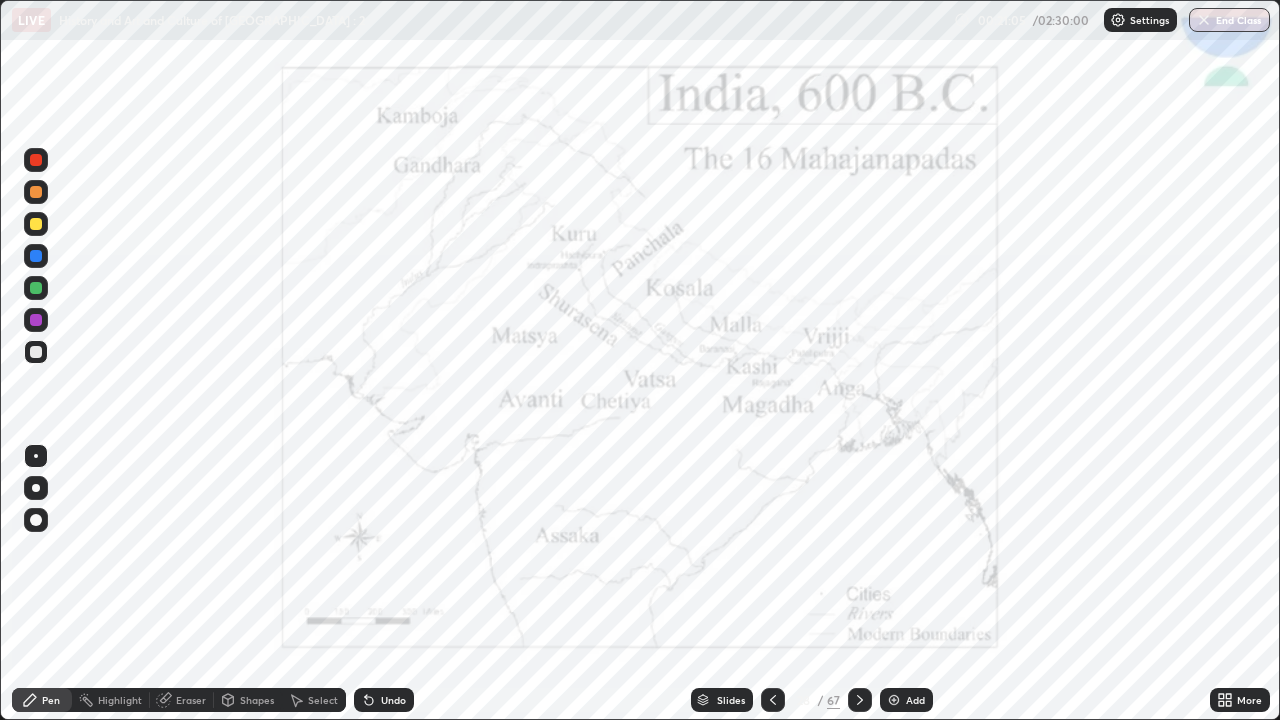 click 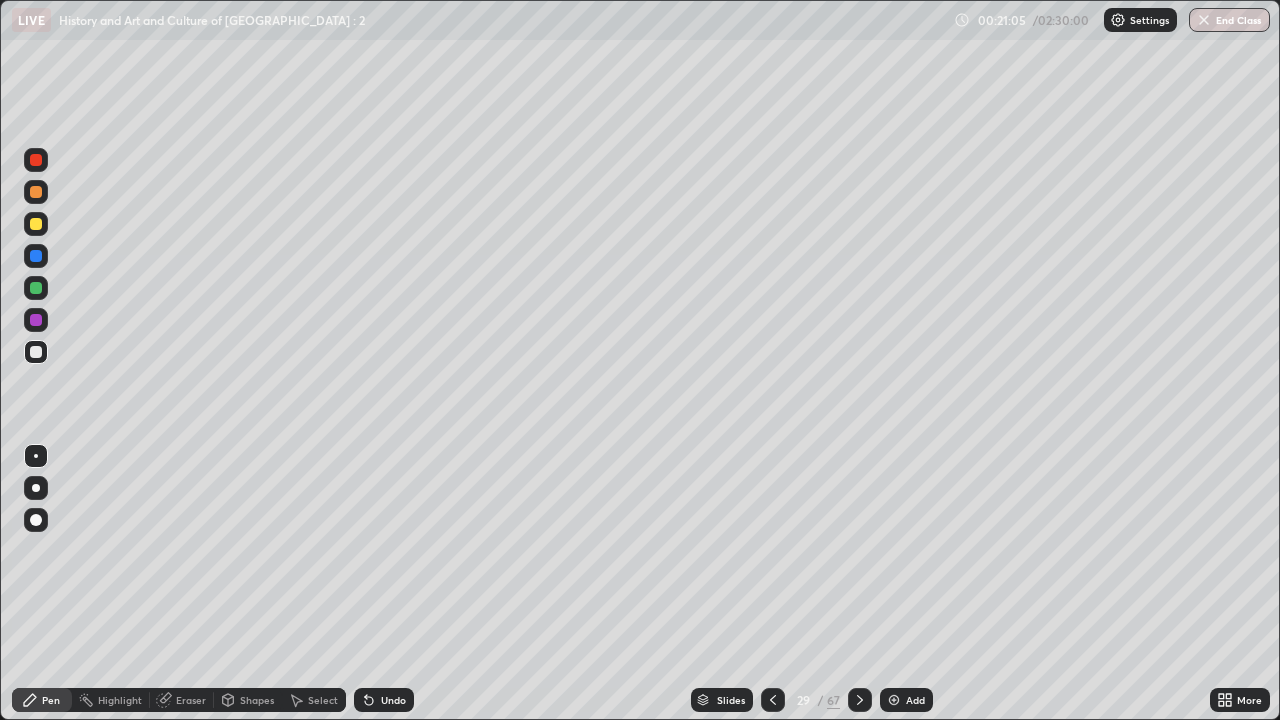 click 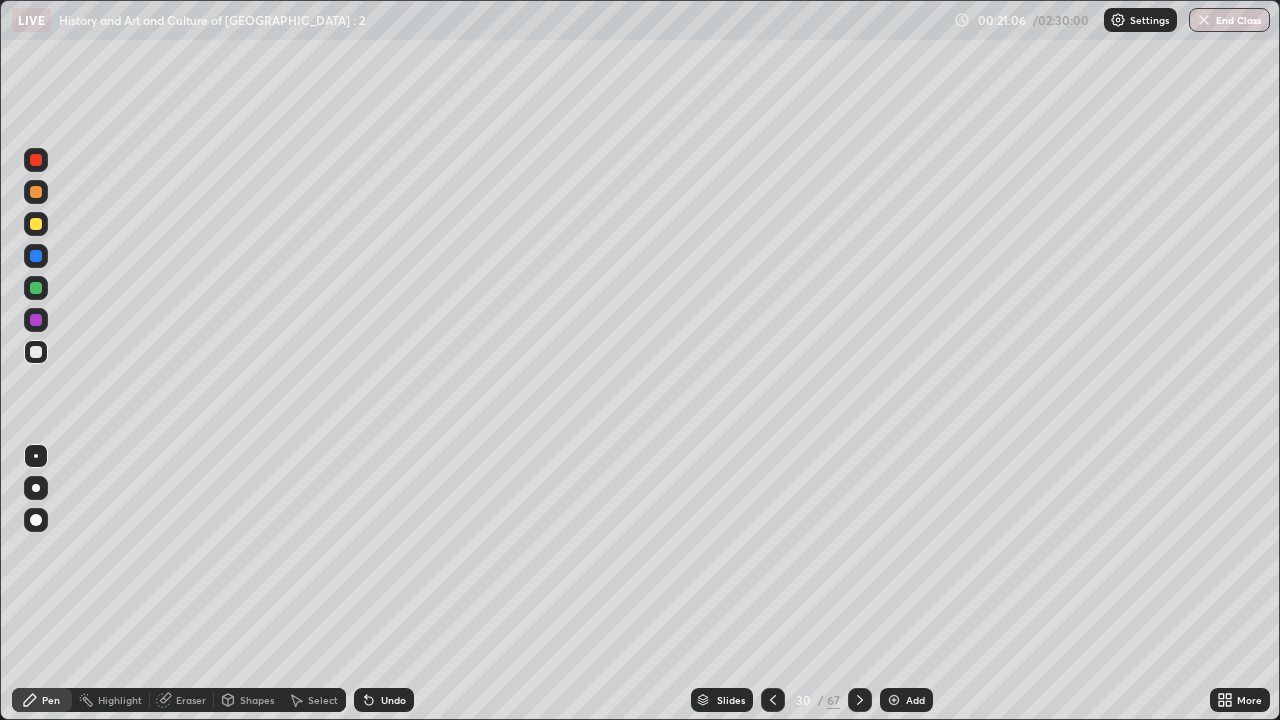 click 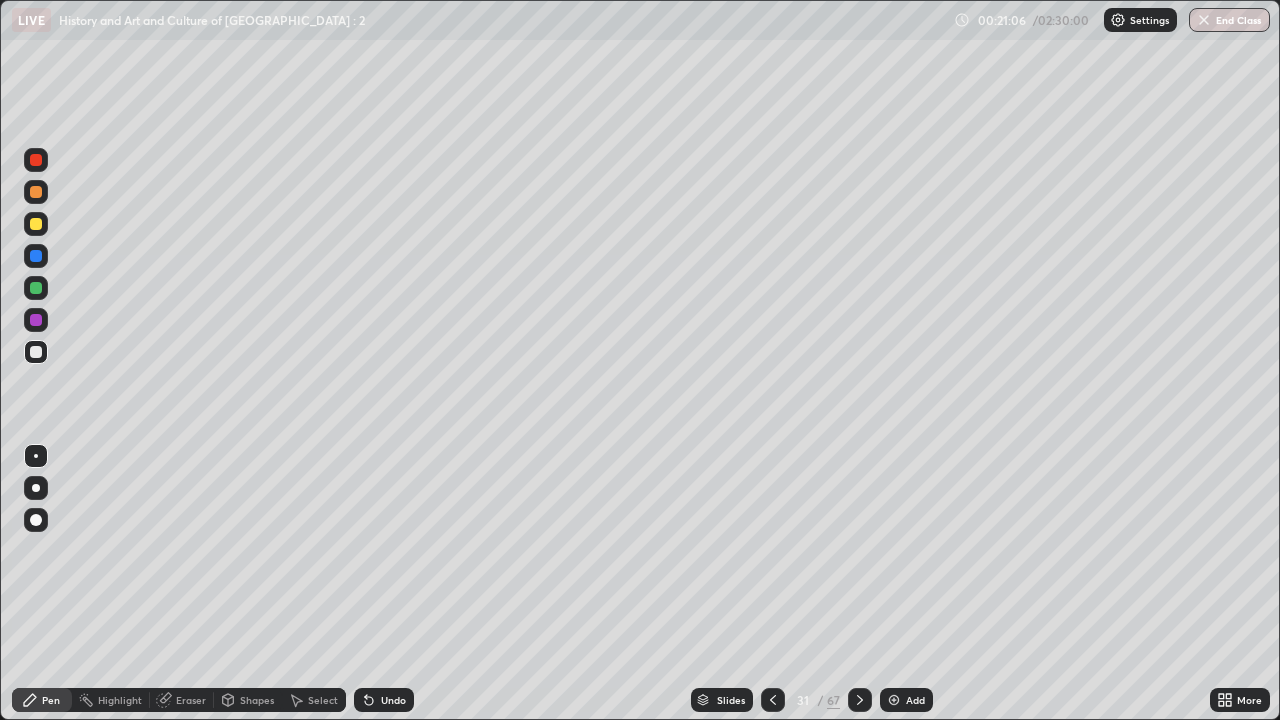 click 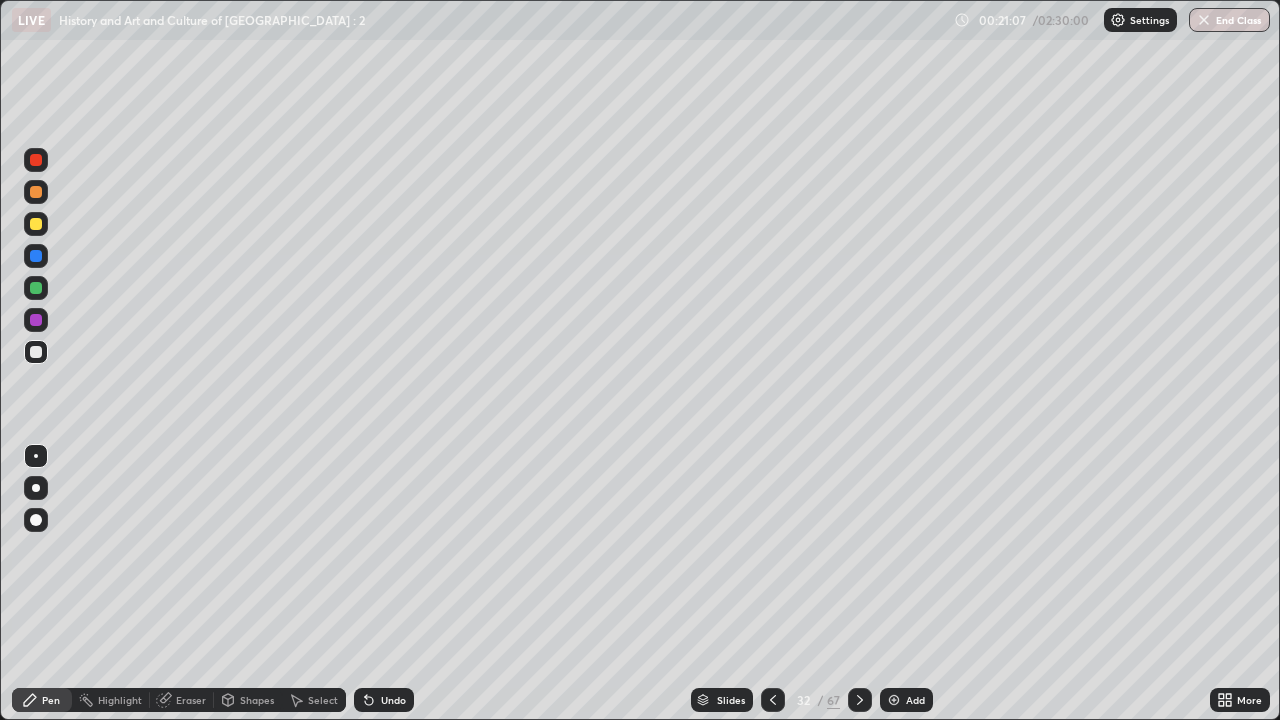 click 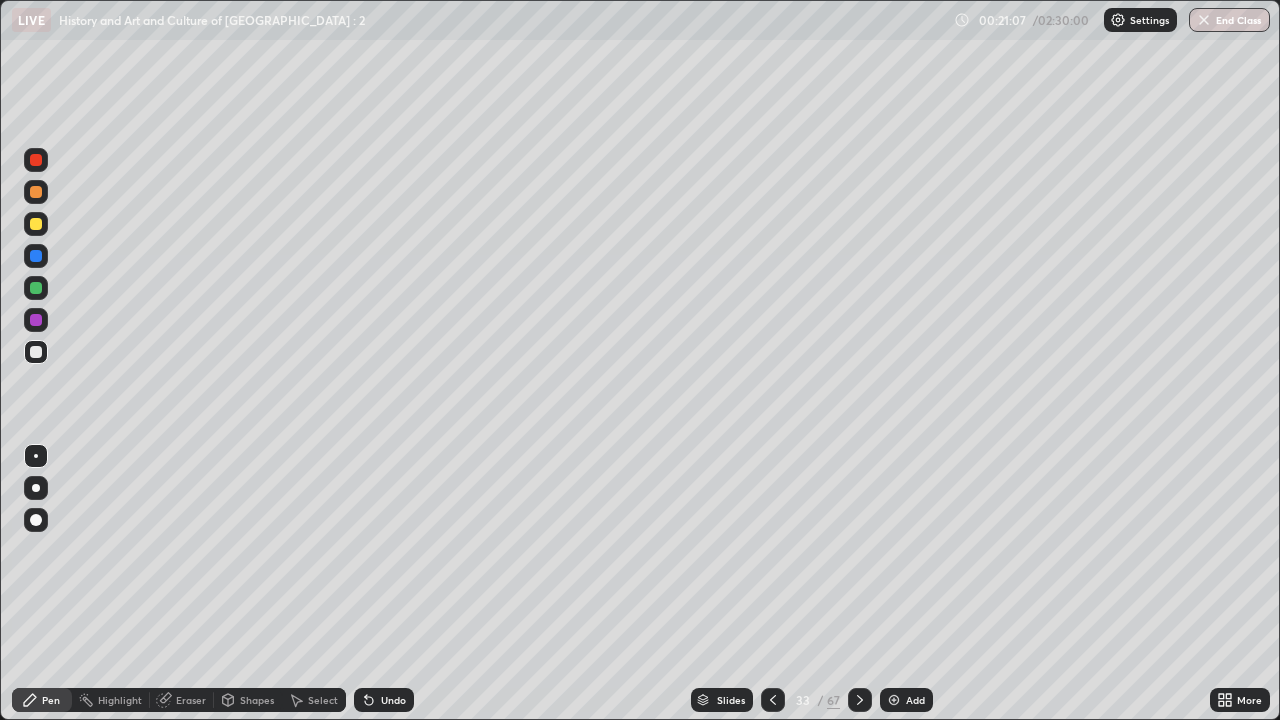click 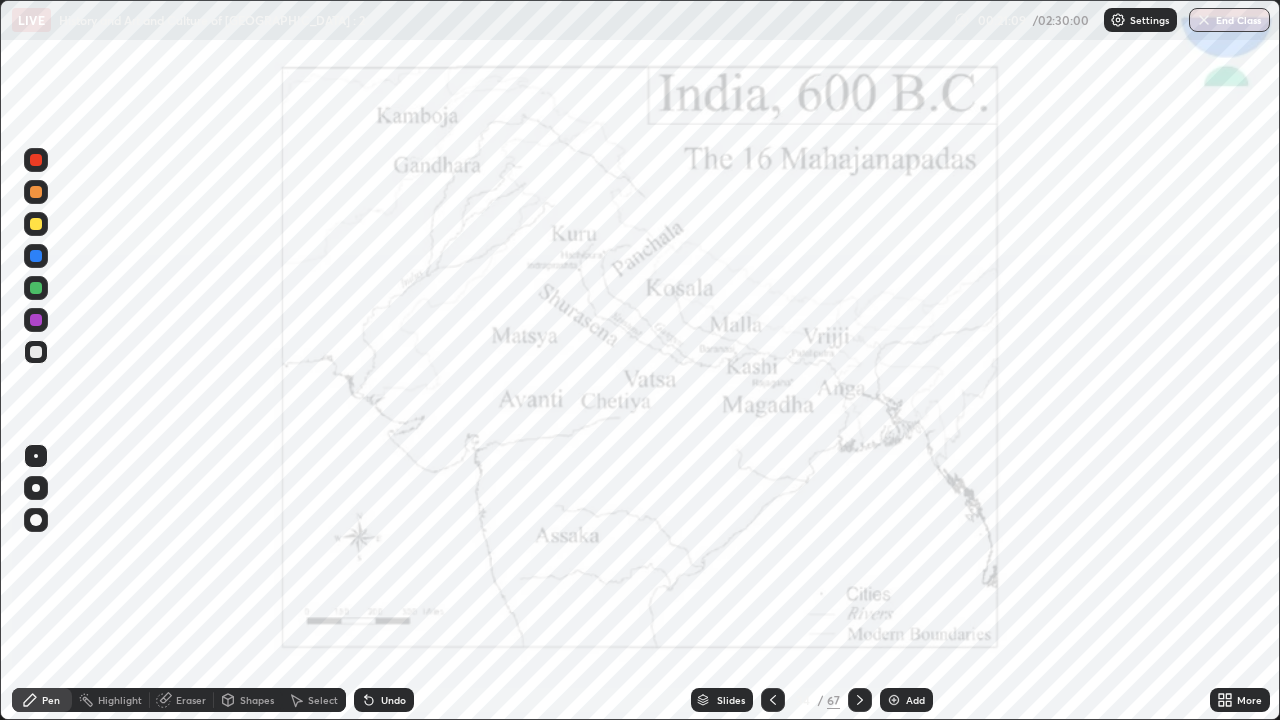 click at bounding box center (36, 320) 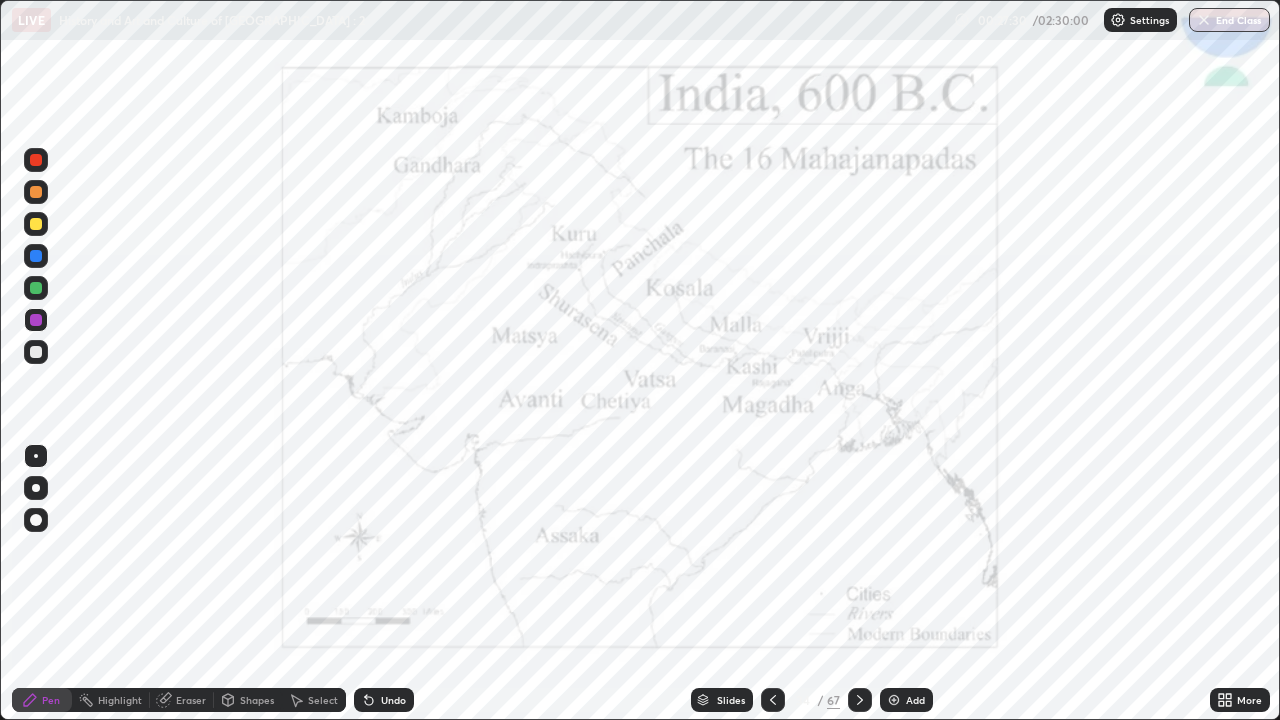 click 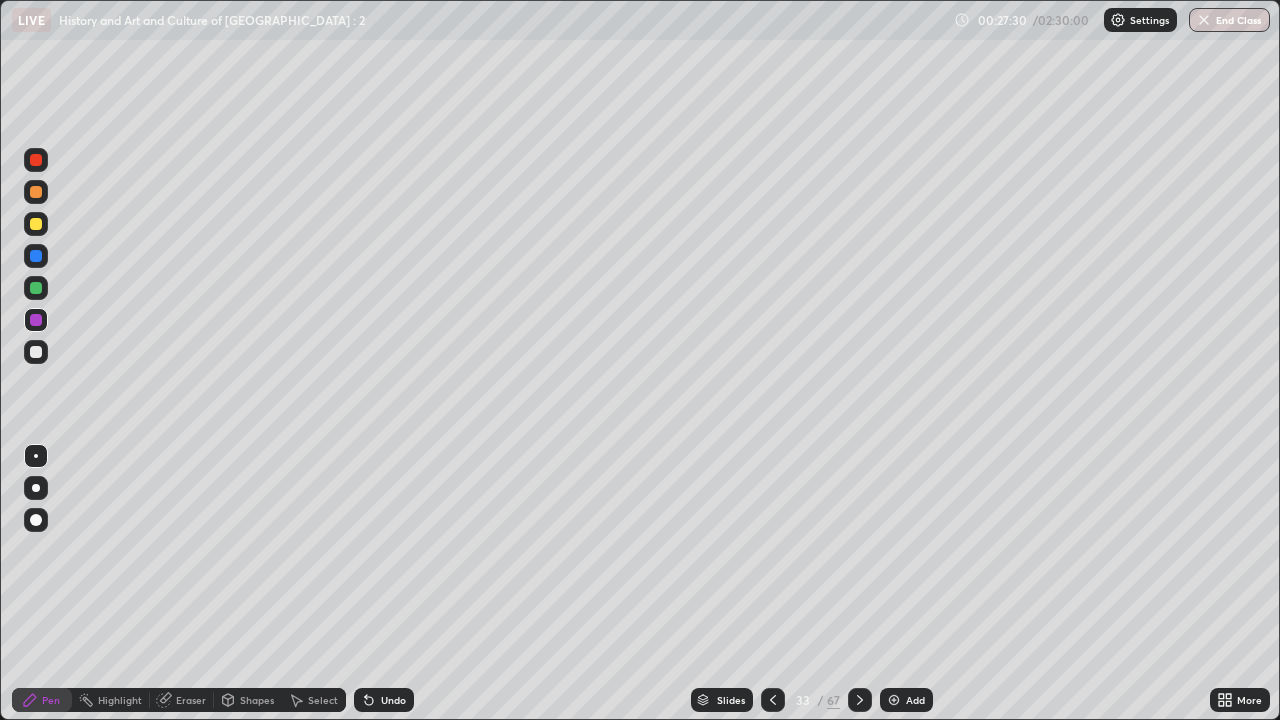 click 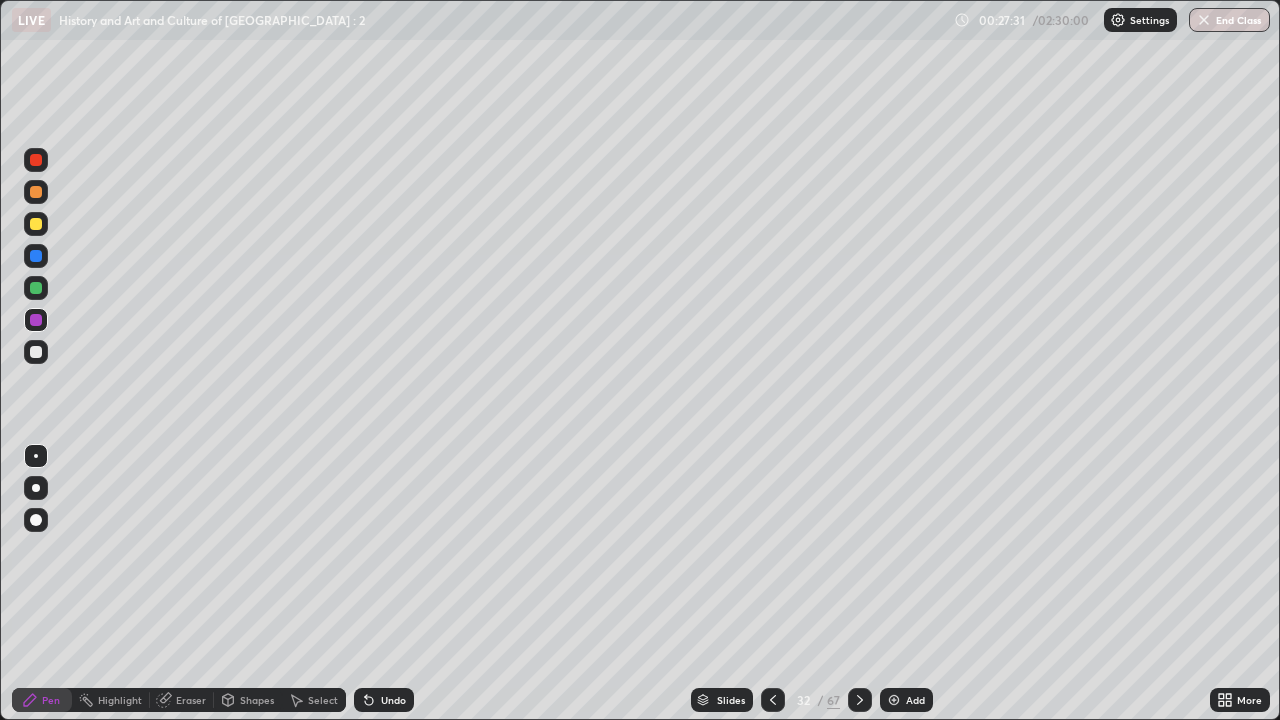 click 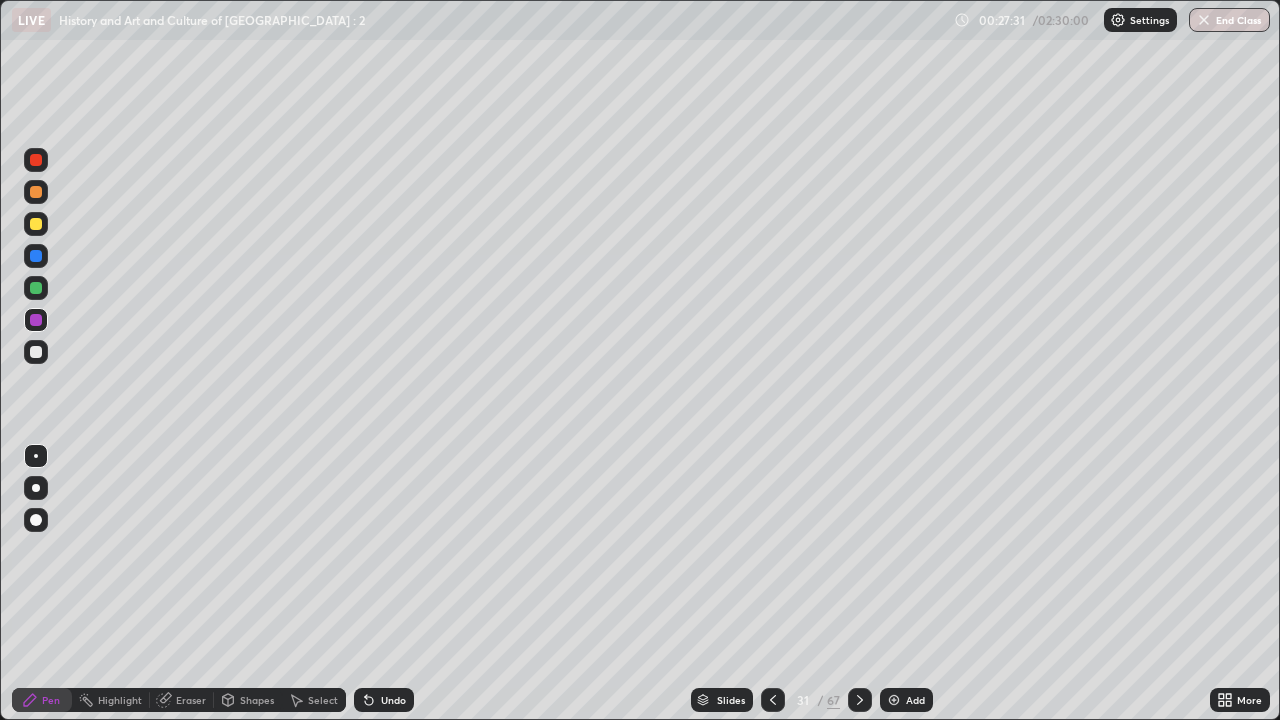 click 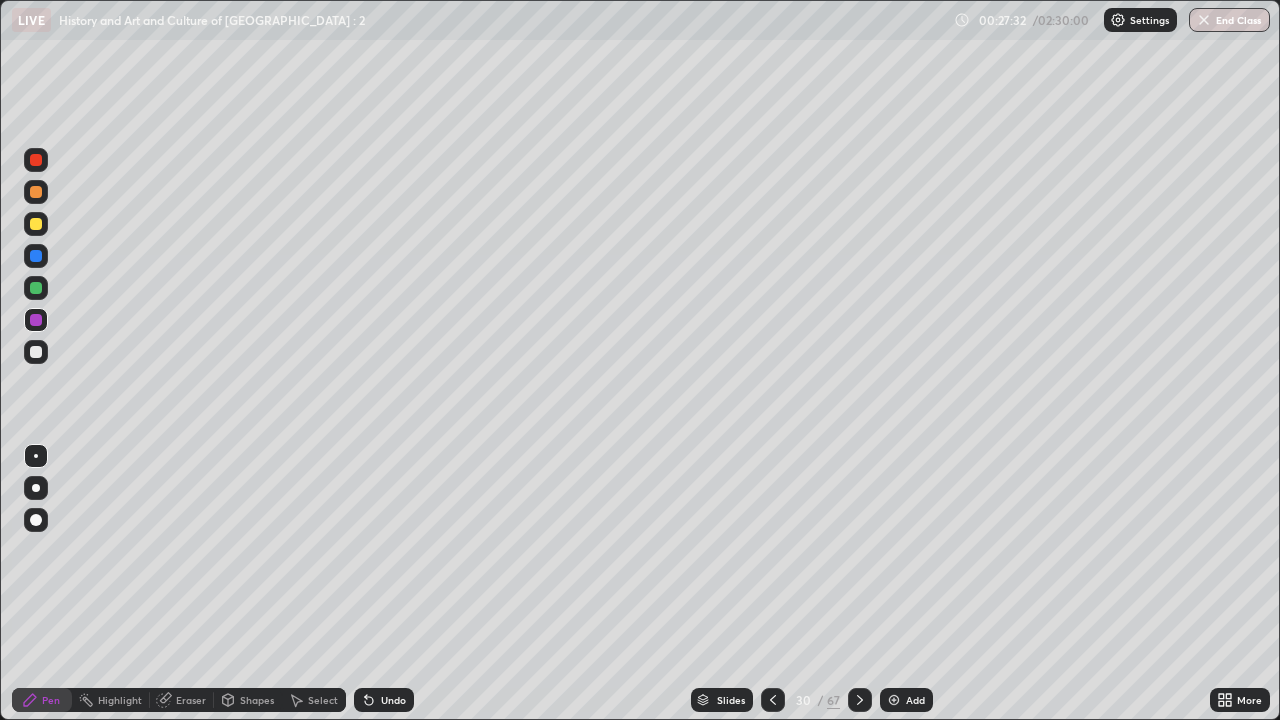 click 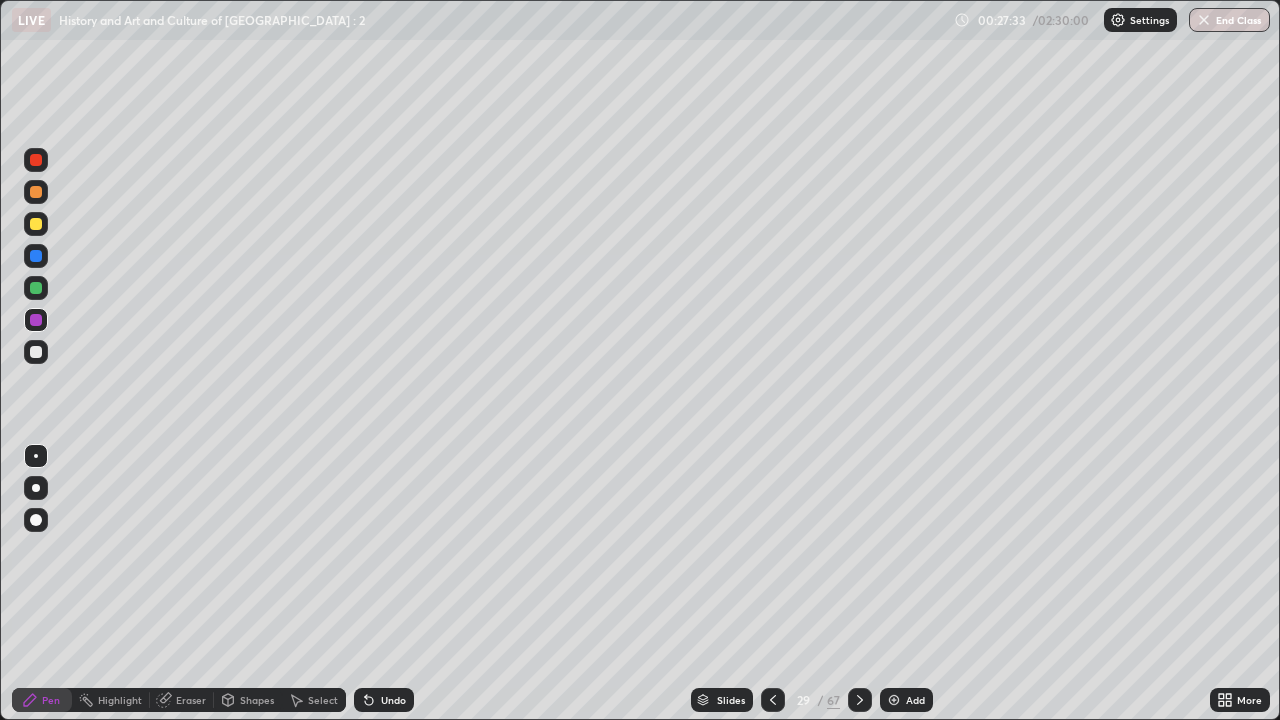 click 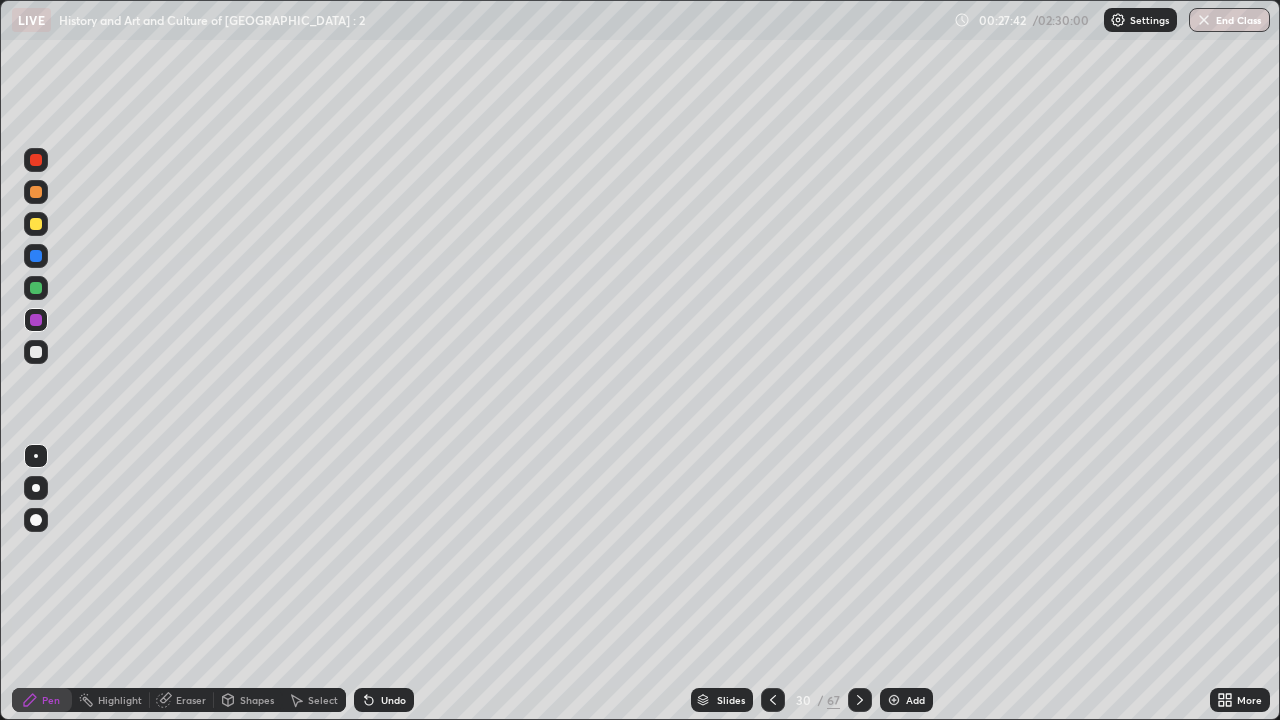 click on "Undo" at bounding box center (393, 700) 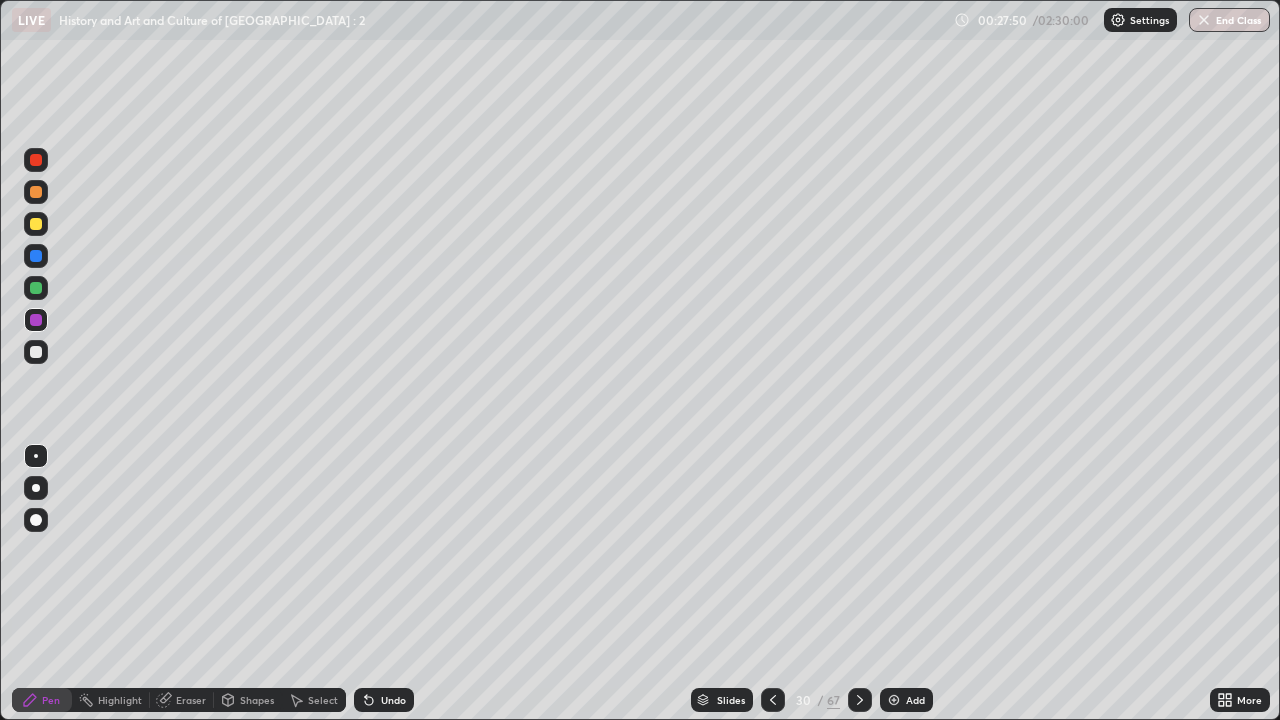 click at bounding box center [860, 700] 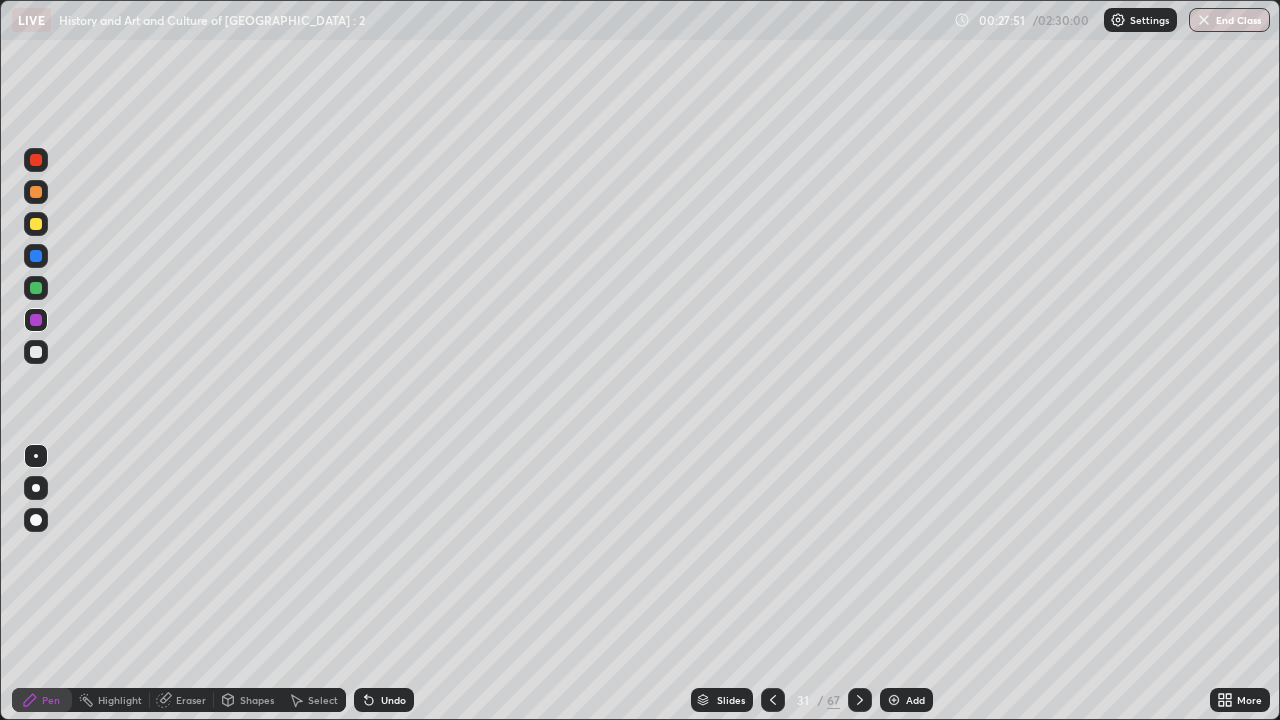 click 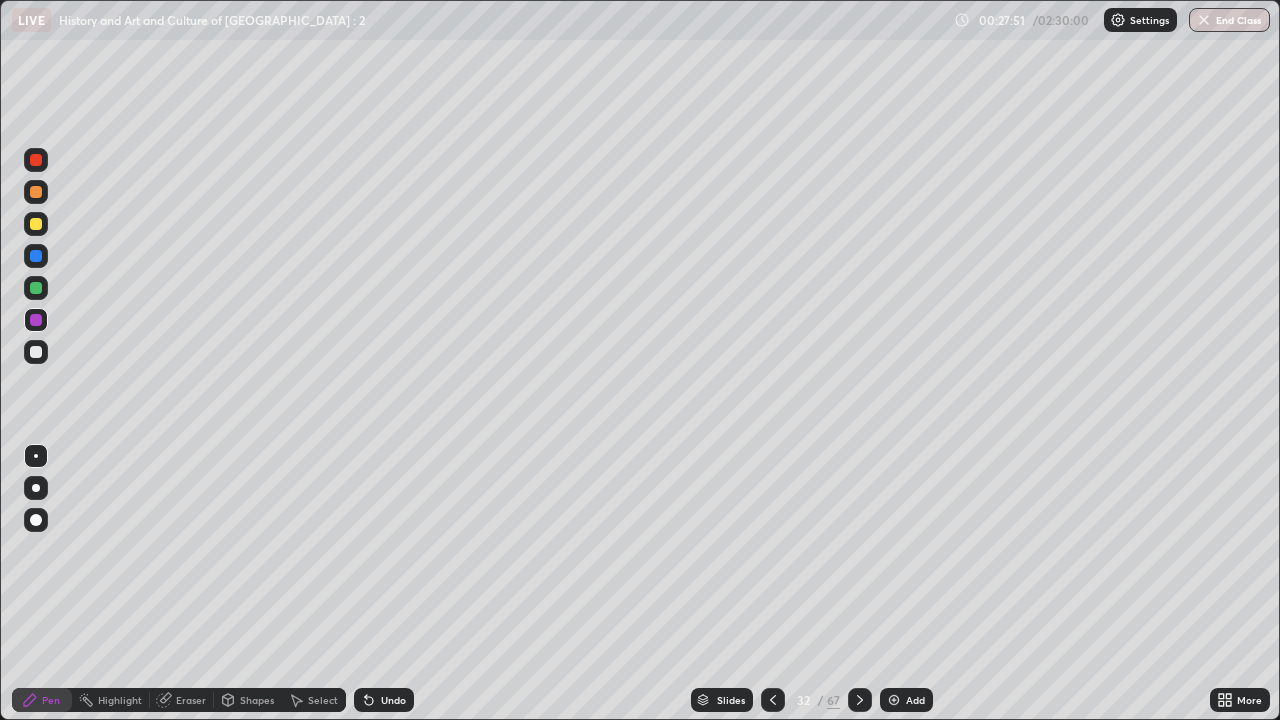 click 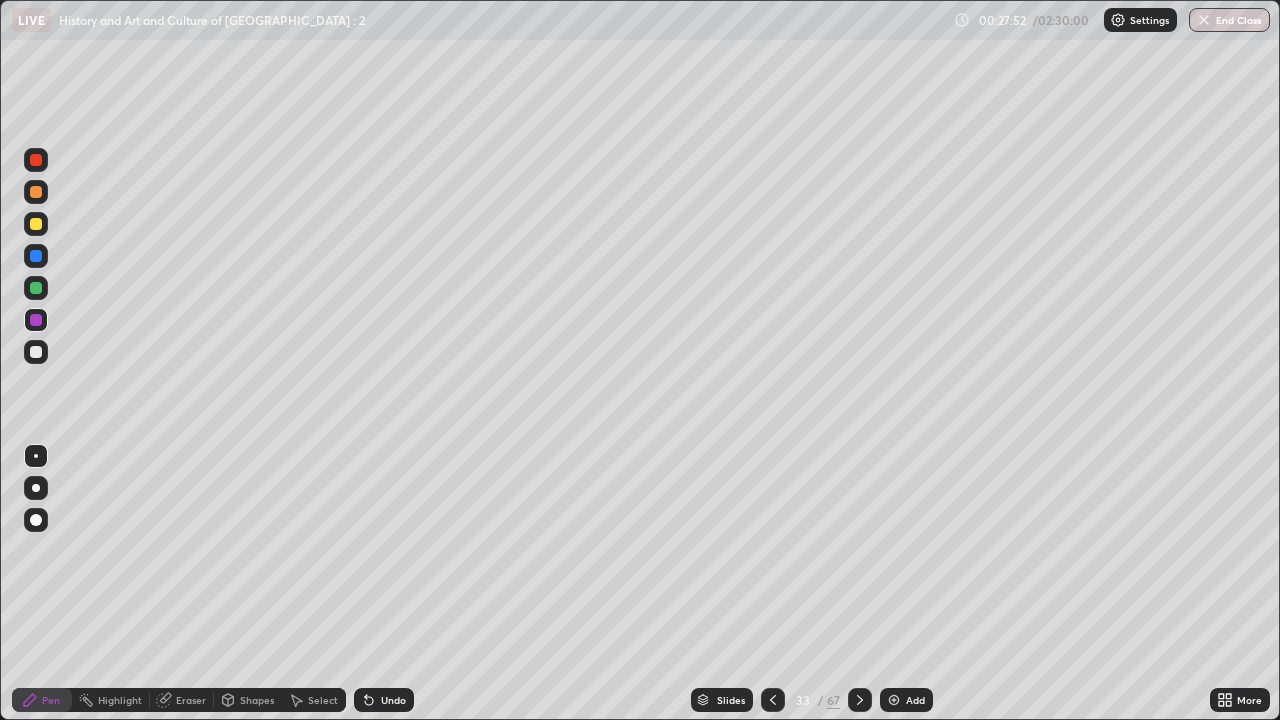 click 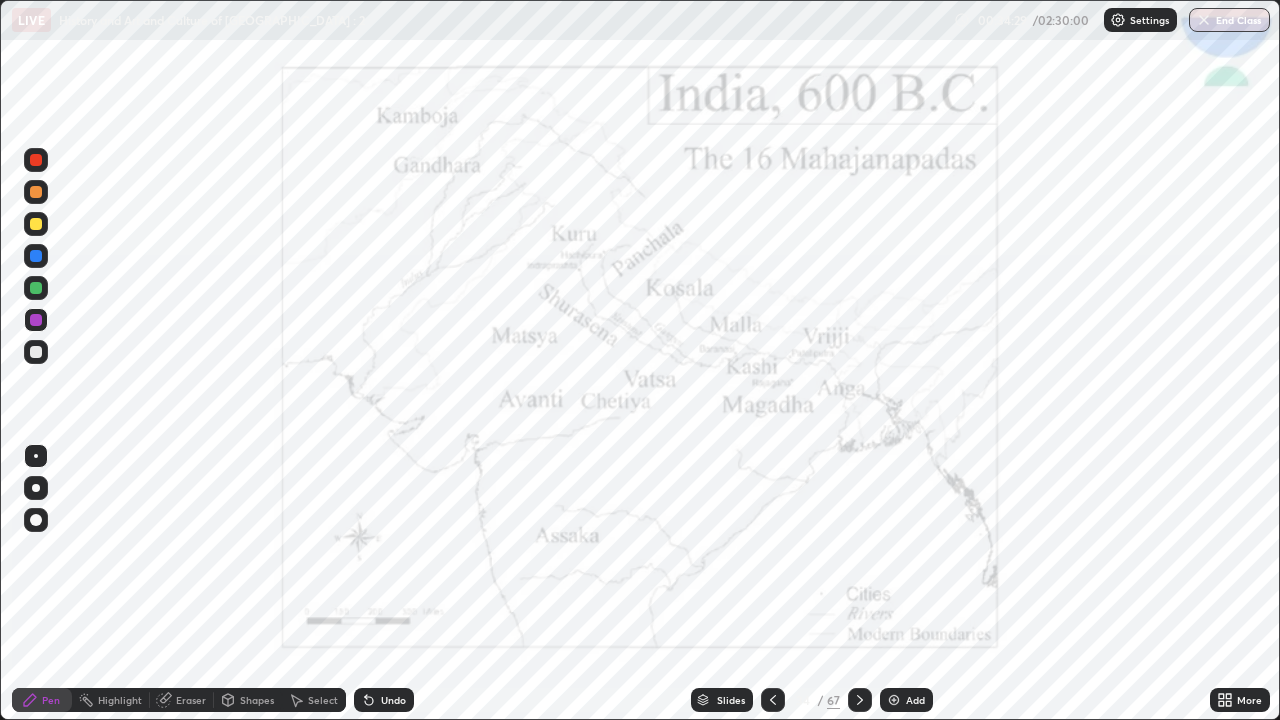 click 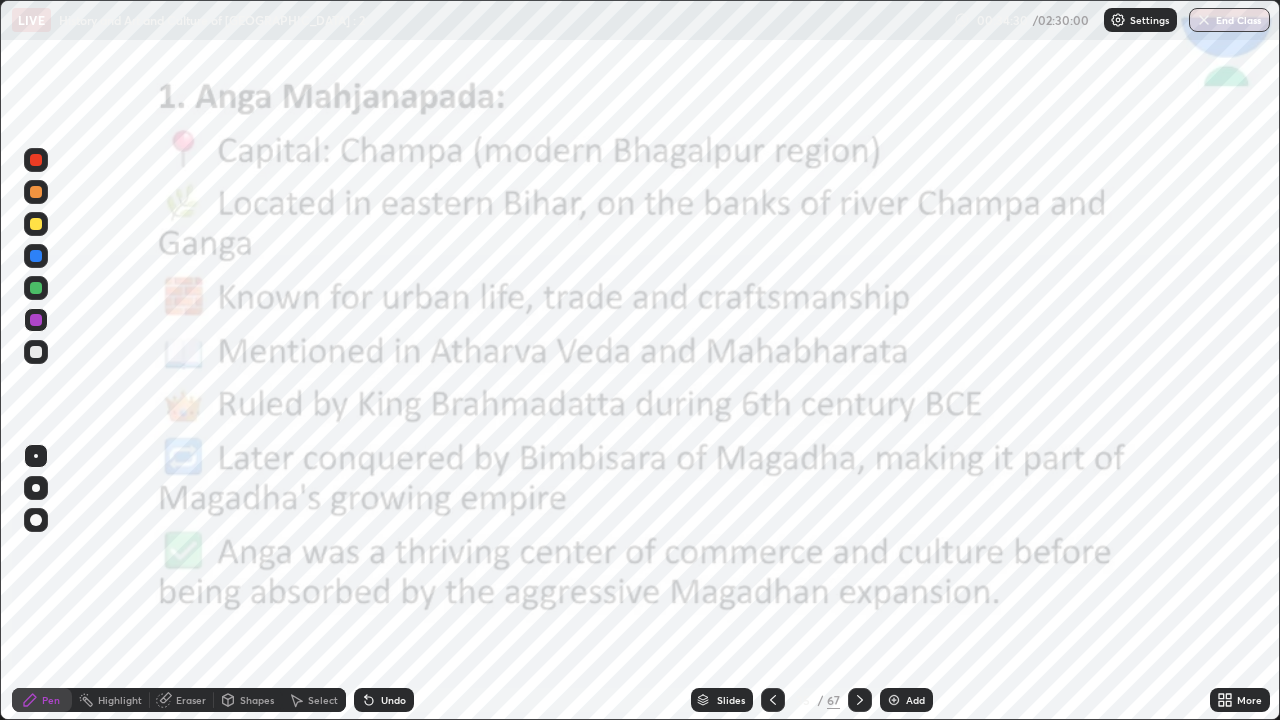 click 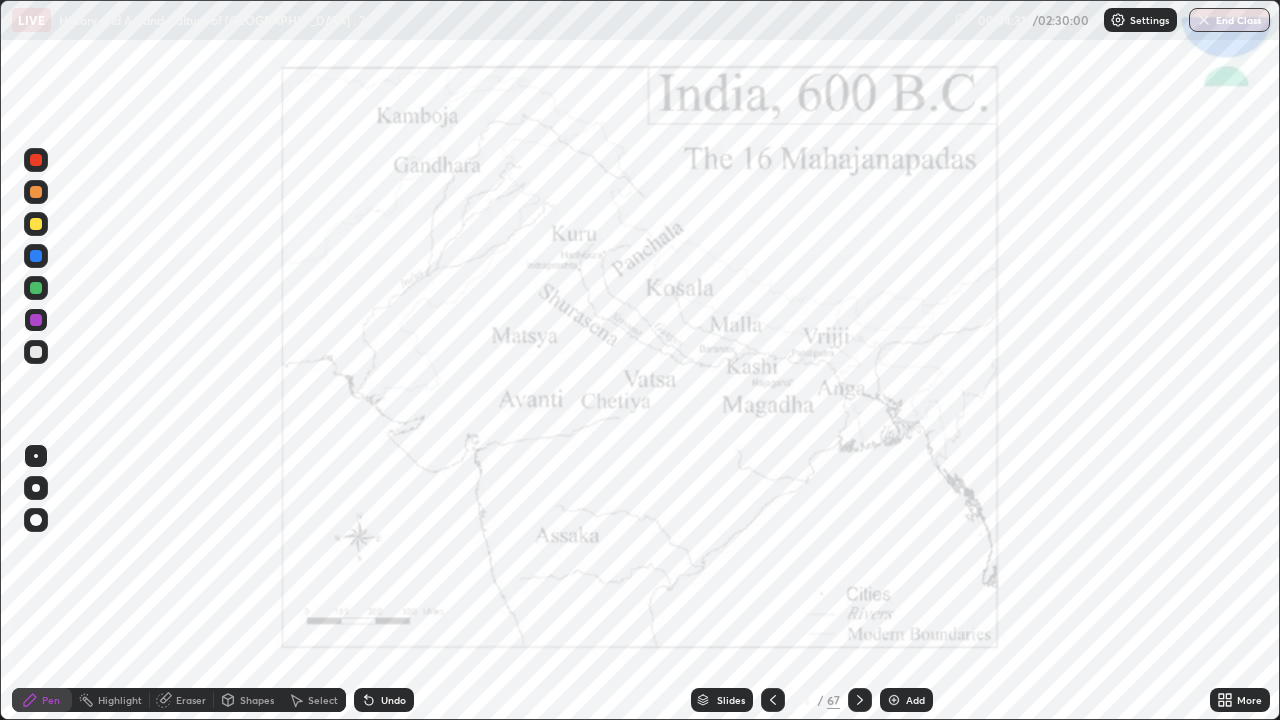 click 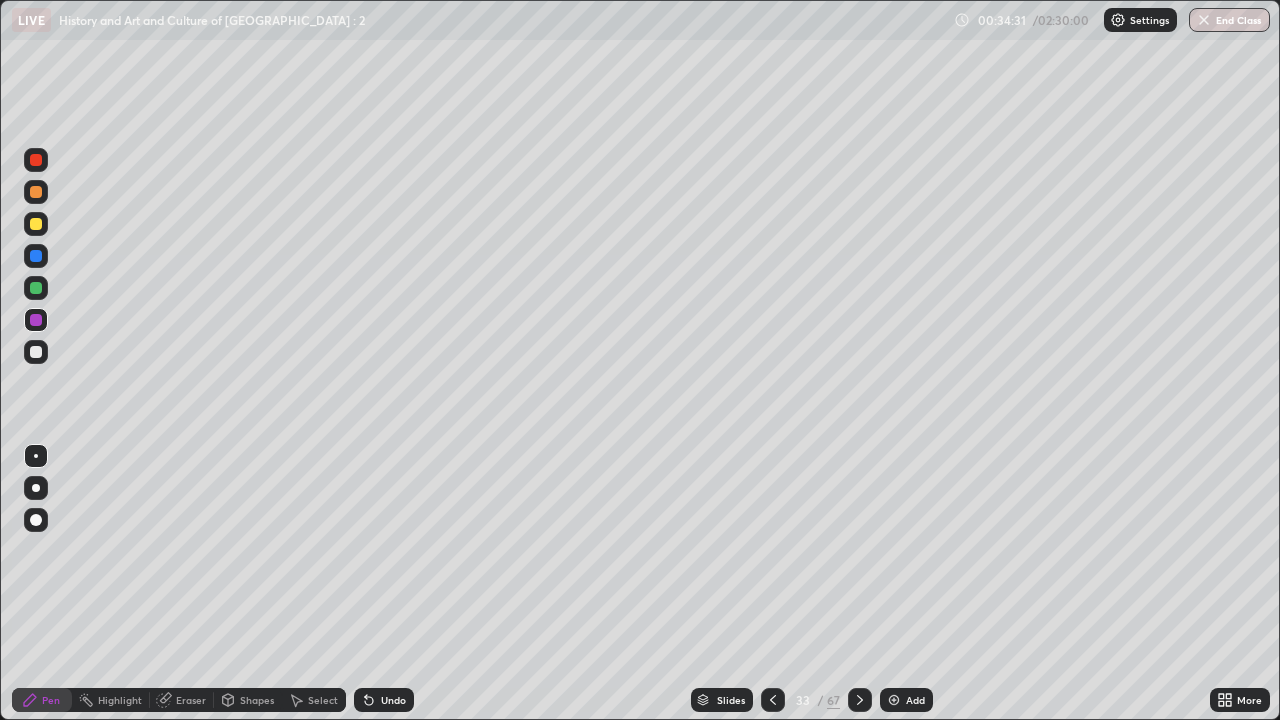click 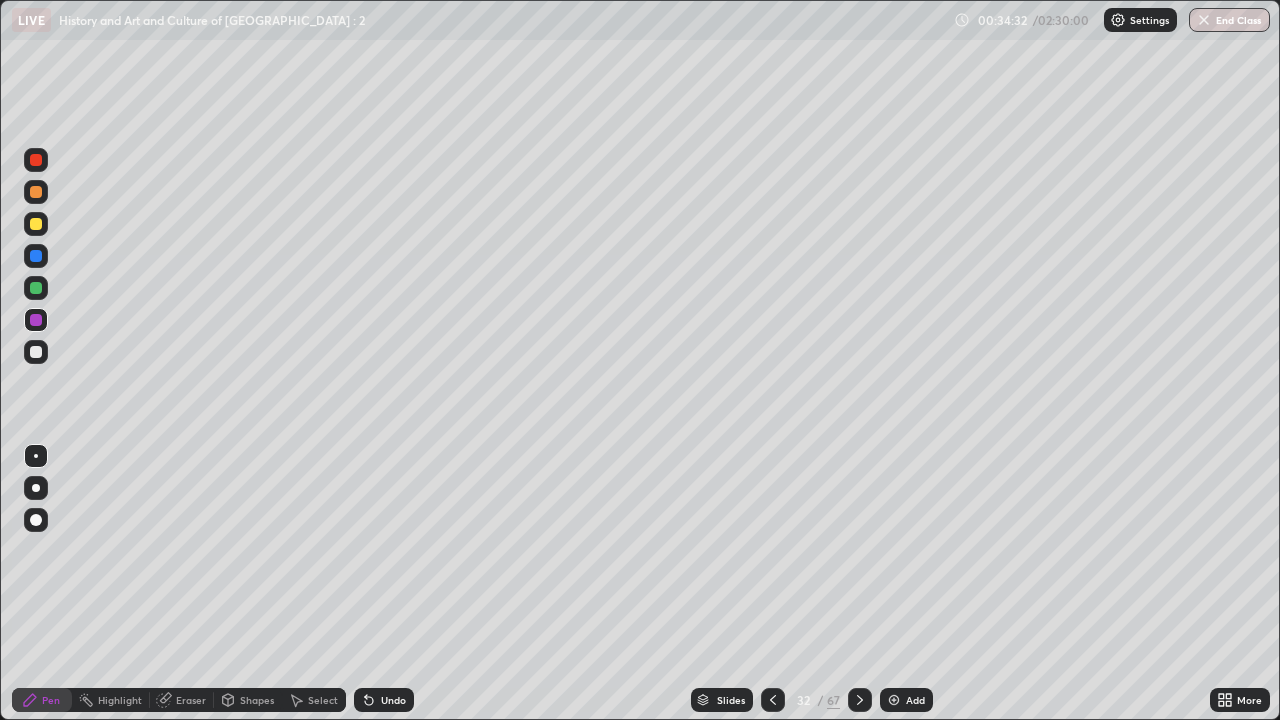 click 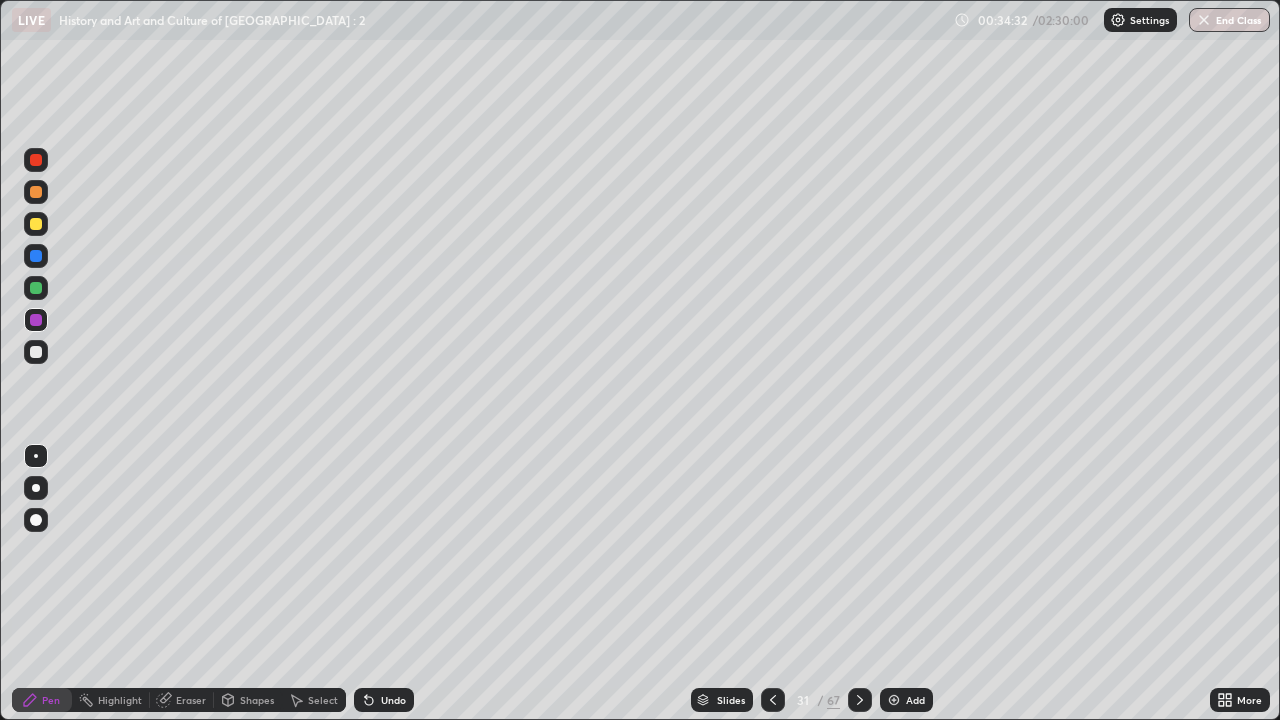 click 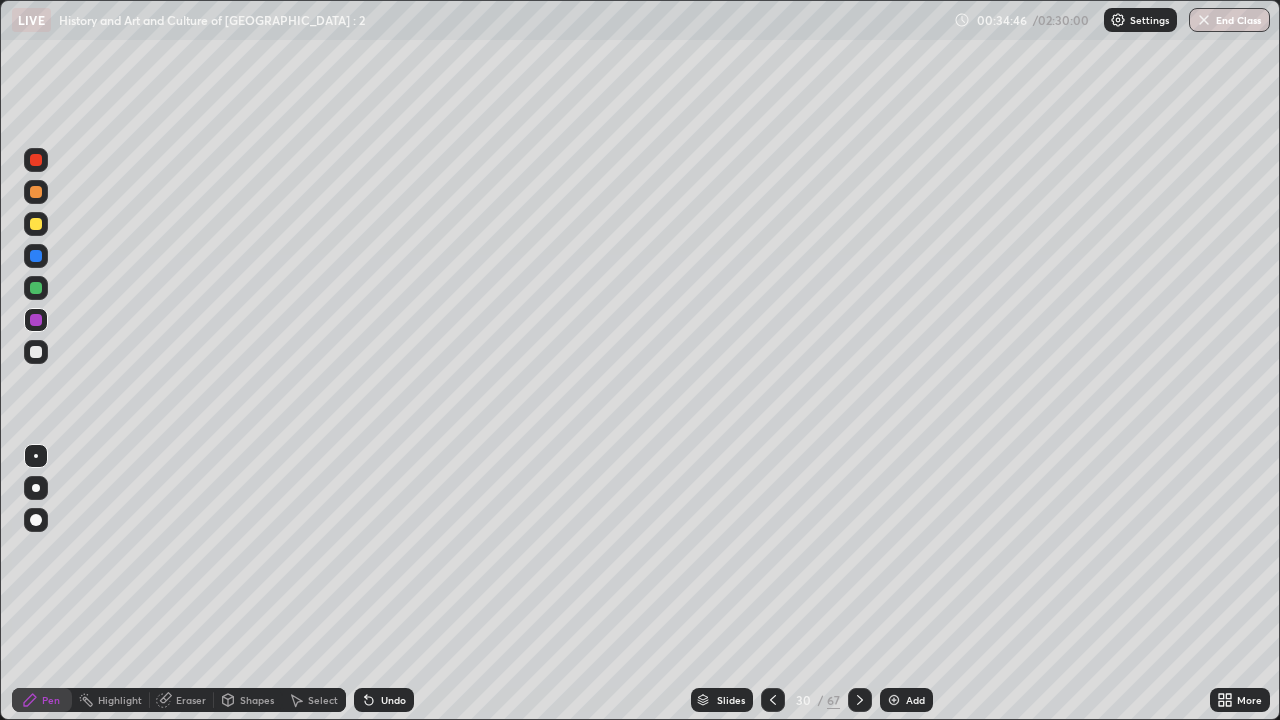 click on "Undo" at bounding box center [384, 700] 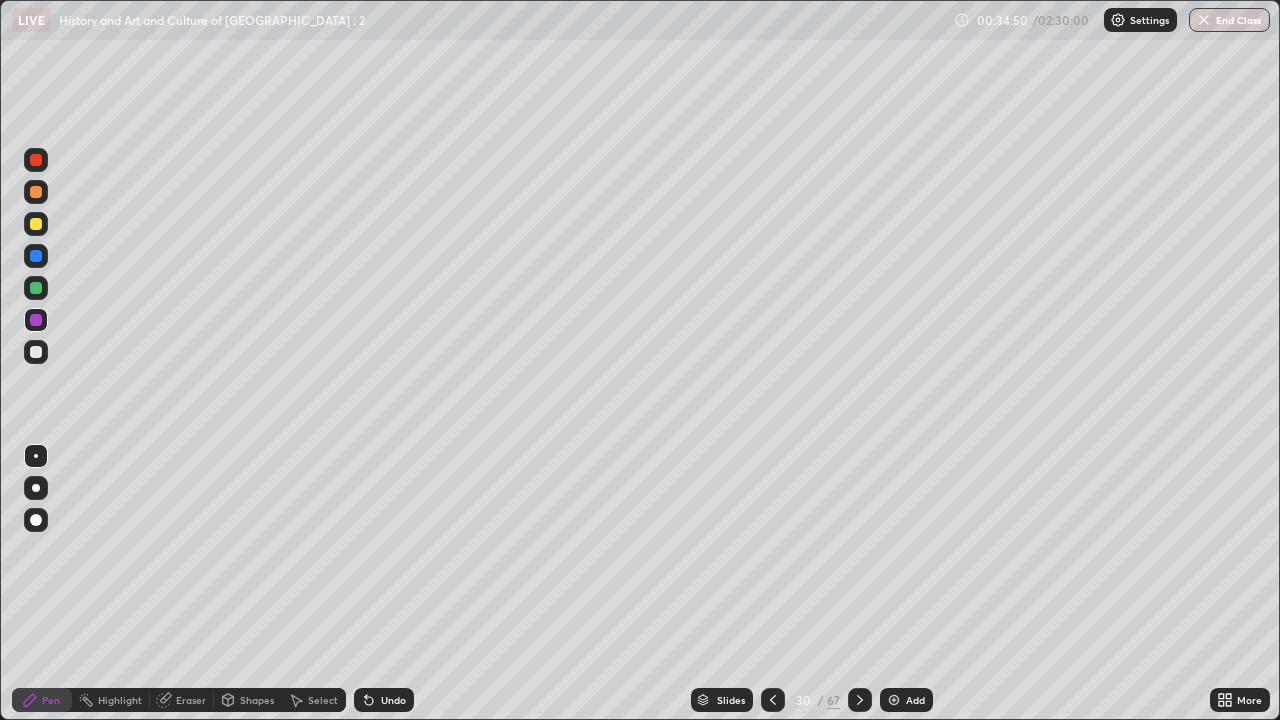 click on "Undo" at bounding box center (384, 700) 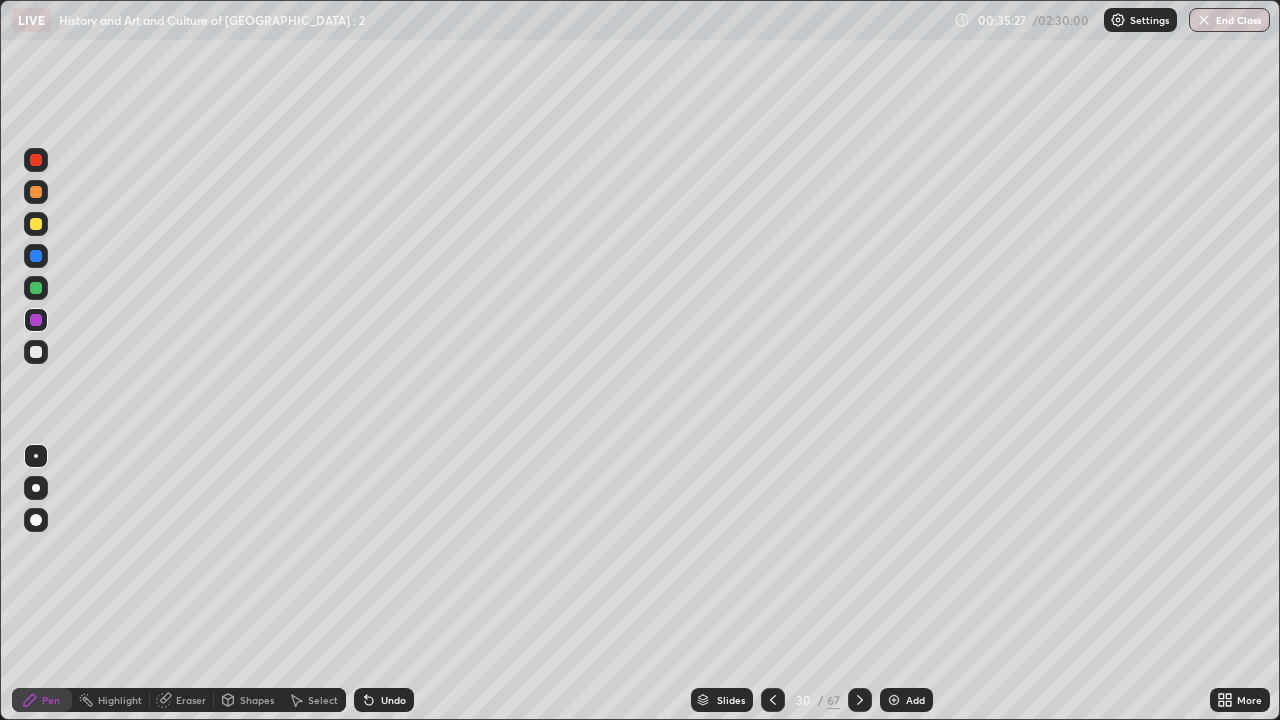 click 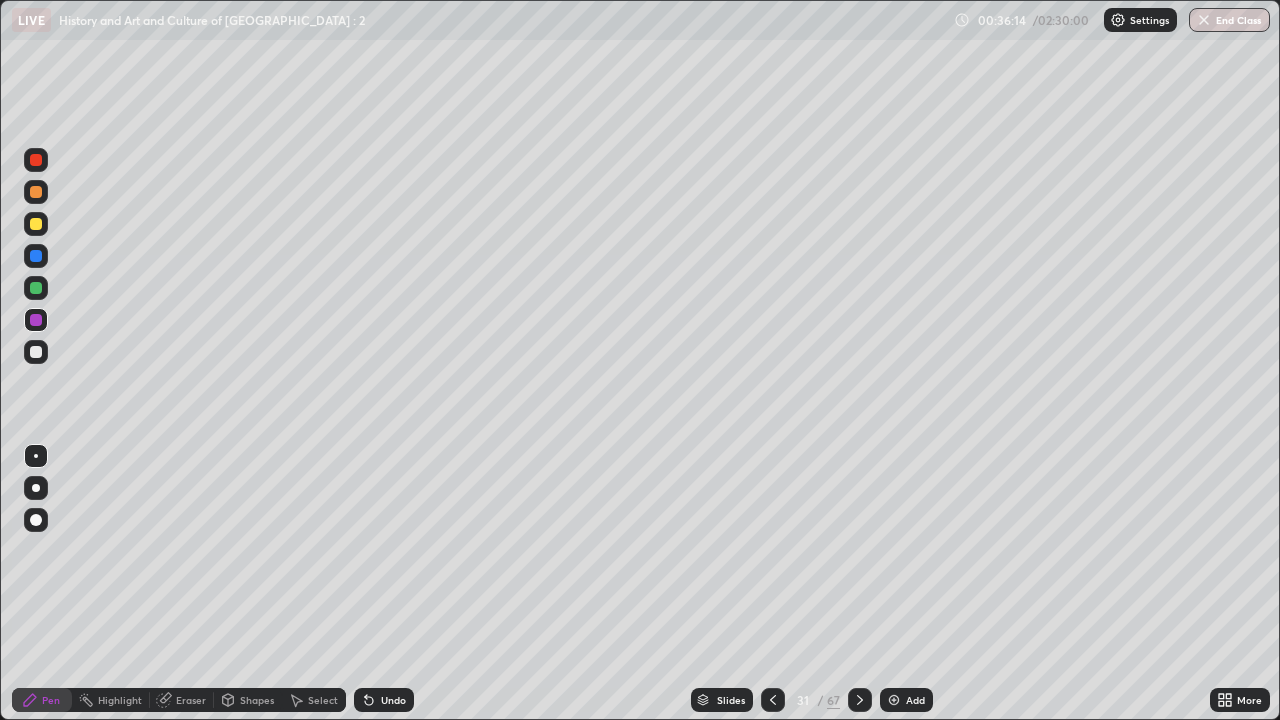 click at bounding box center [36, 352] 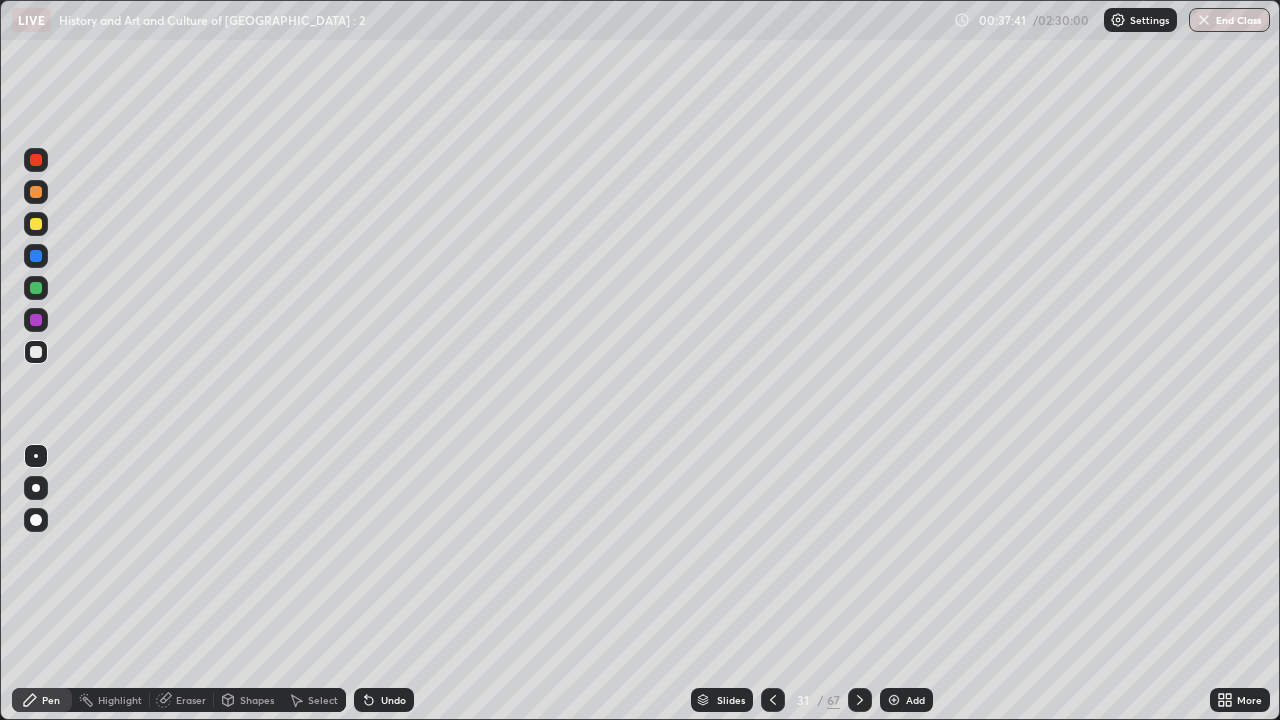 click 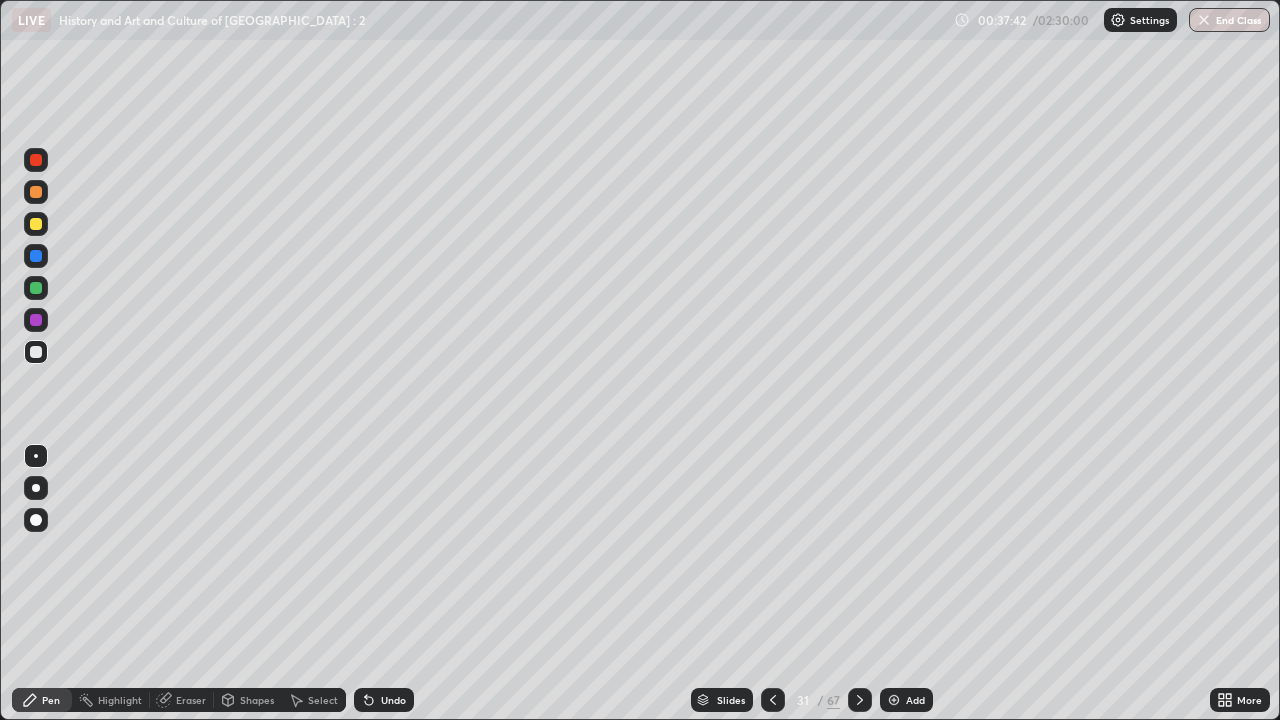 click on "Undo" at bounding box center [384, 700] 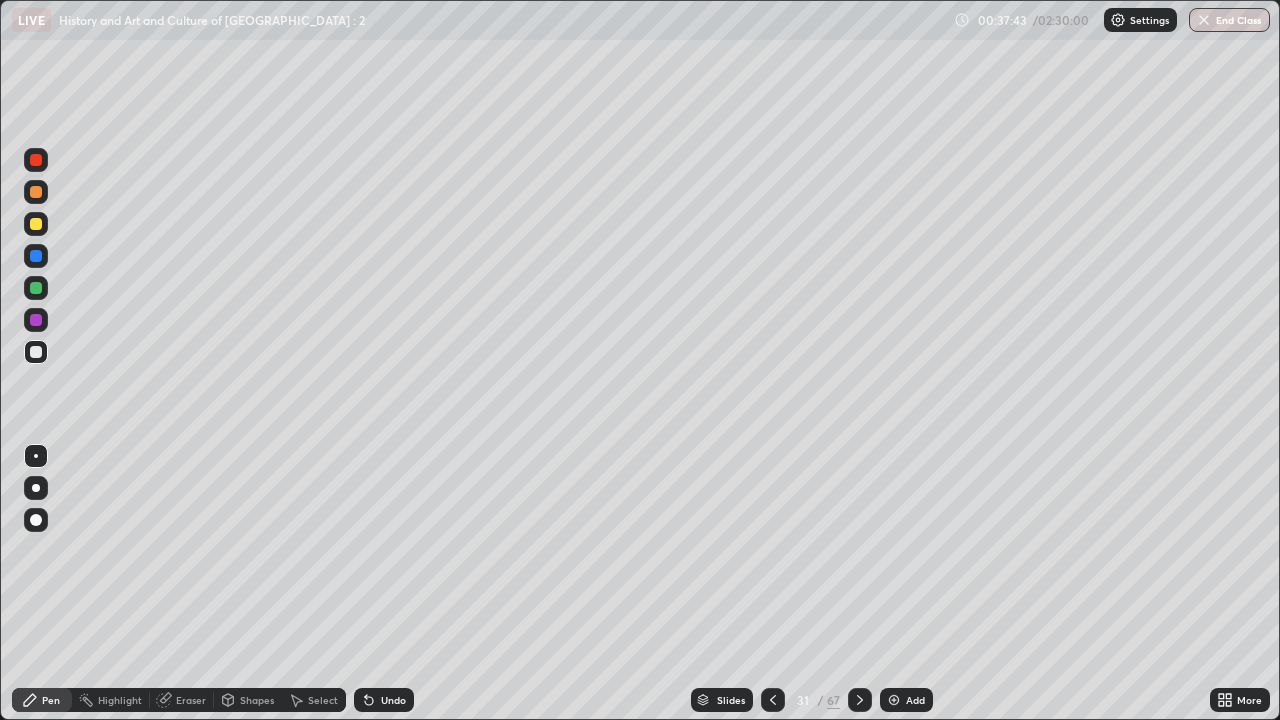 click on "Undo" at bounding box center (393, 700) 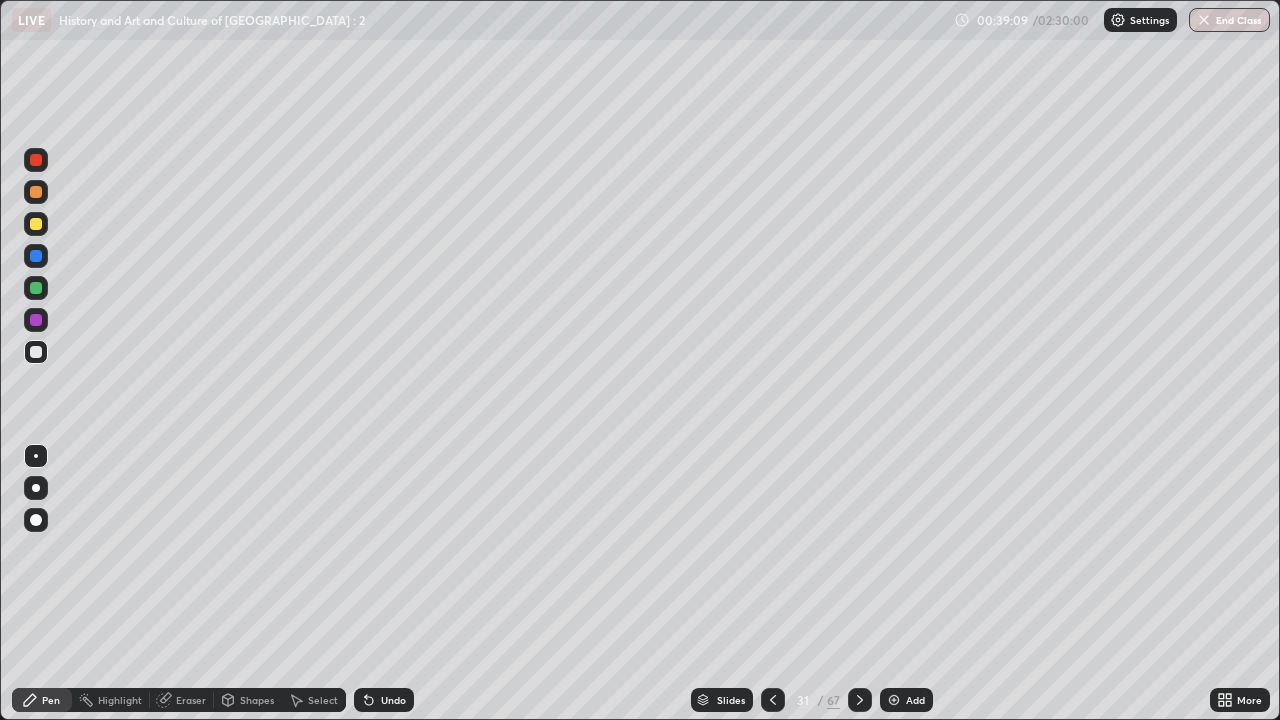 click 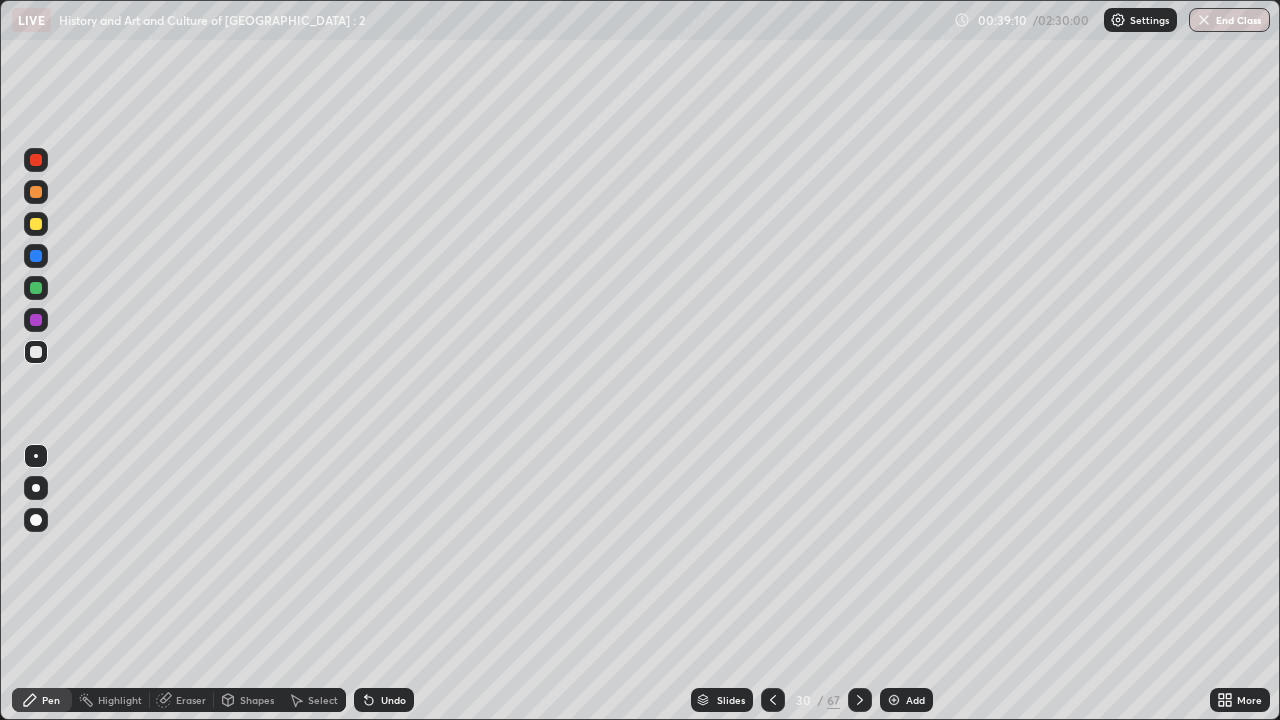 click 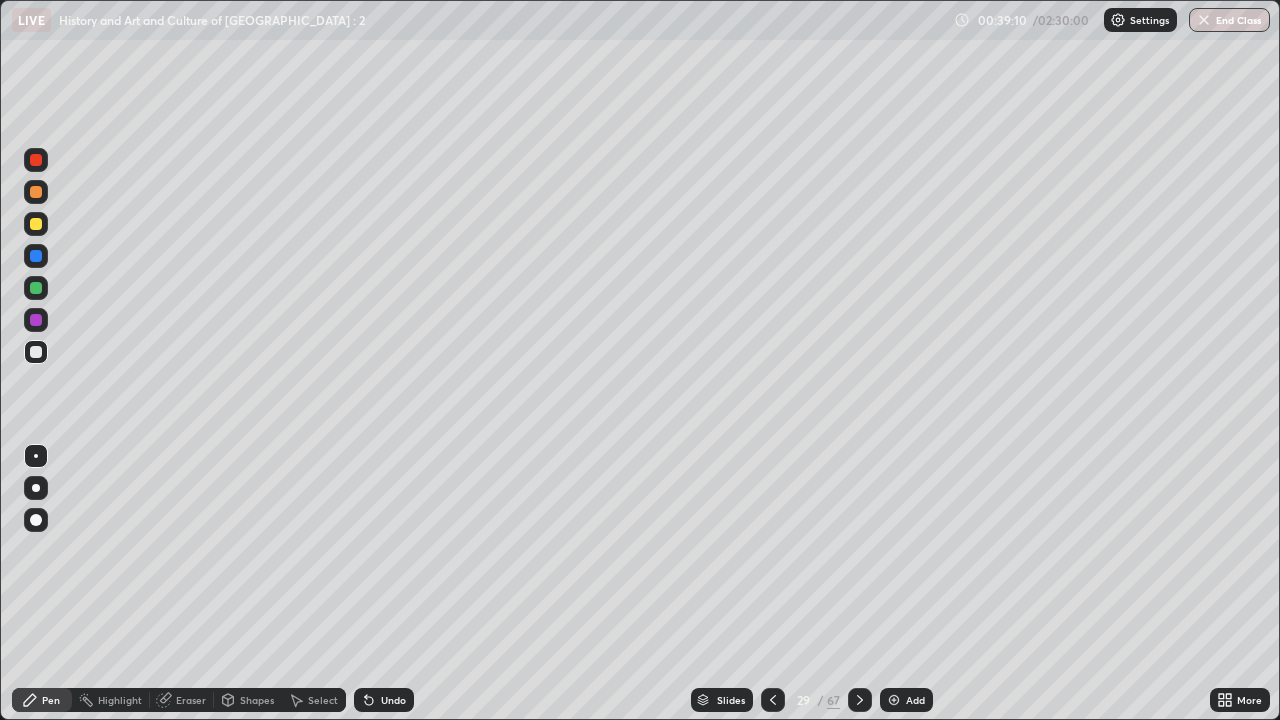 click 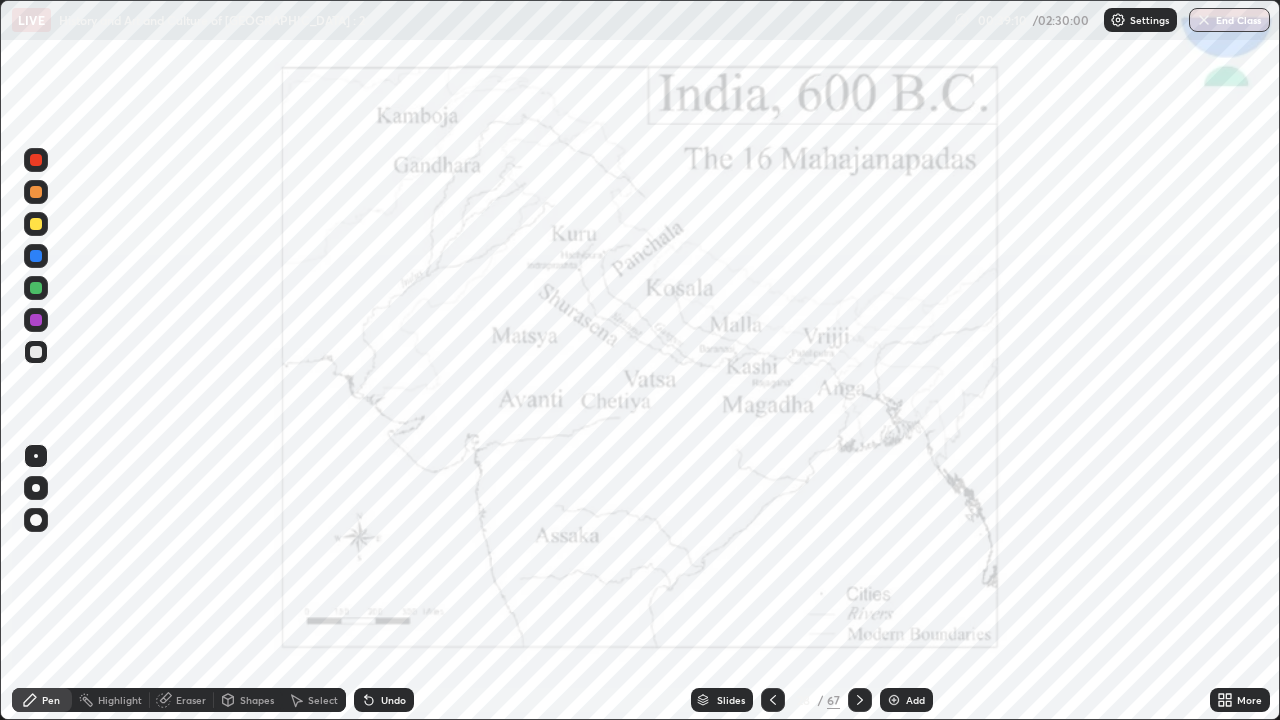 click 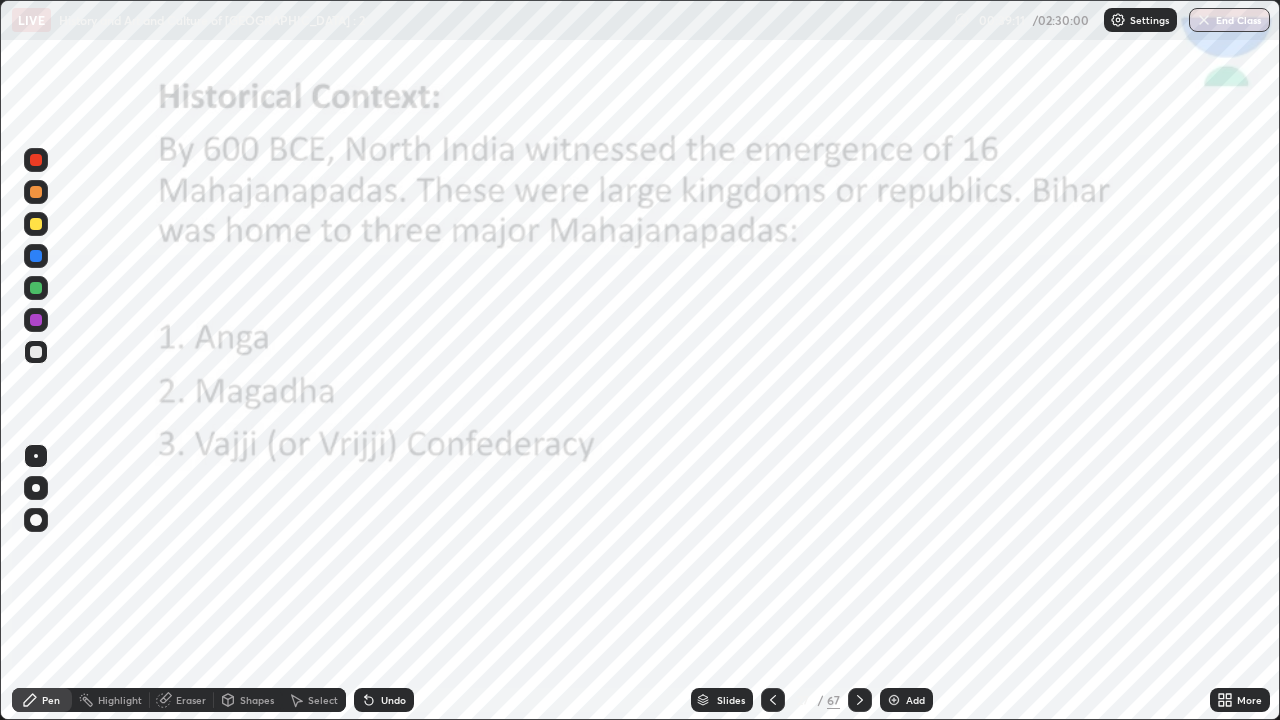 click 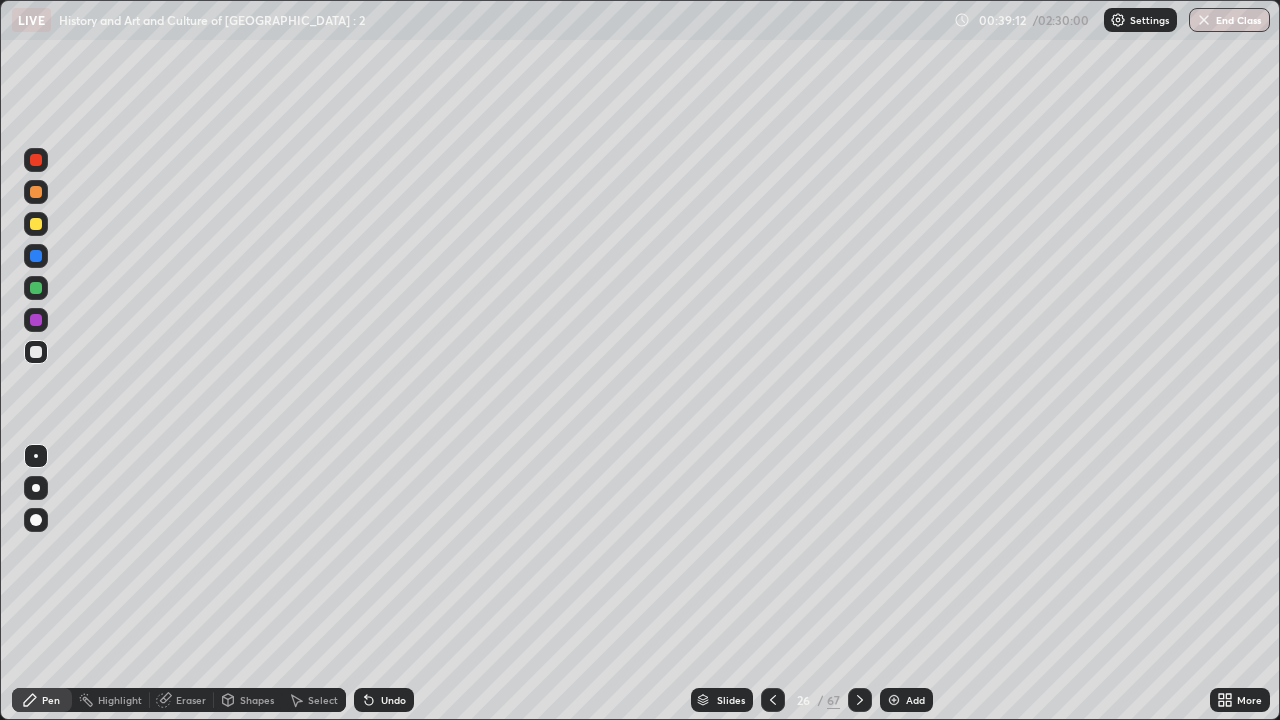 click 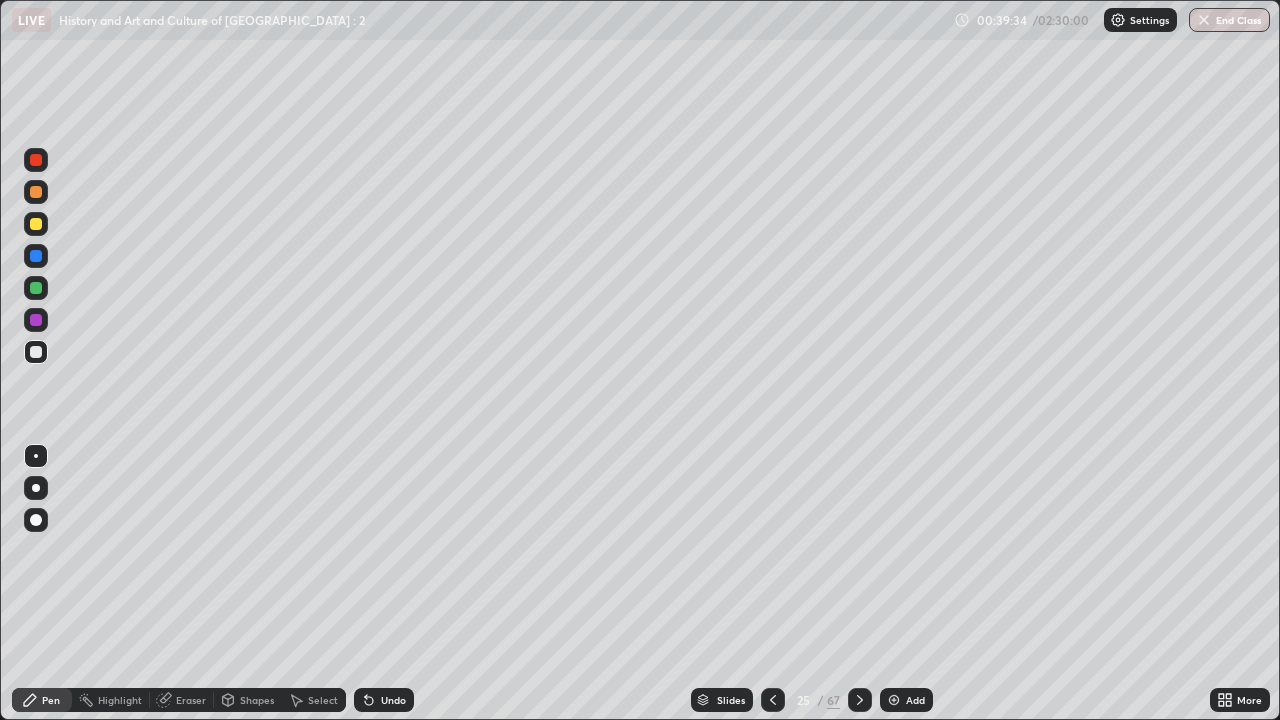 click at bounding box center [773, 700] 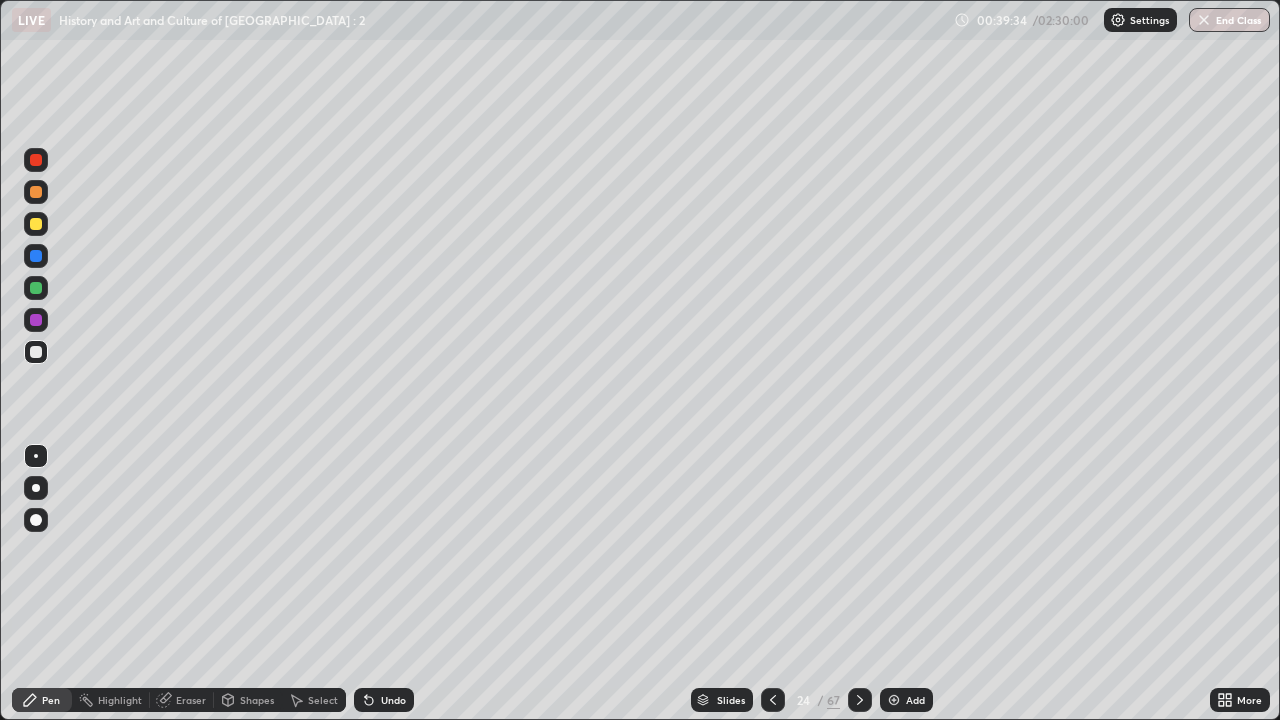 click 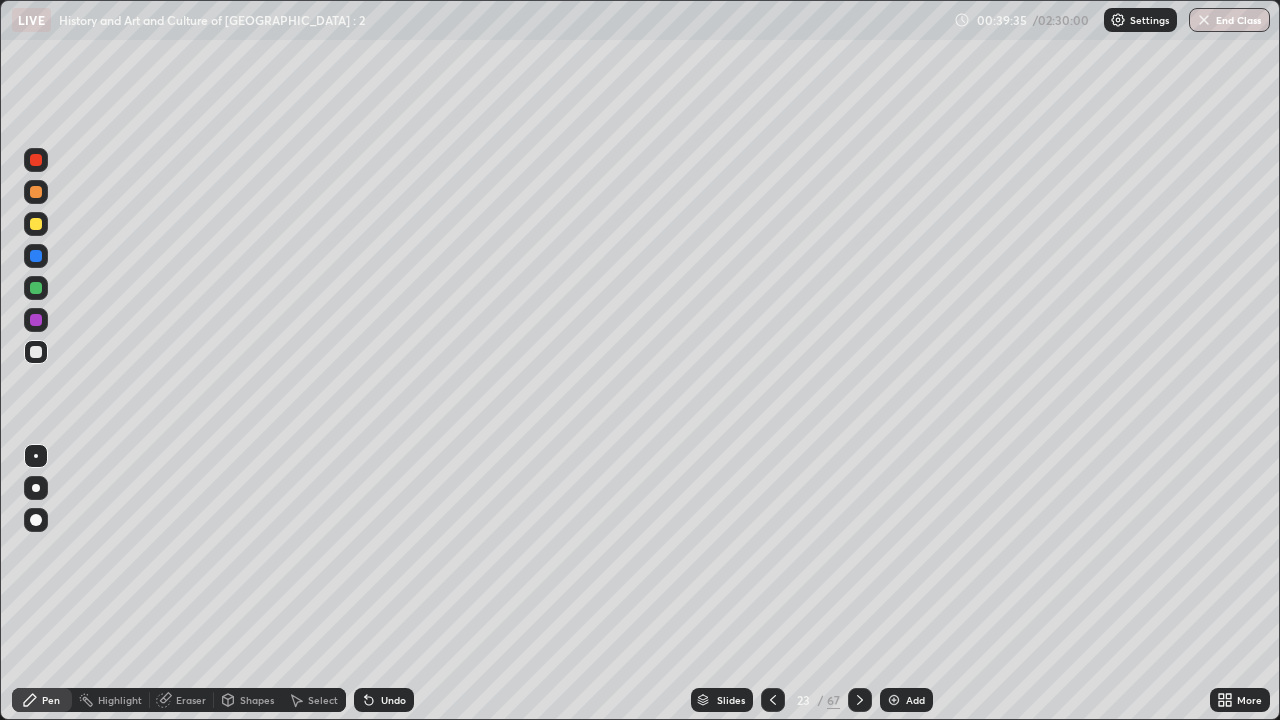 click 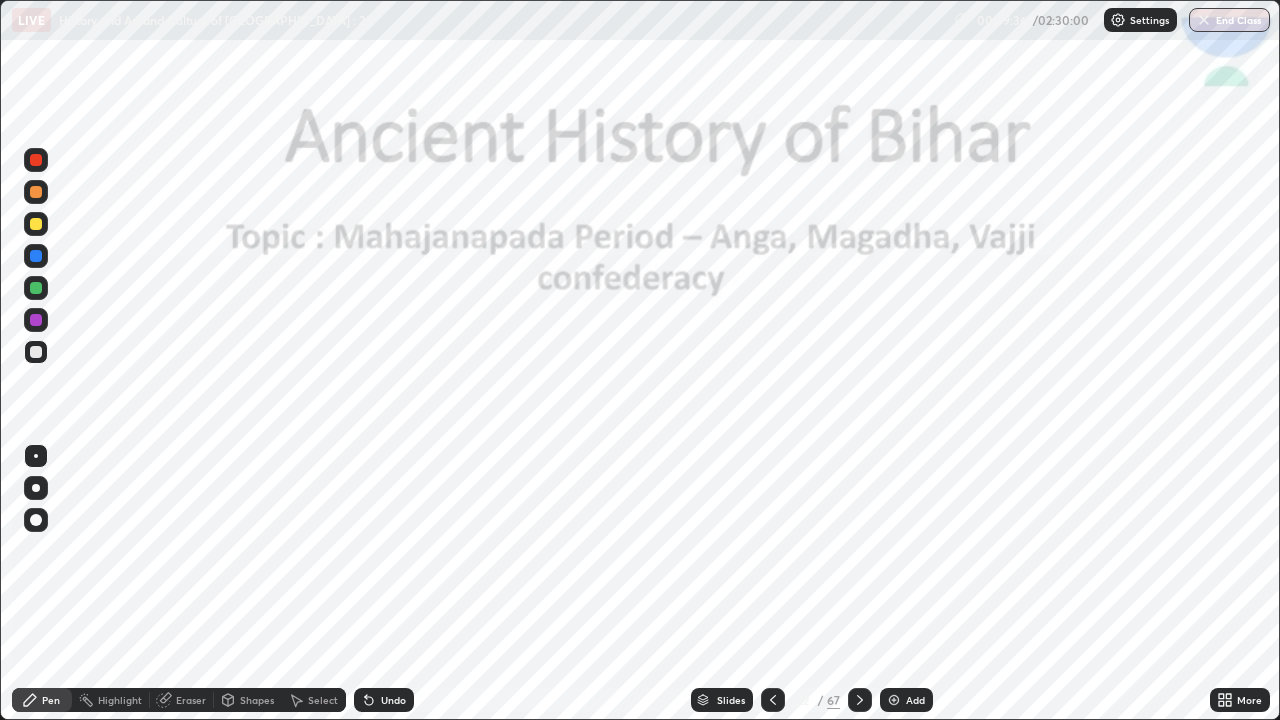 click at bounding box center [860, 700] 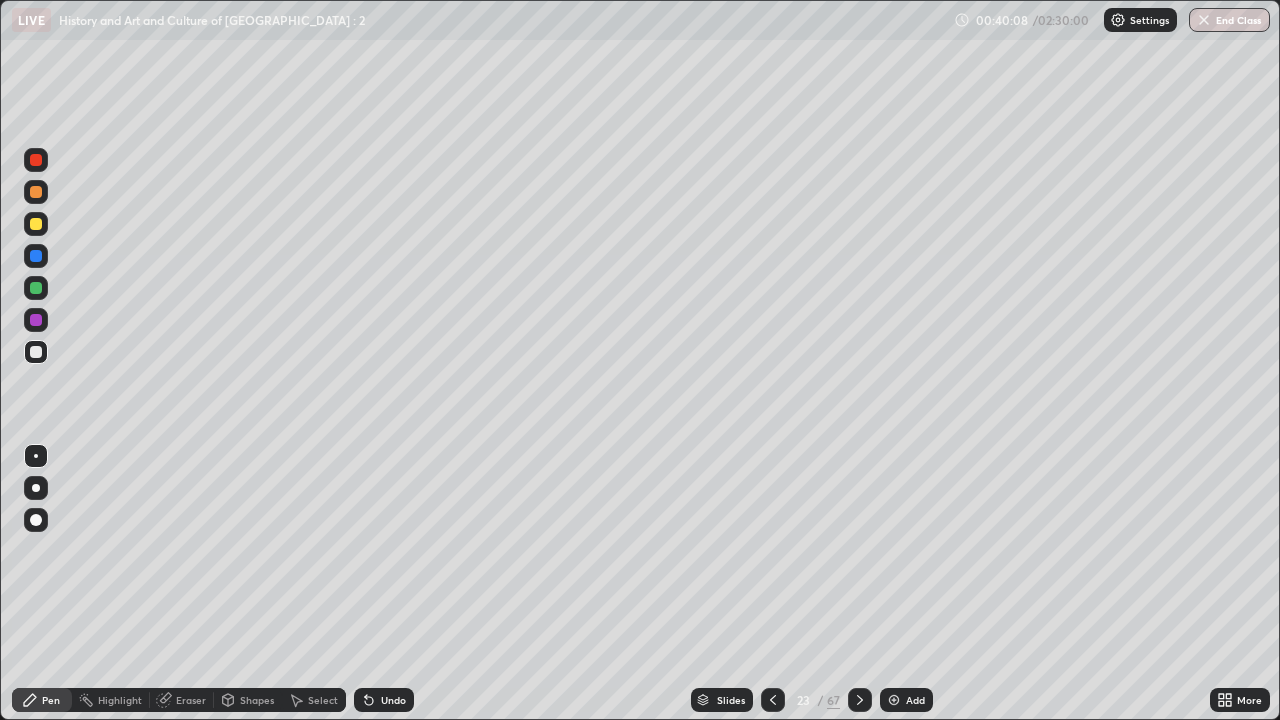 click at bounding box center (894, 700) 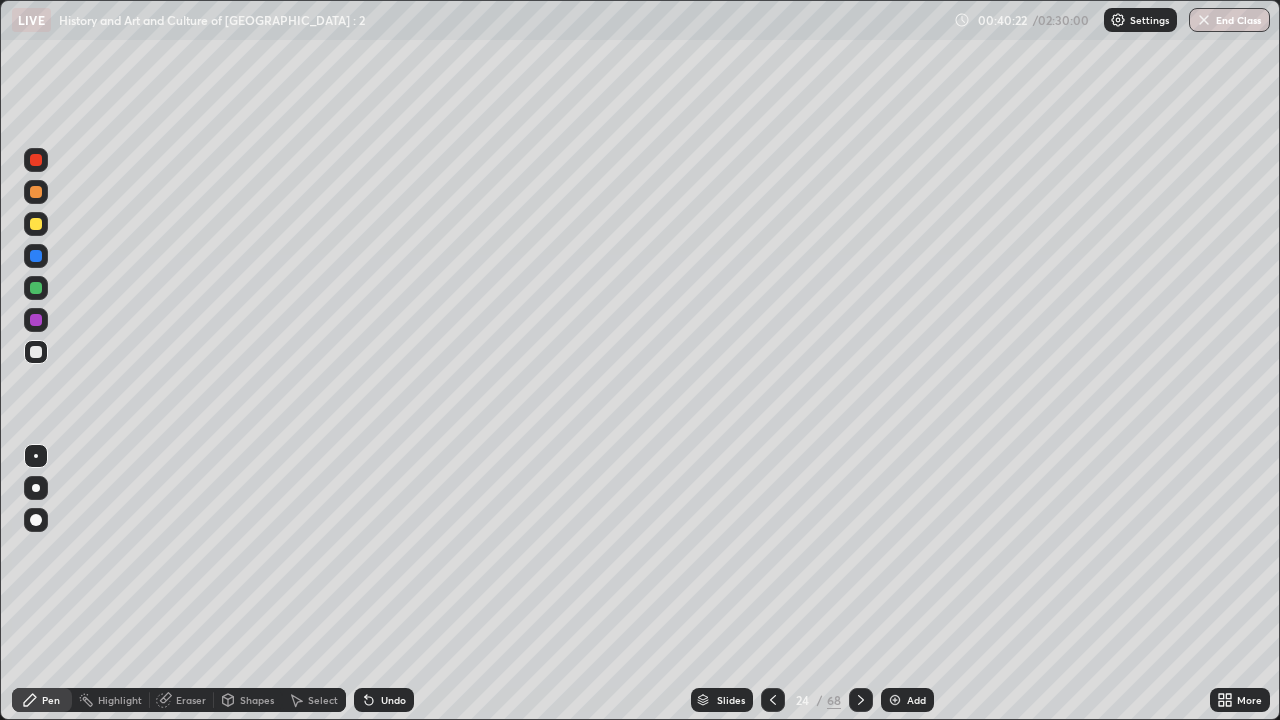 click 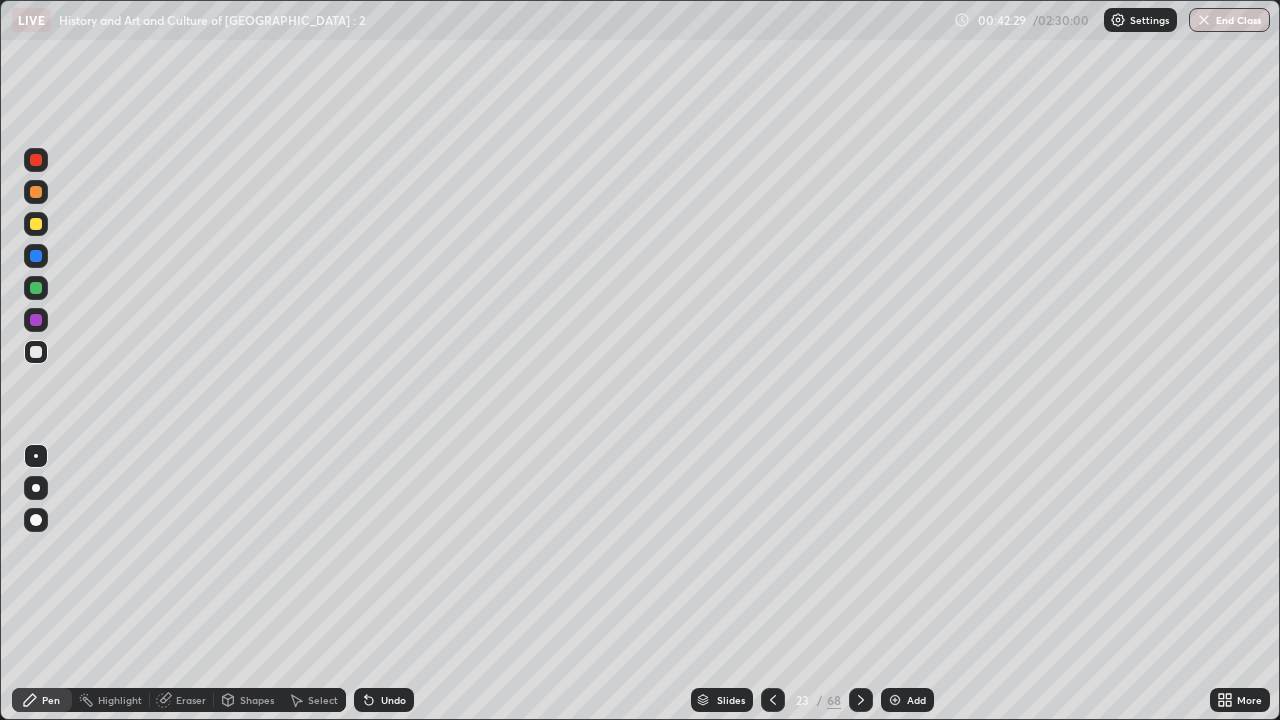 click at bounding box center [861, 700] 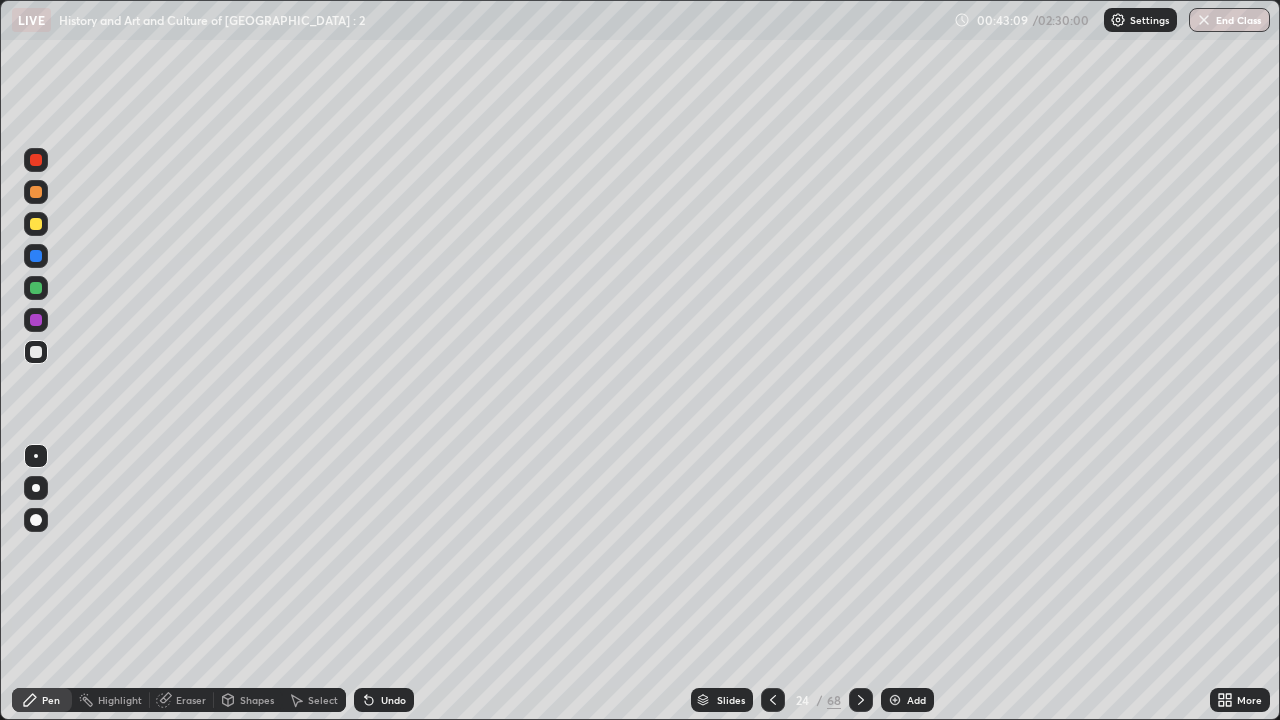 click on "Undo" at bounding box center (393, 700) 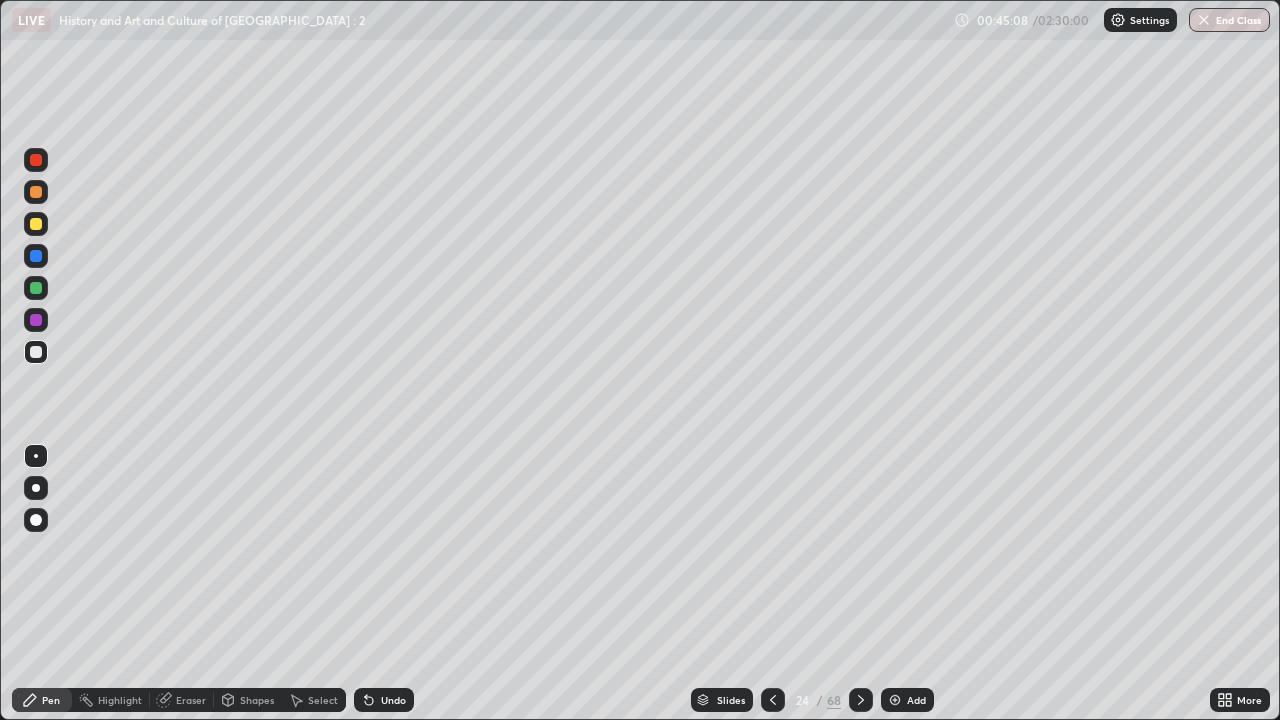 click 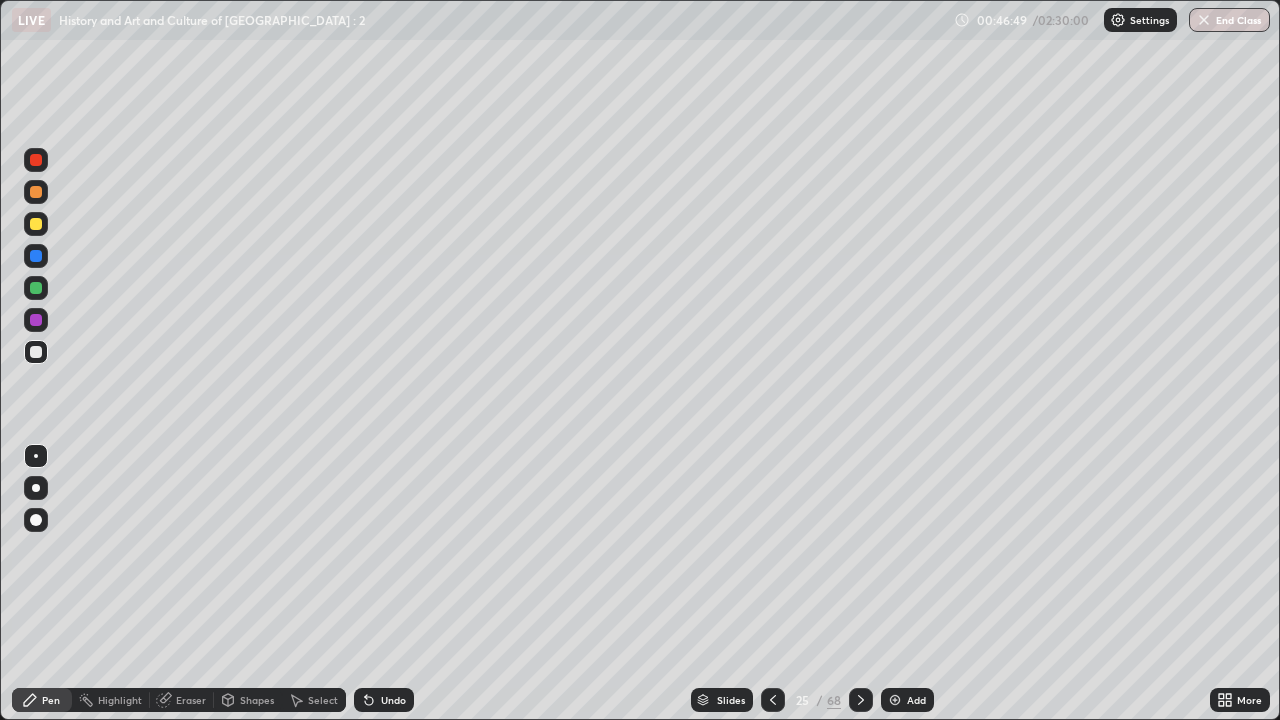 click 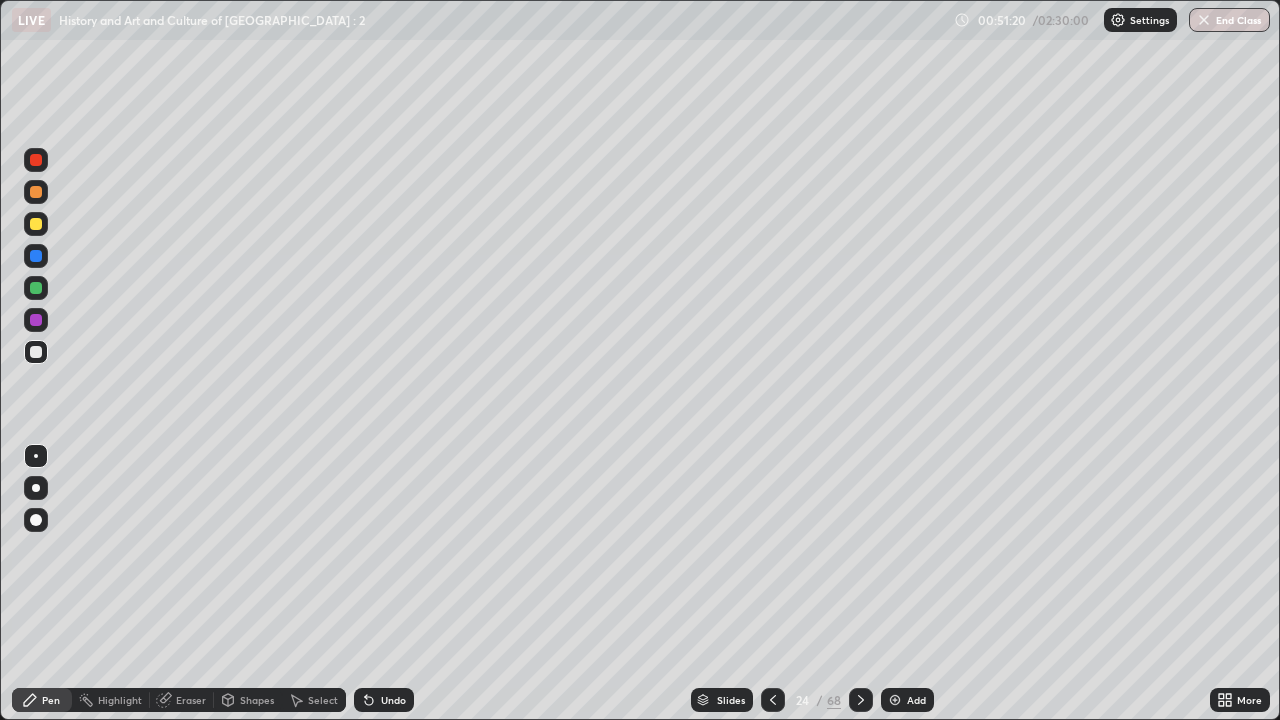 click 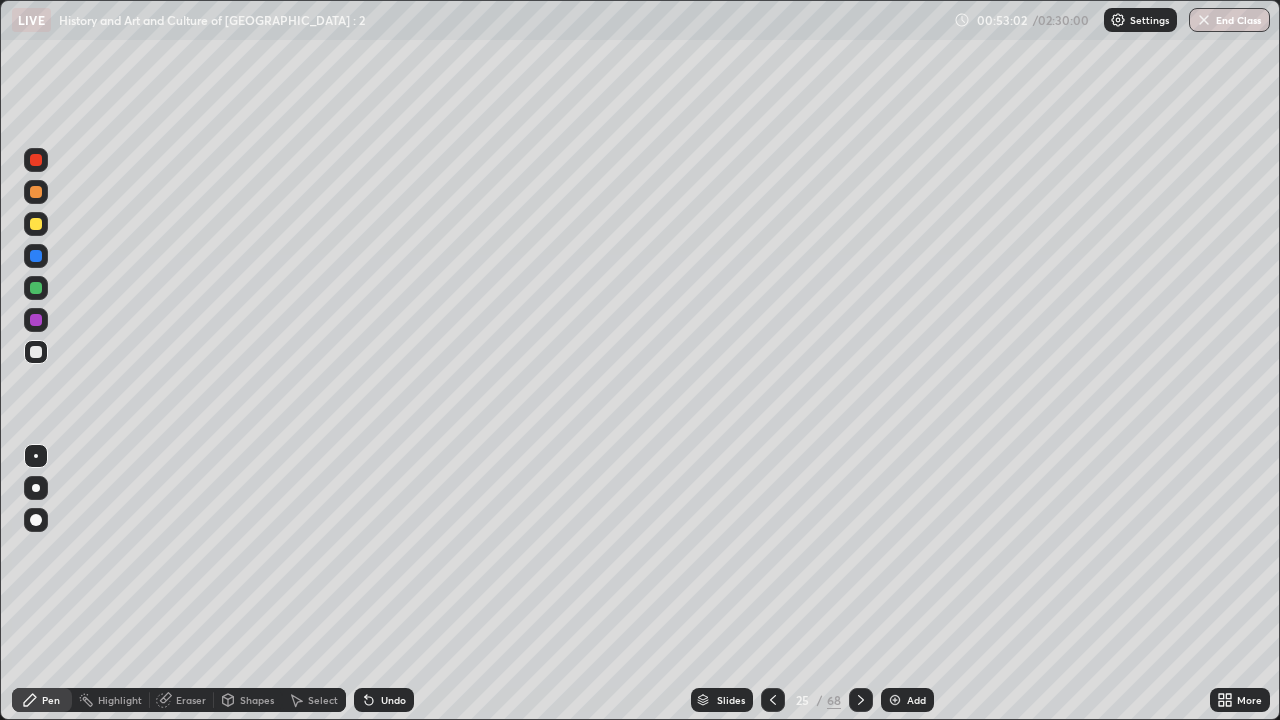 click on "Undo" at bounding box center (384, 700) 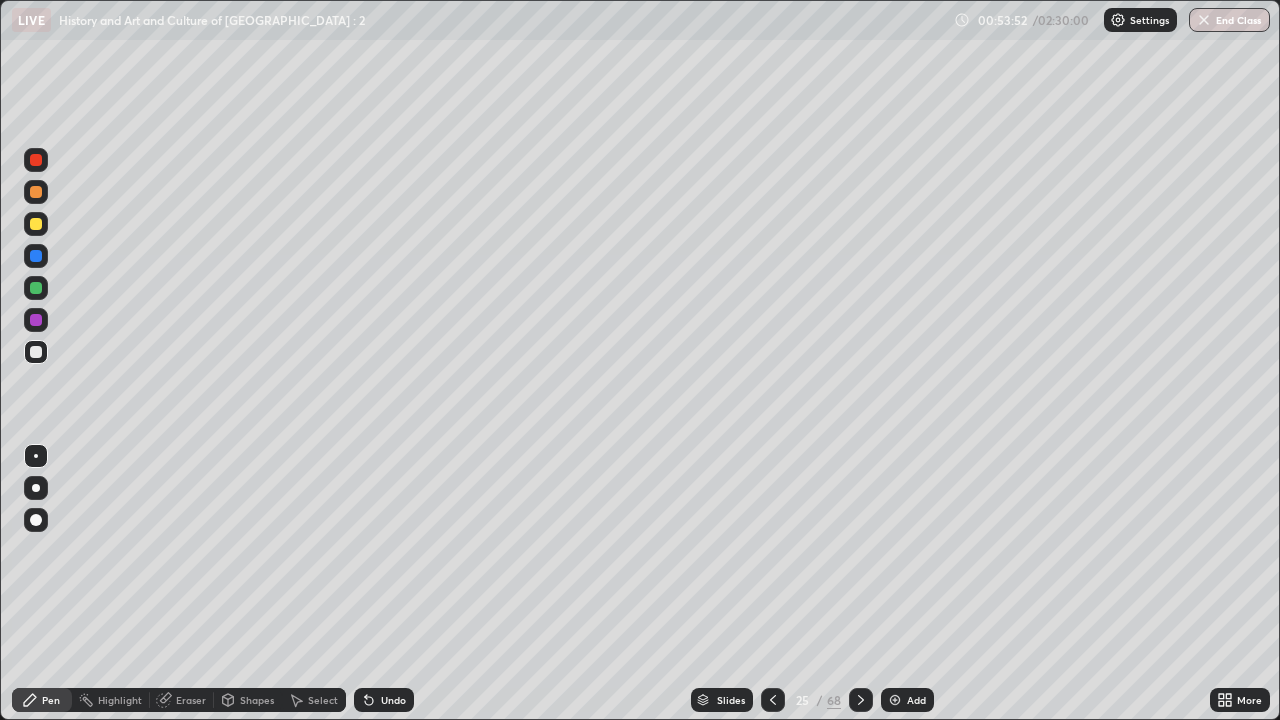 click 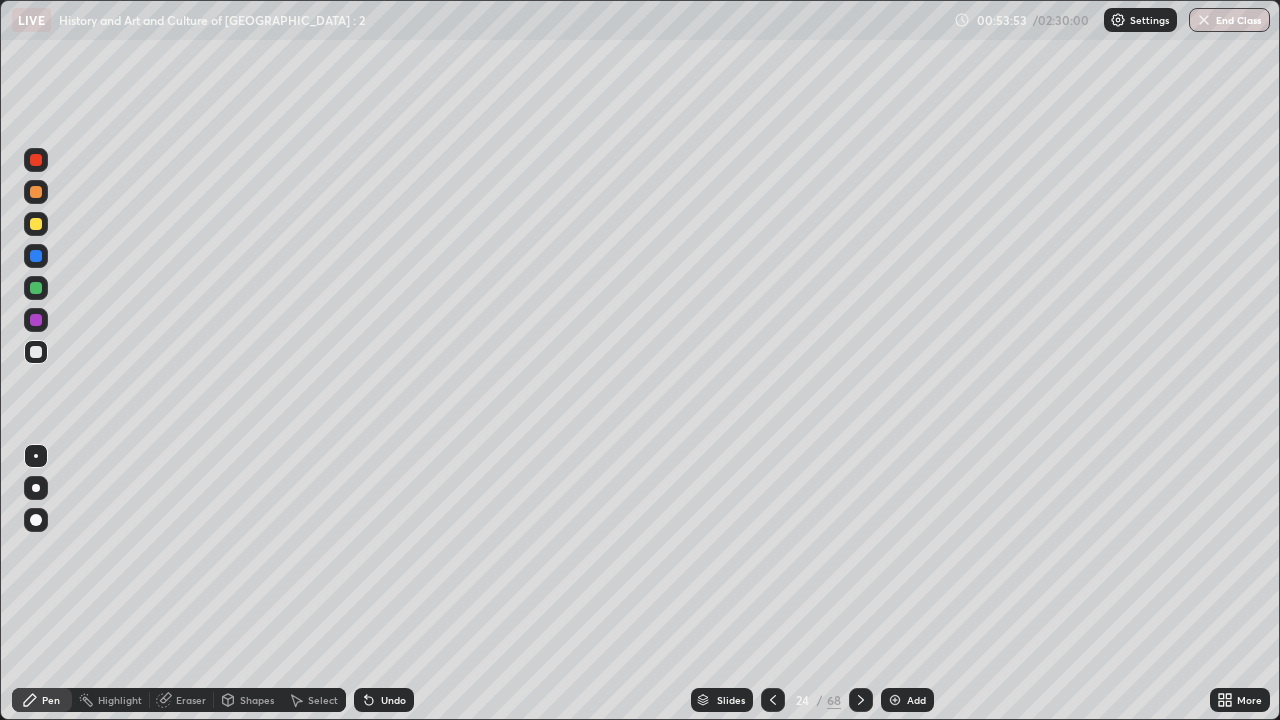 click 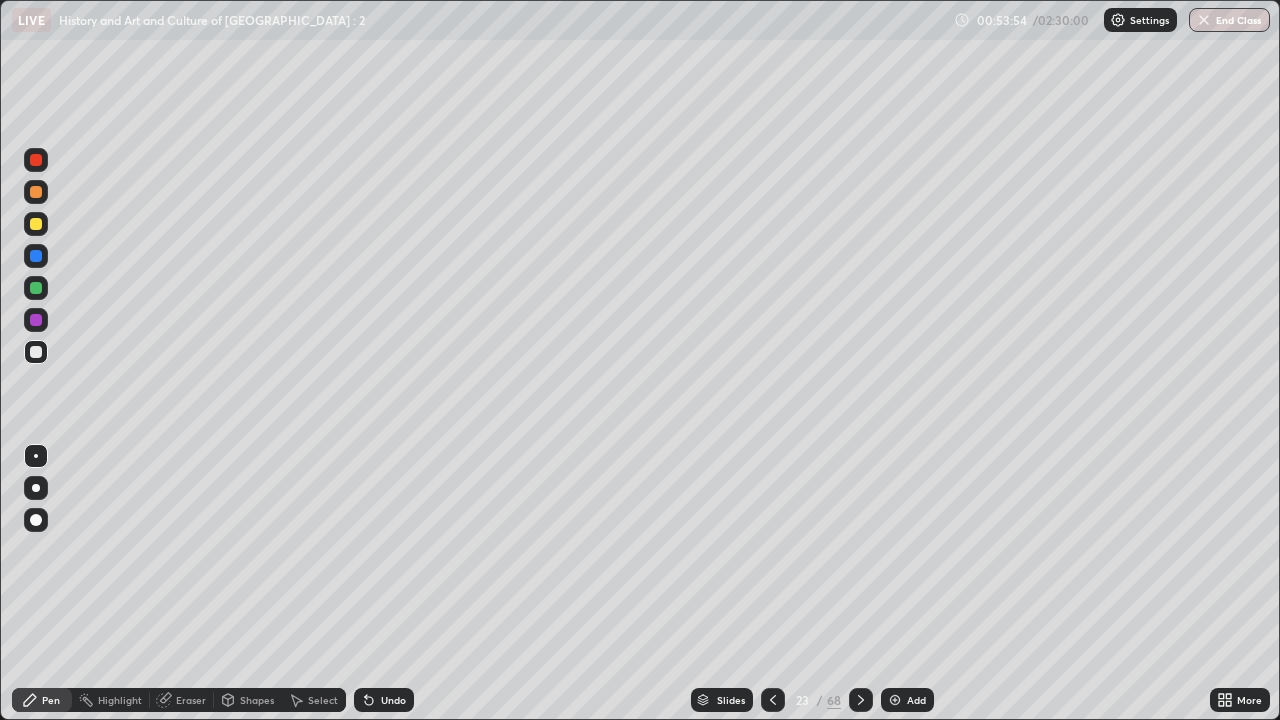 click 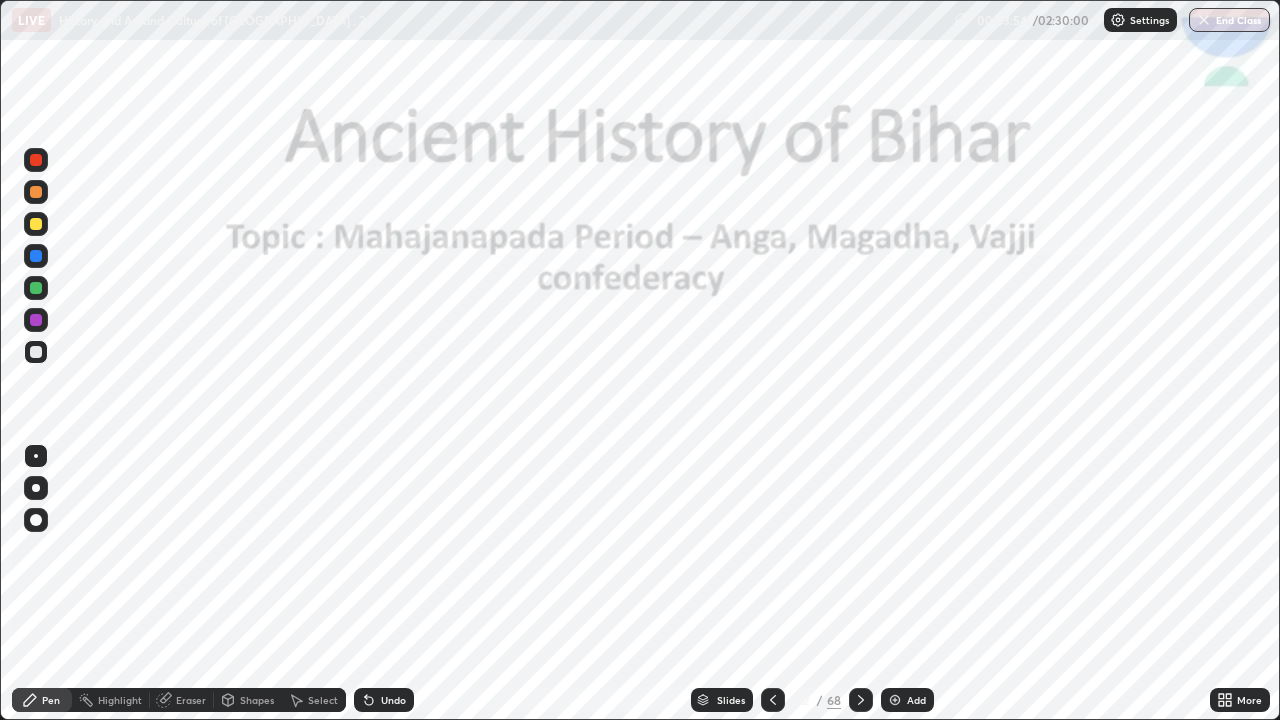 click 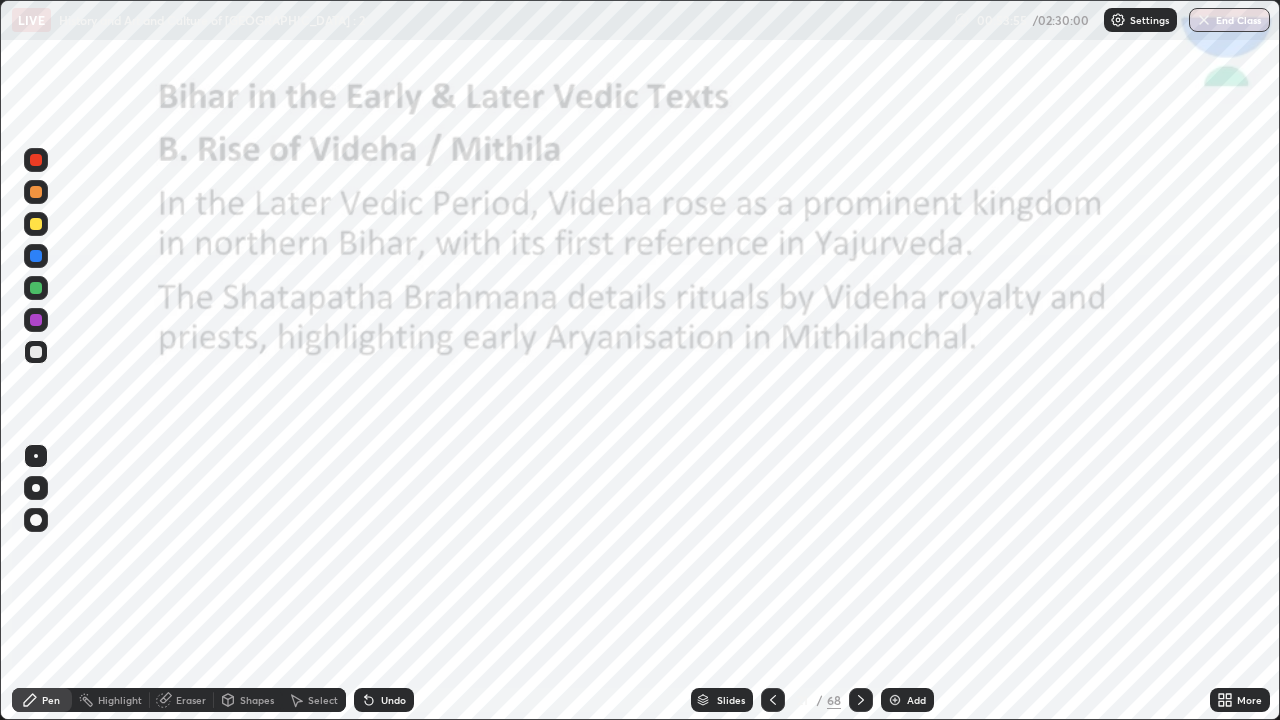 click 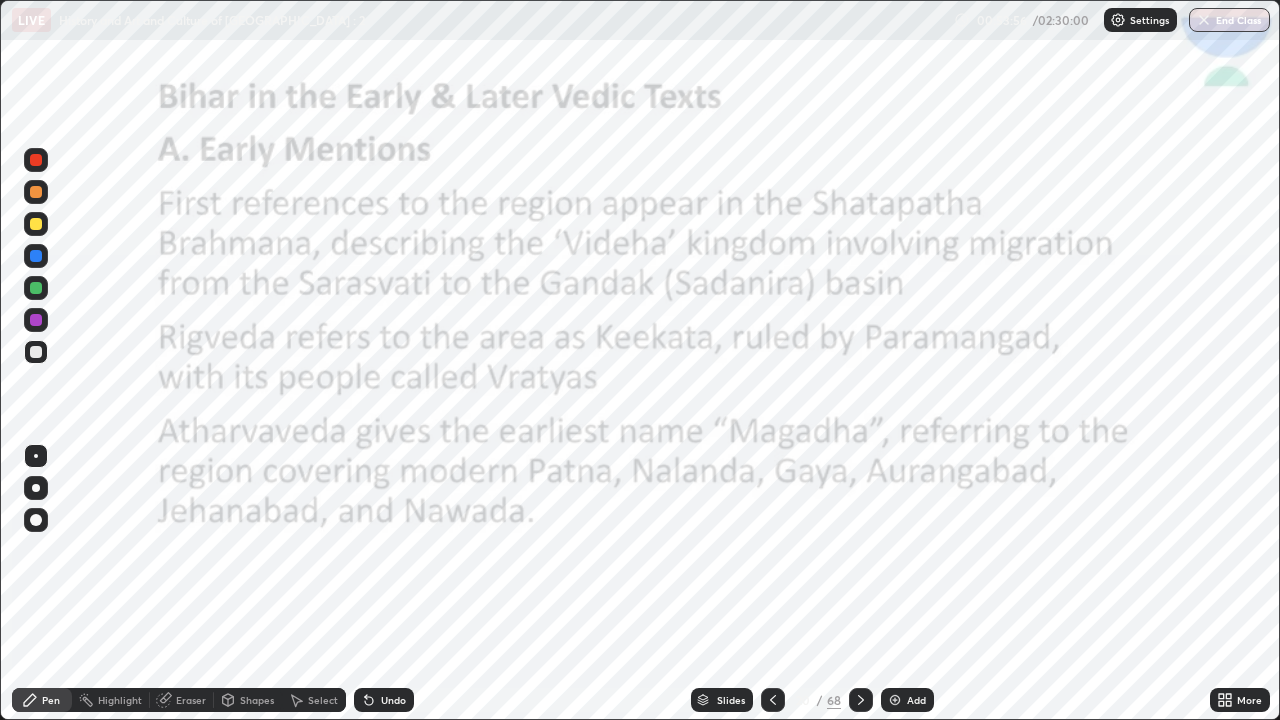 click 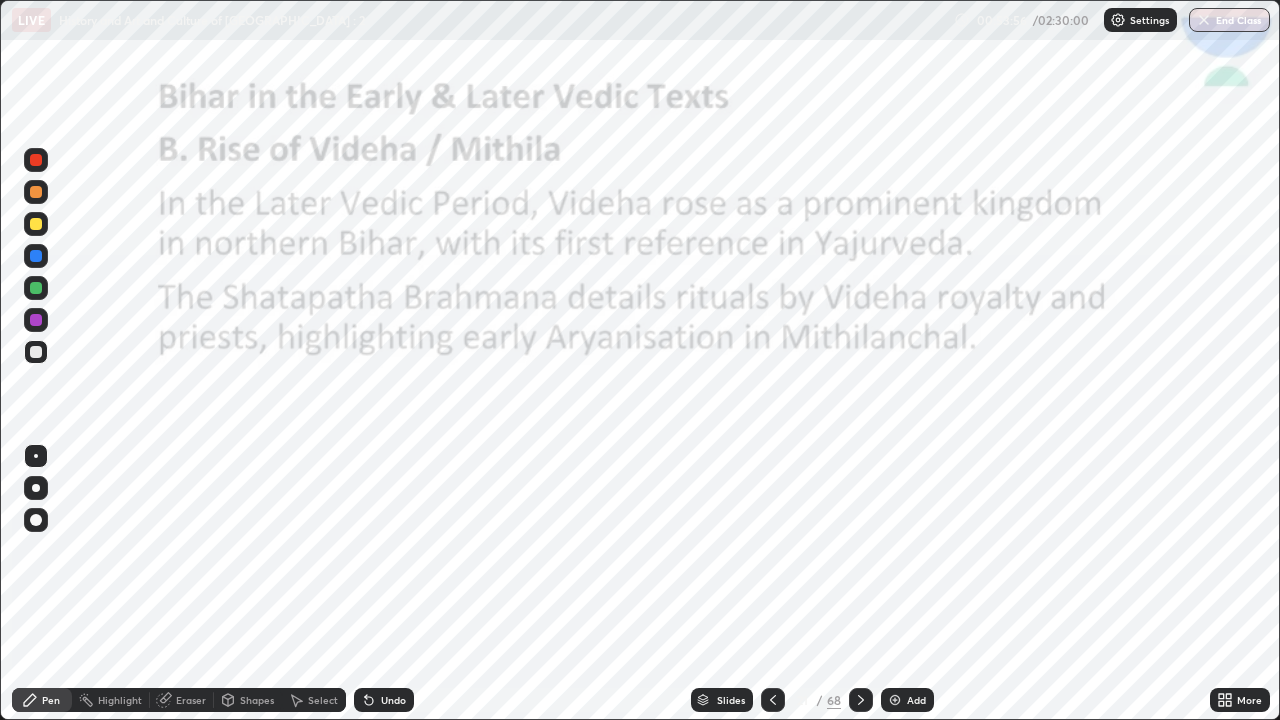click 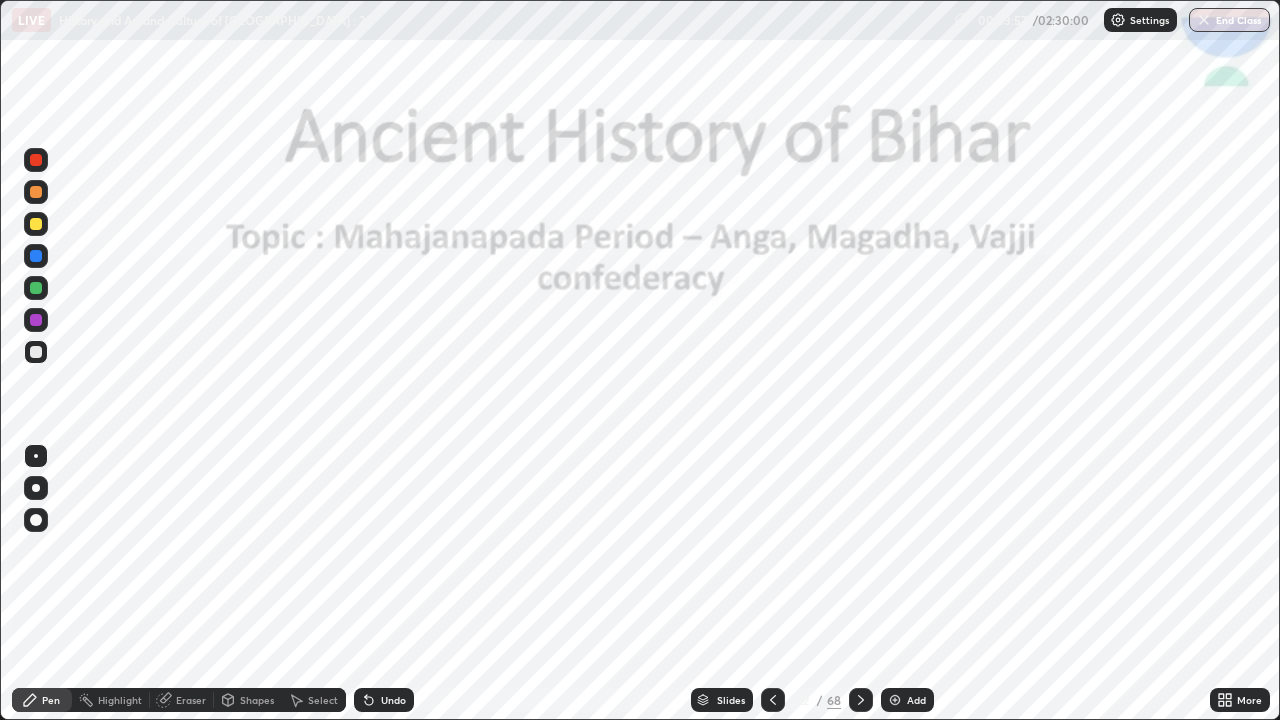 click 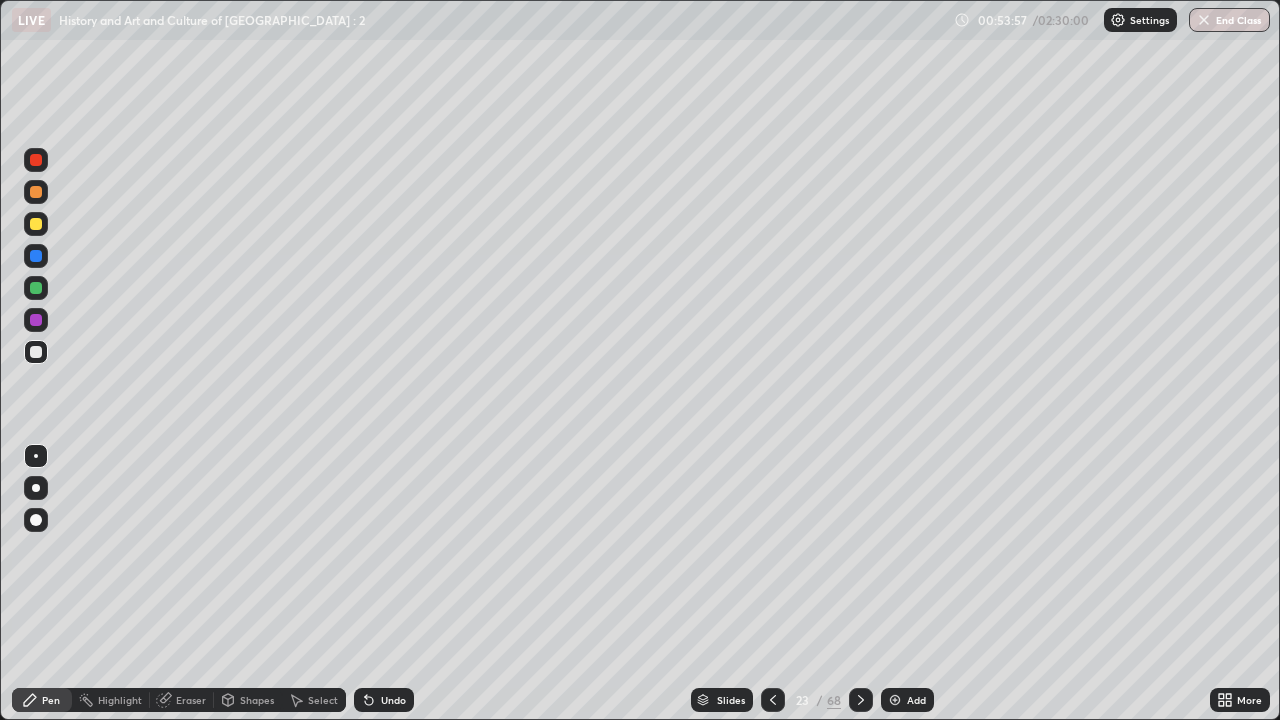 click 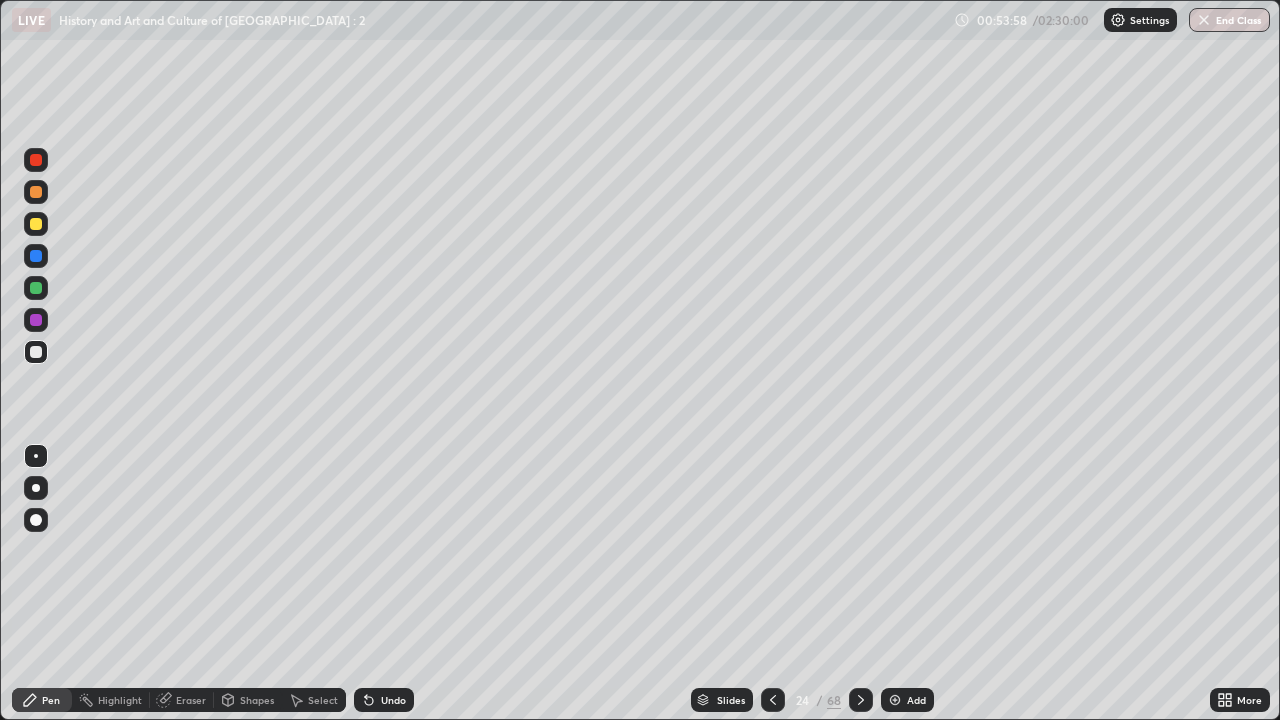 click 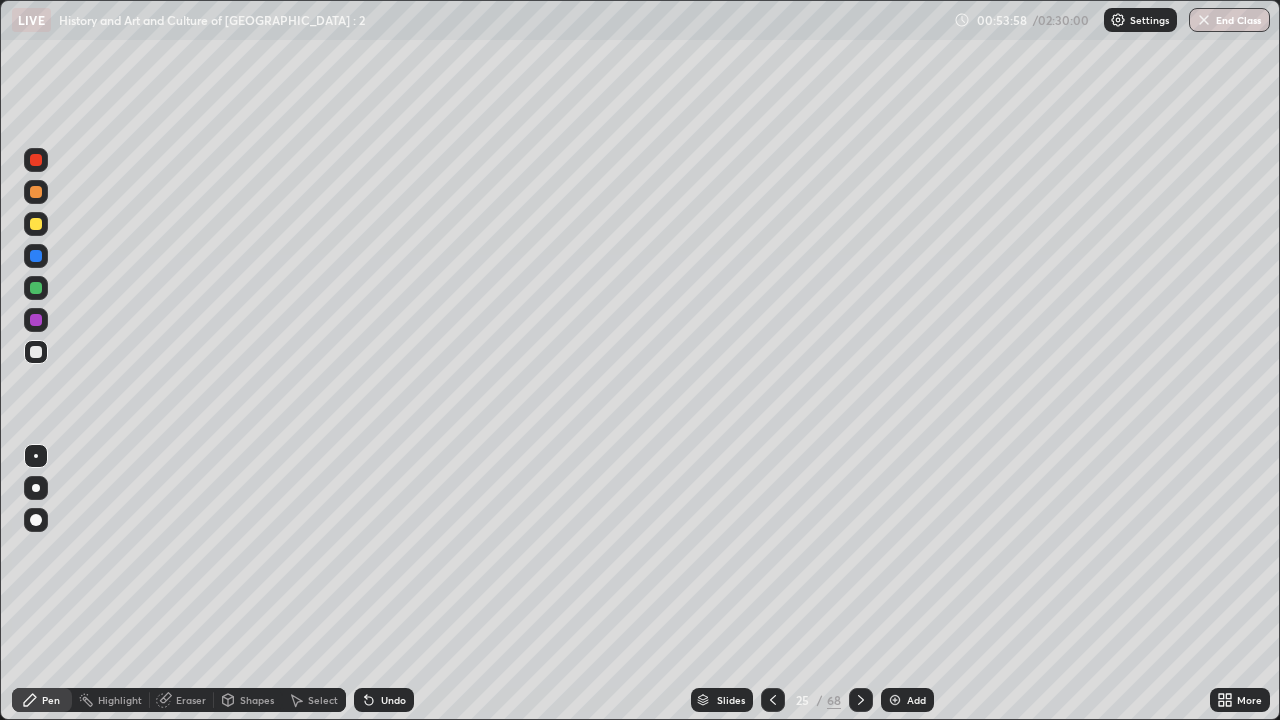 click 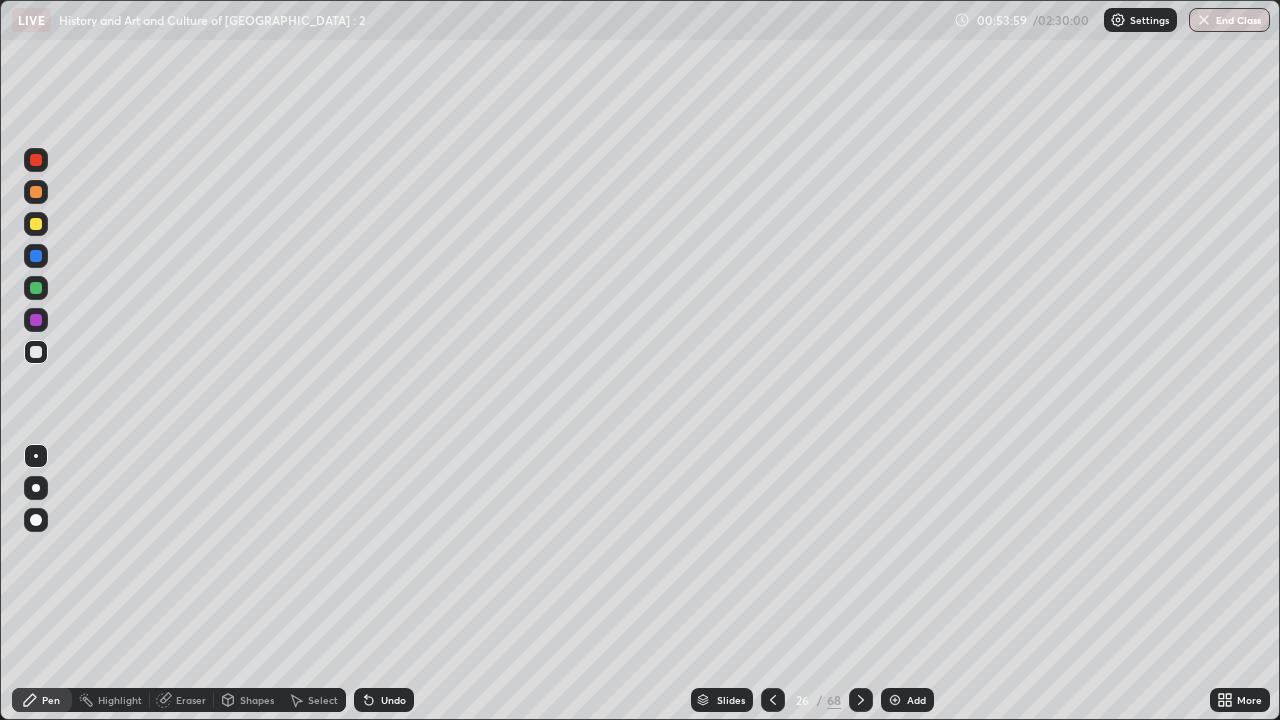 click 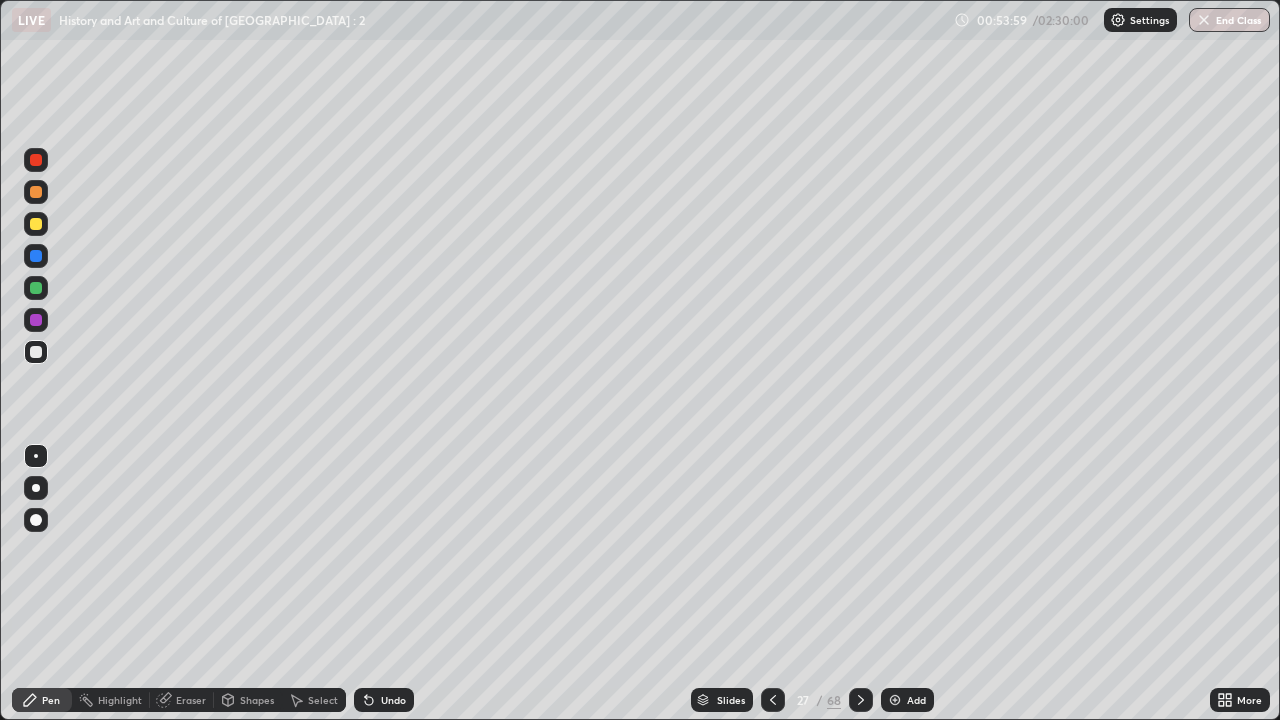 click 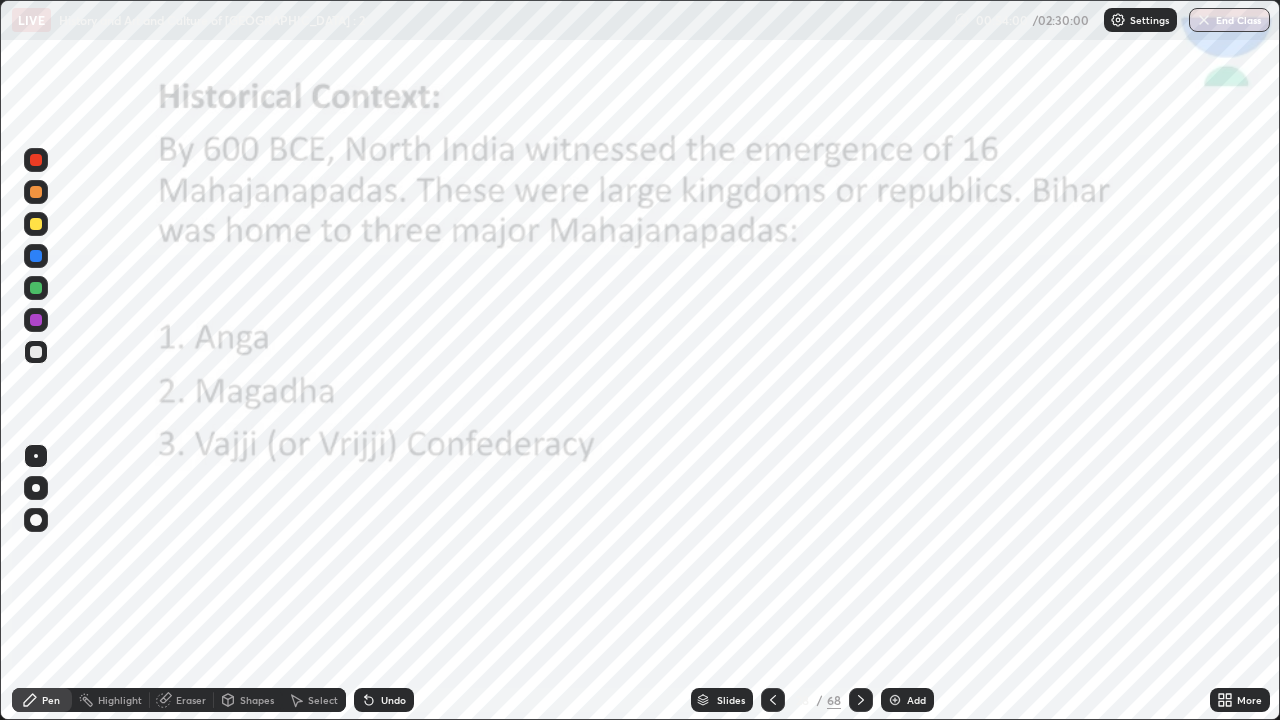 click at bounding box center [861, 700] 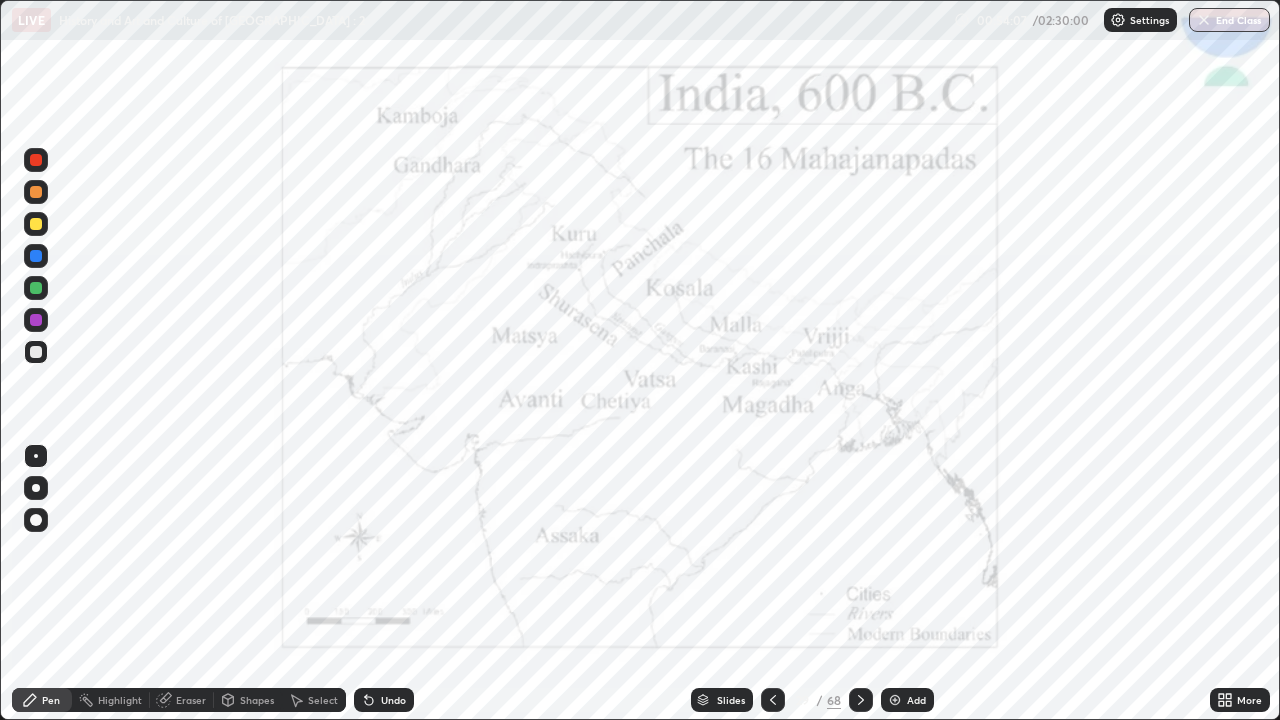 click 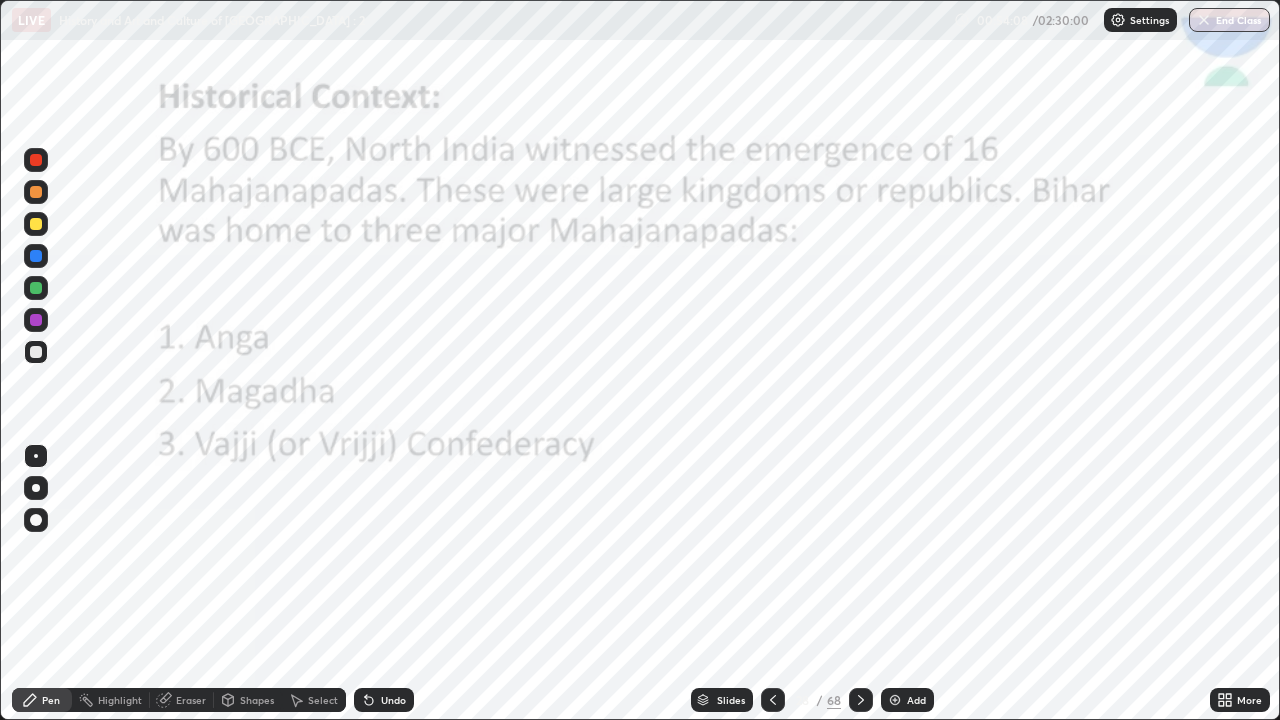 click at bounding box center (773, 700) 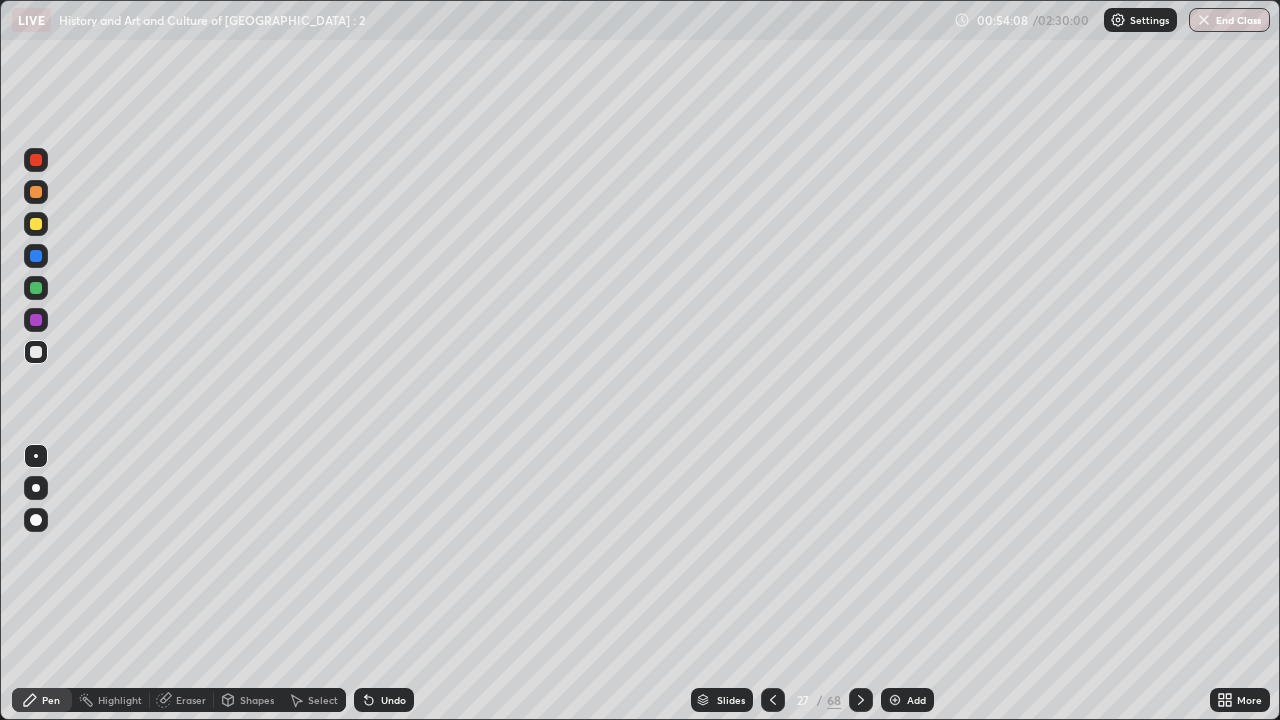 click 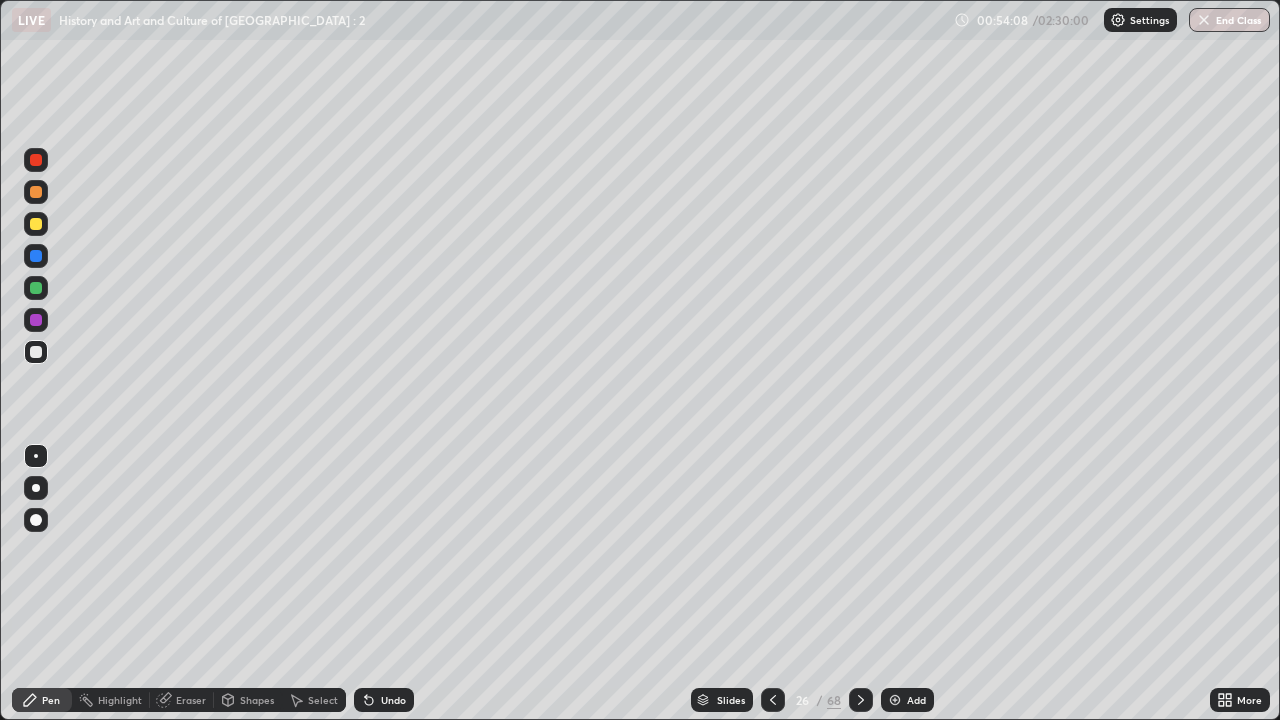 click 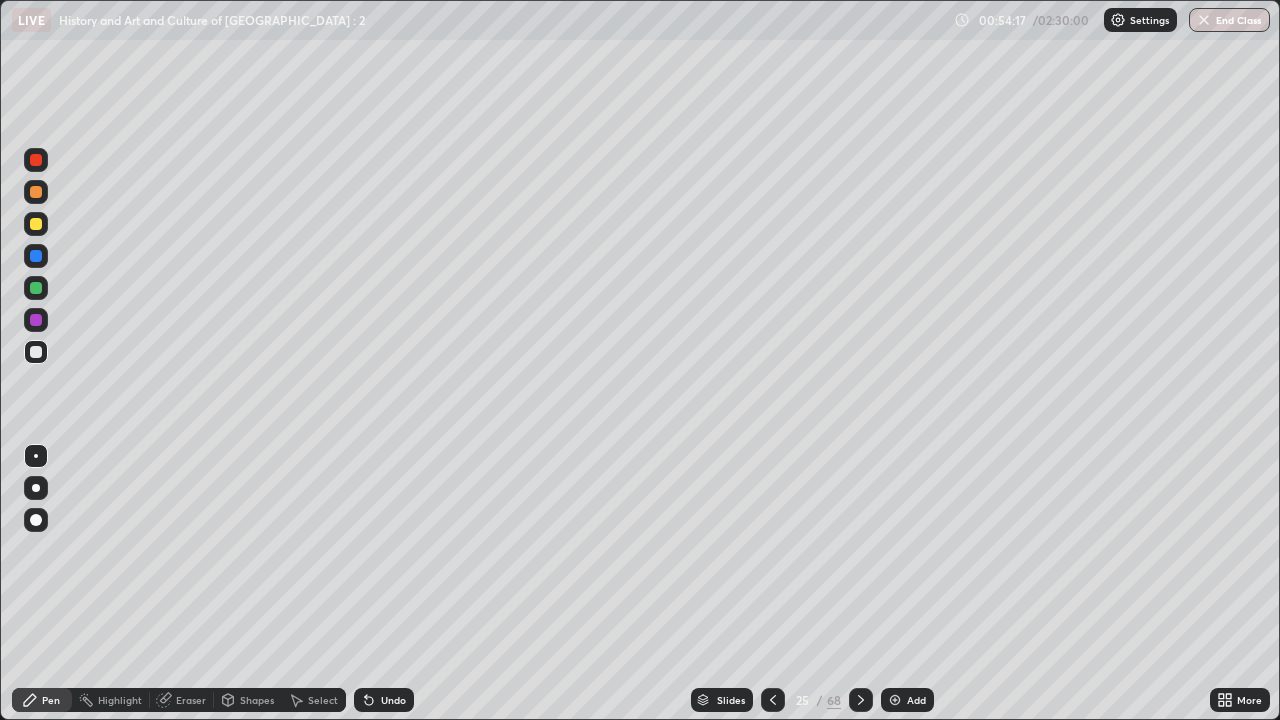 click 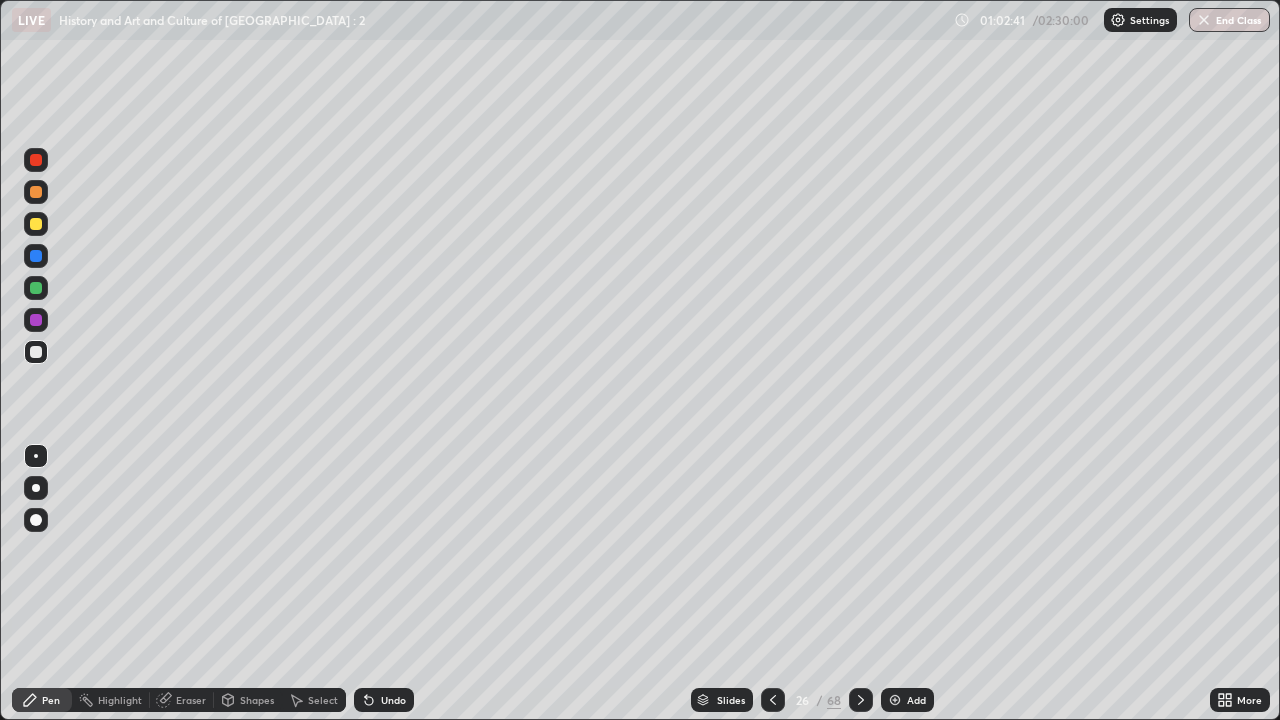 click 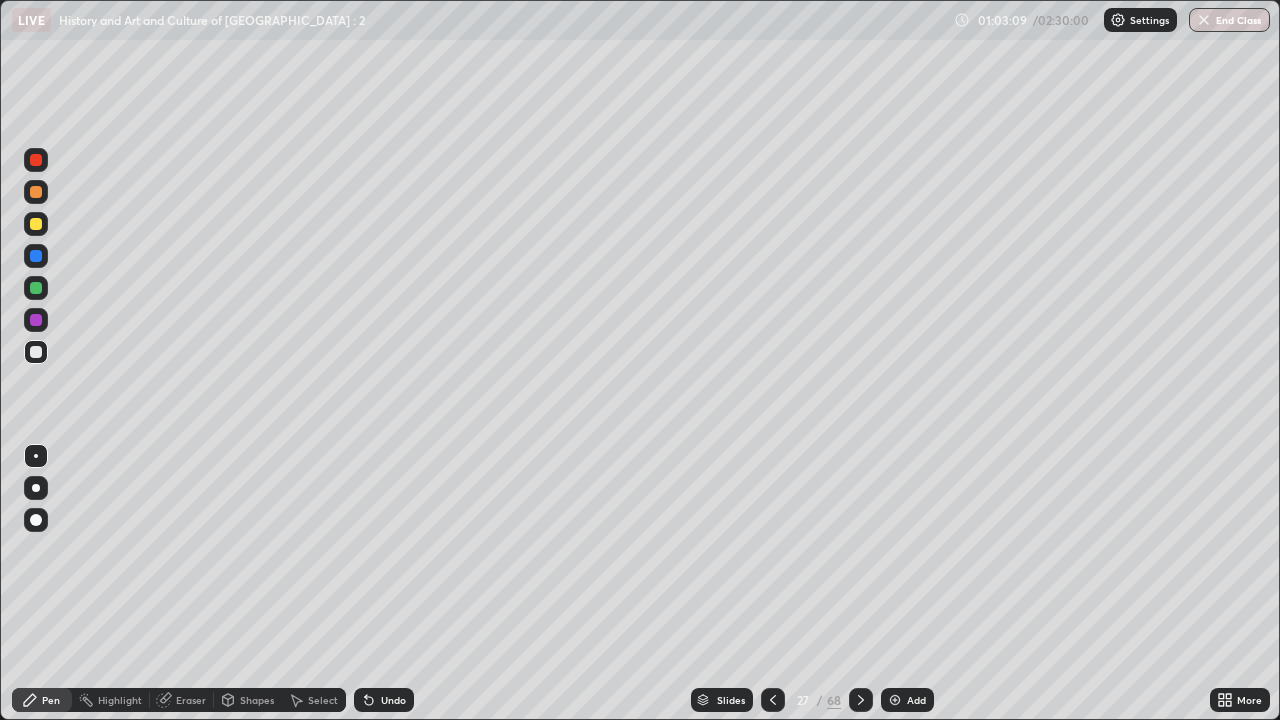 click on "Undo" at bounding box center [384, 700] 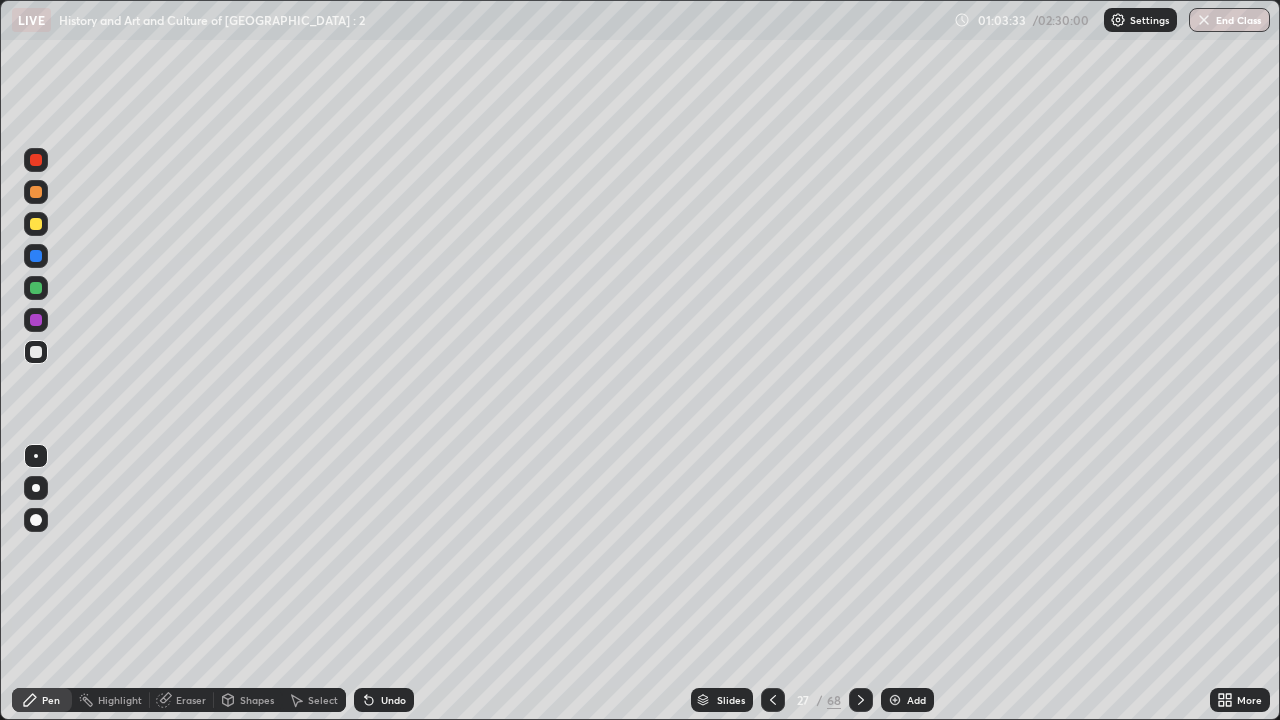 click on "Undo" at bounding box center [393, 700] 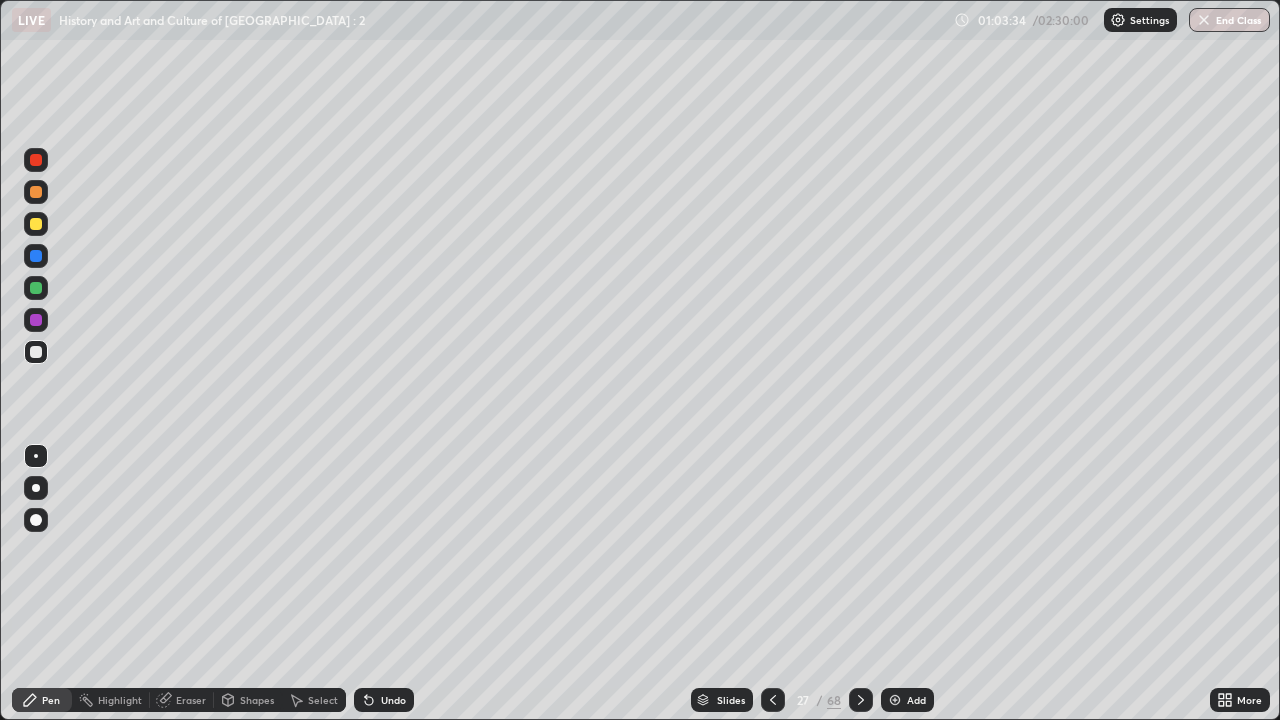 click on "Undo" at bounding box center (393, 700) 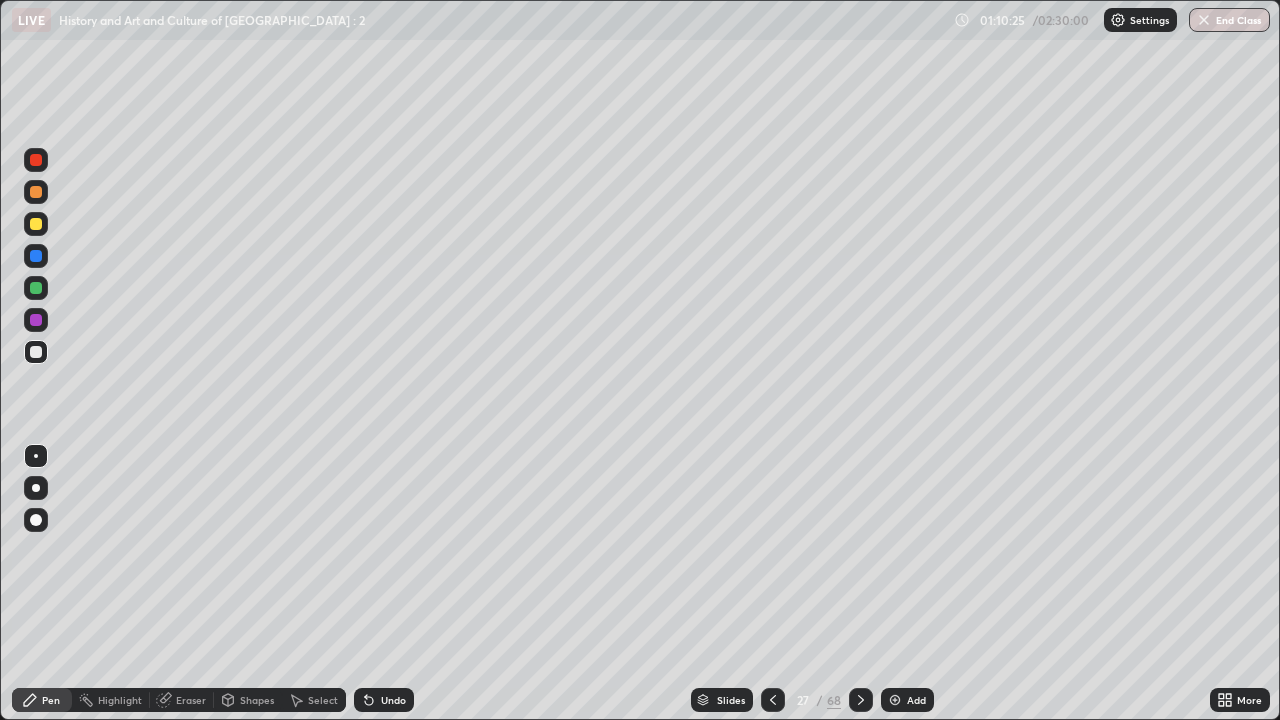 click 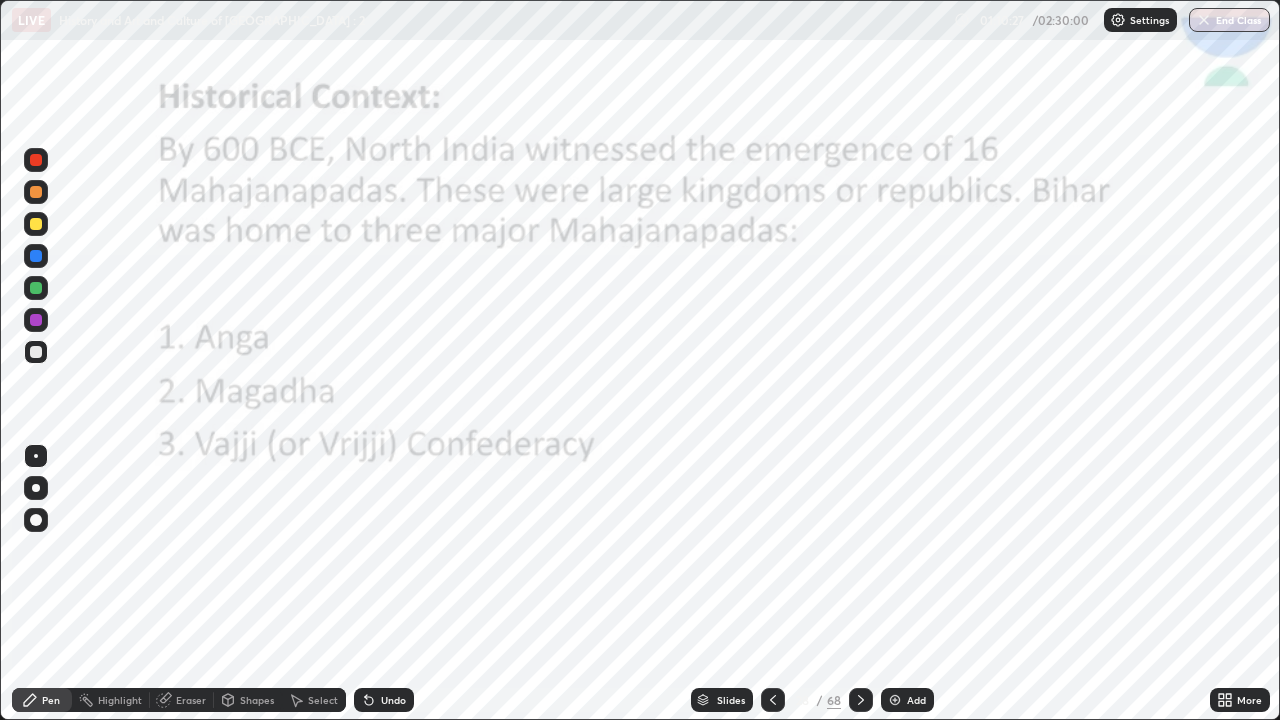 click 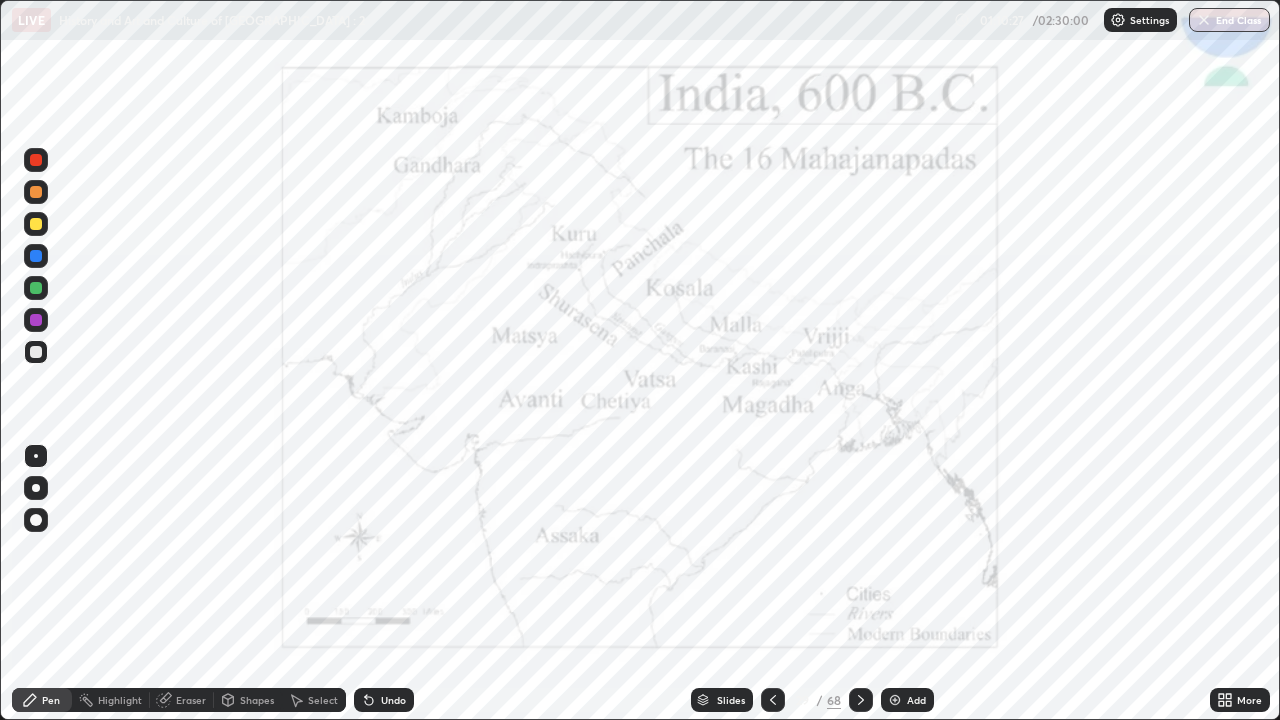 click 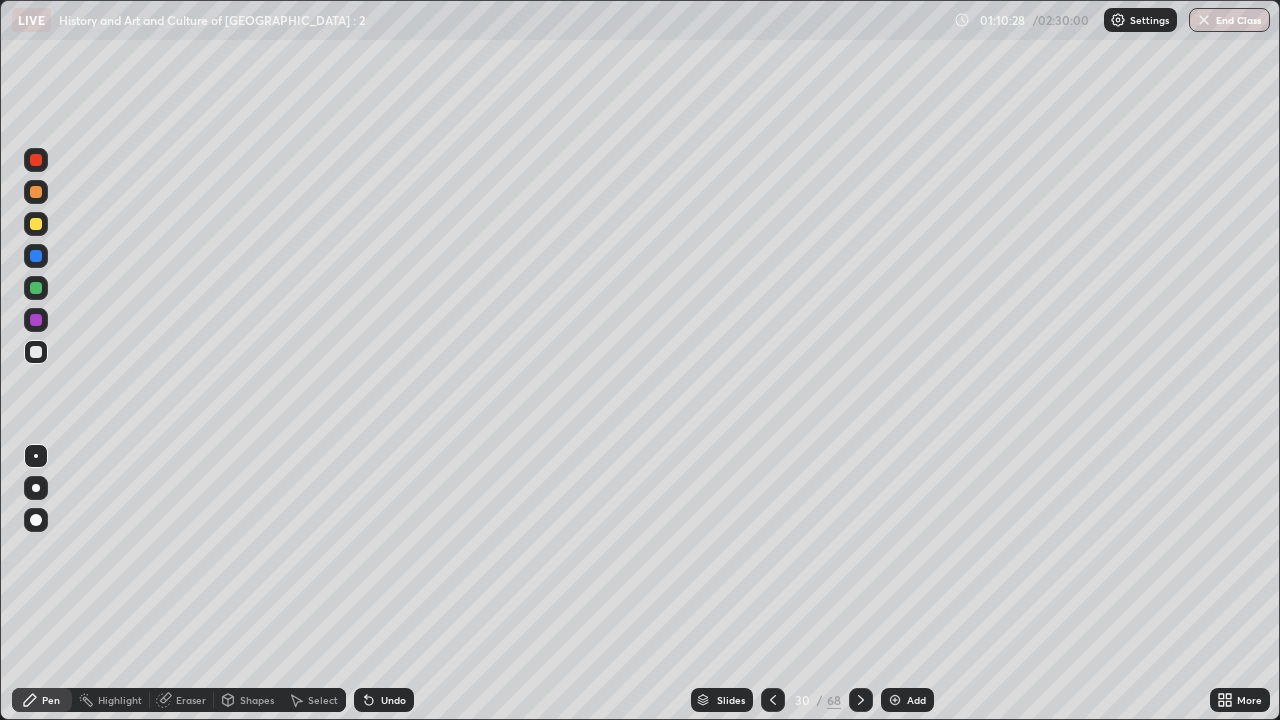 click 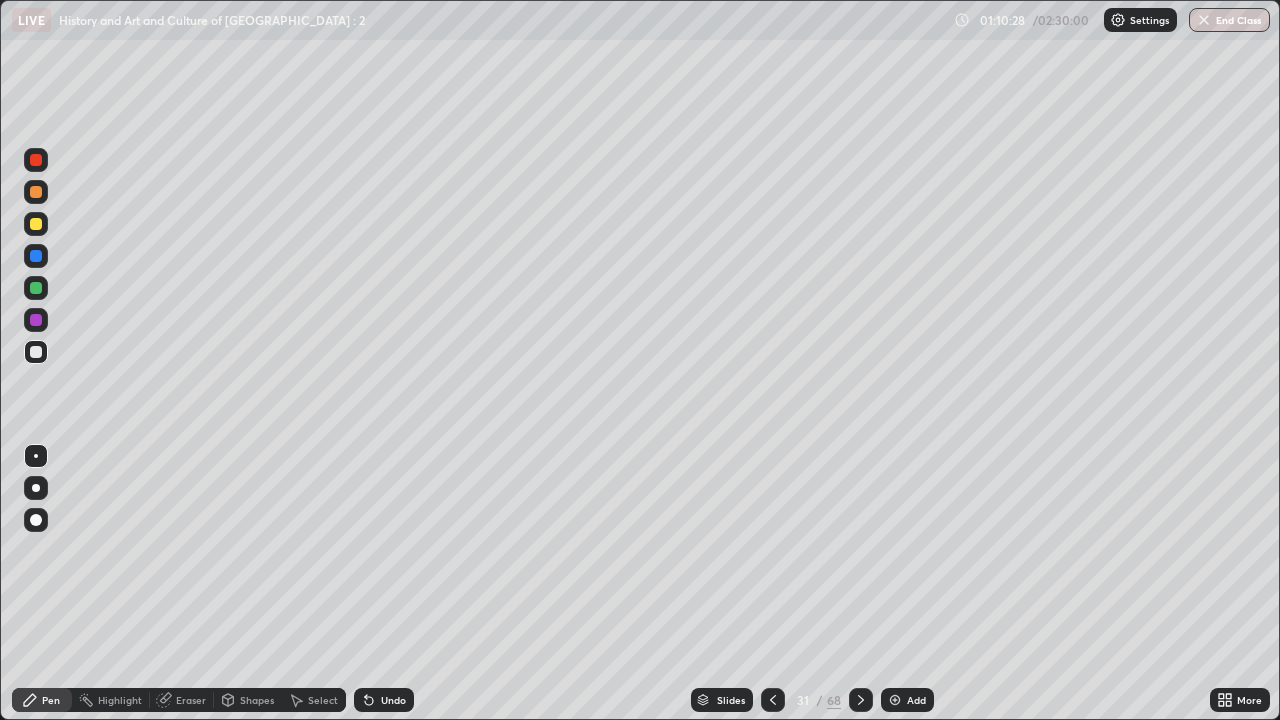 click 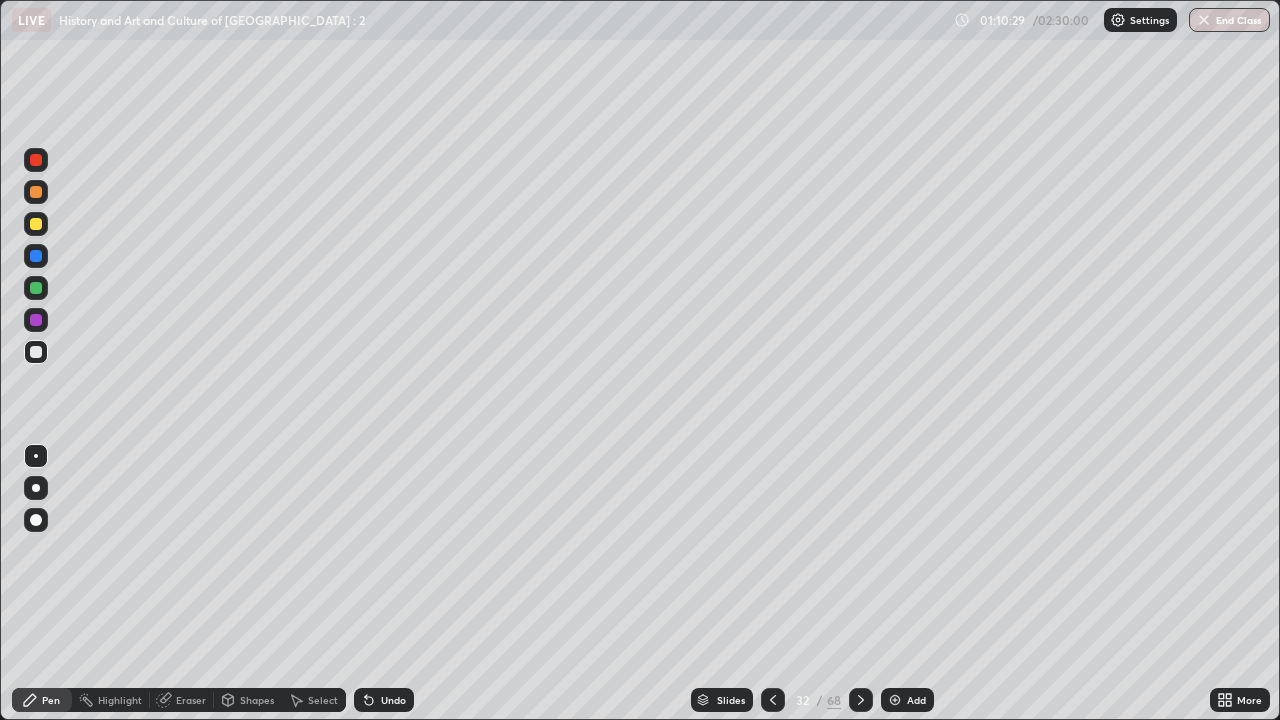 click 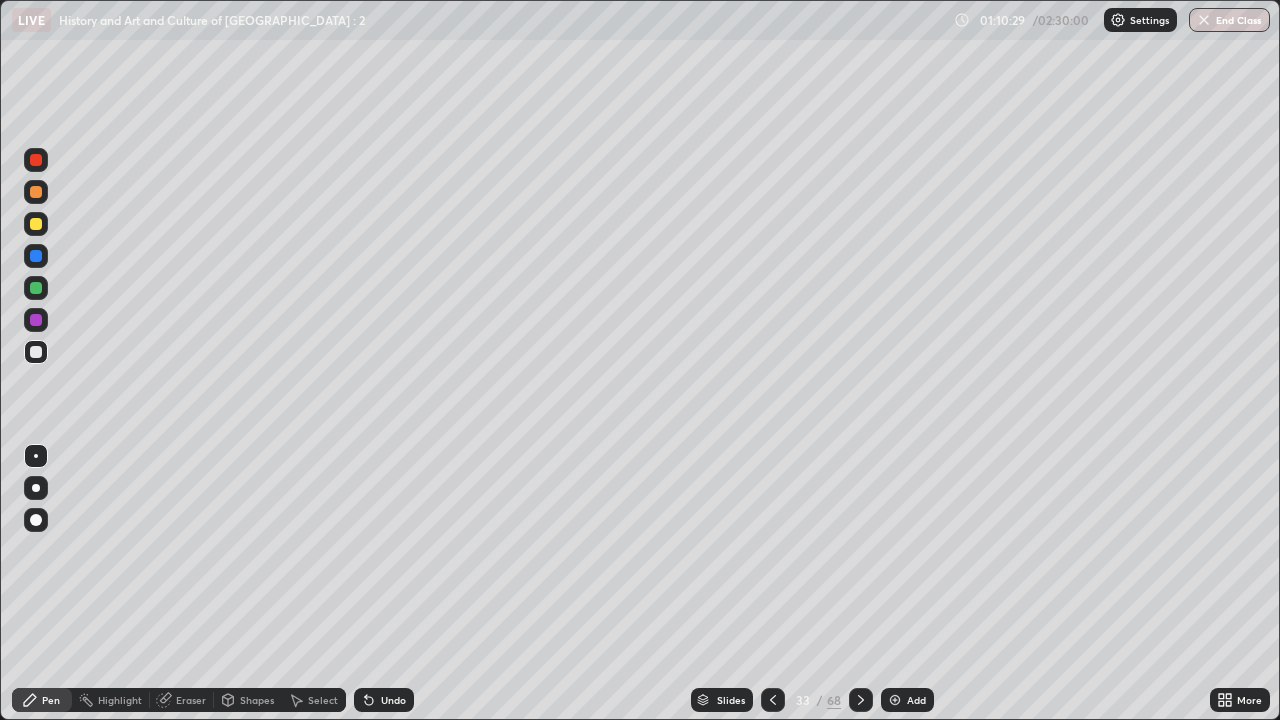 click 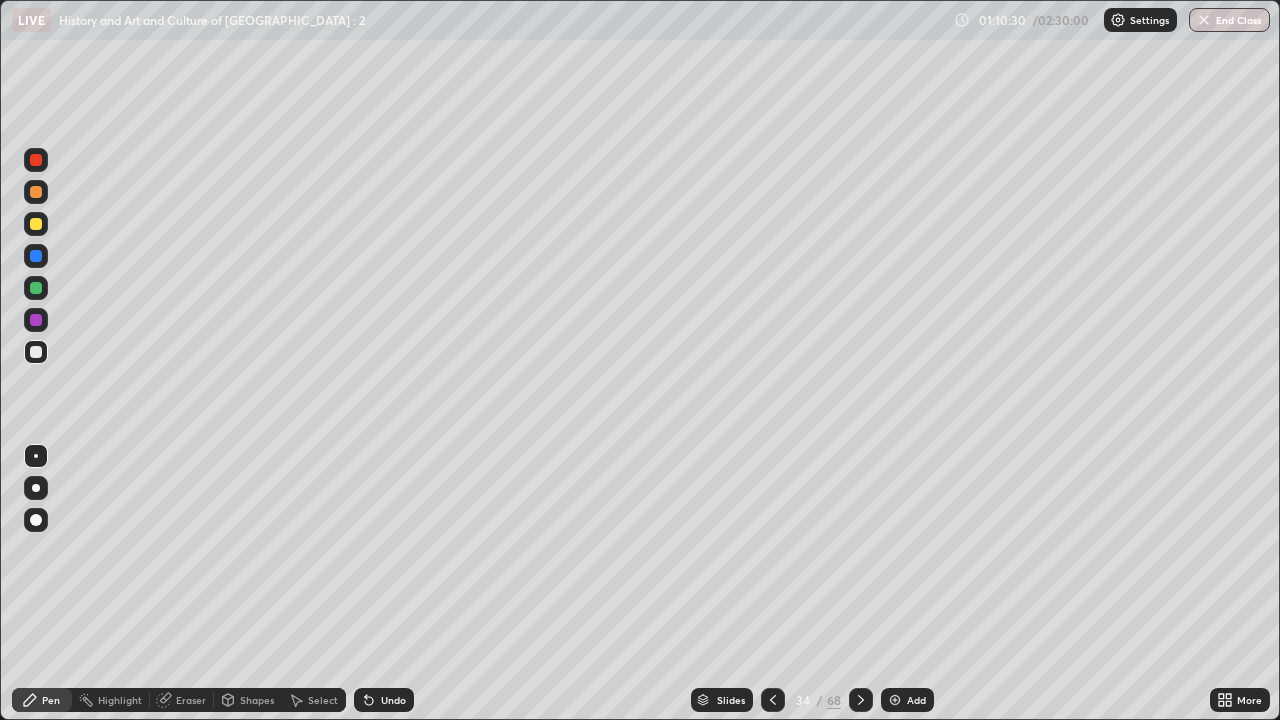 click 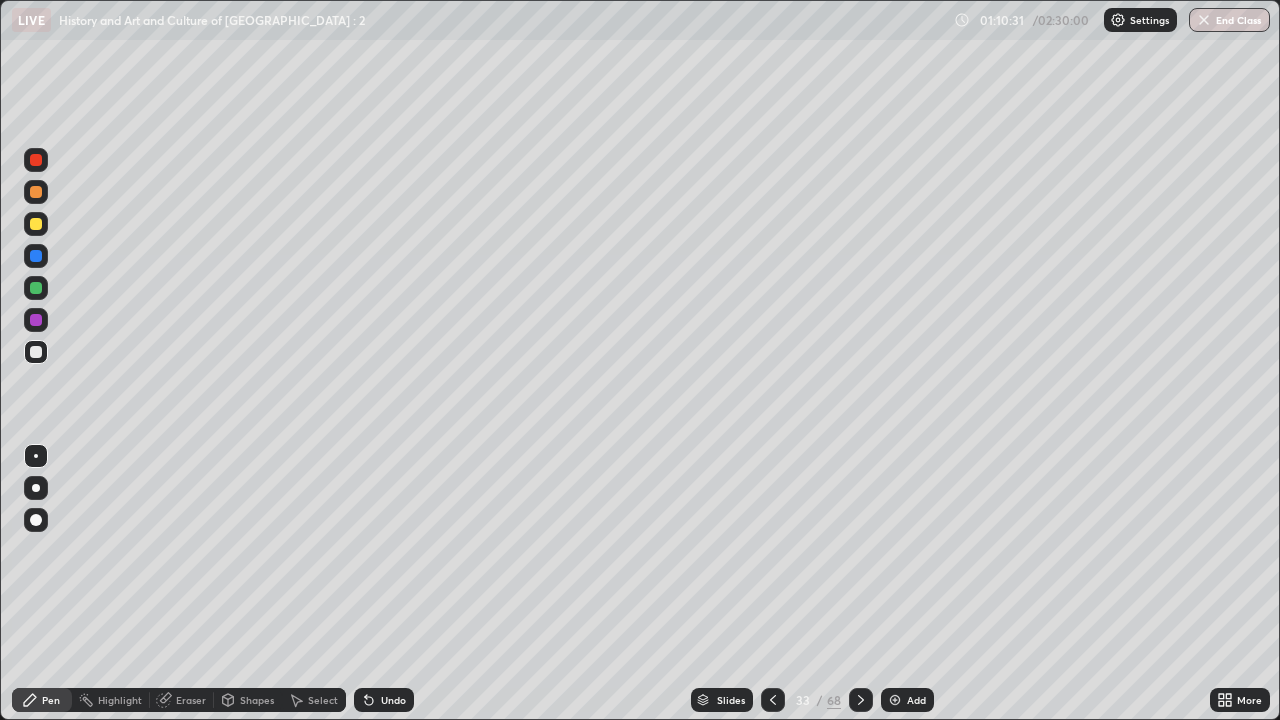 click 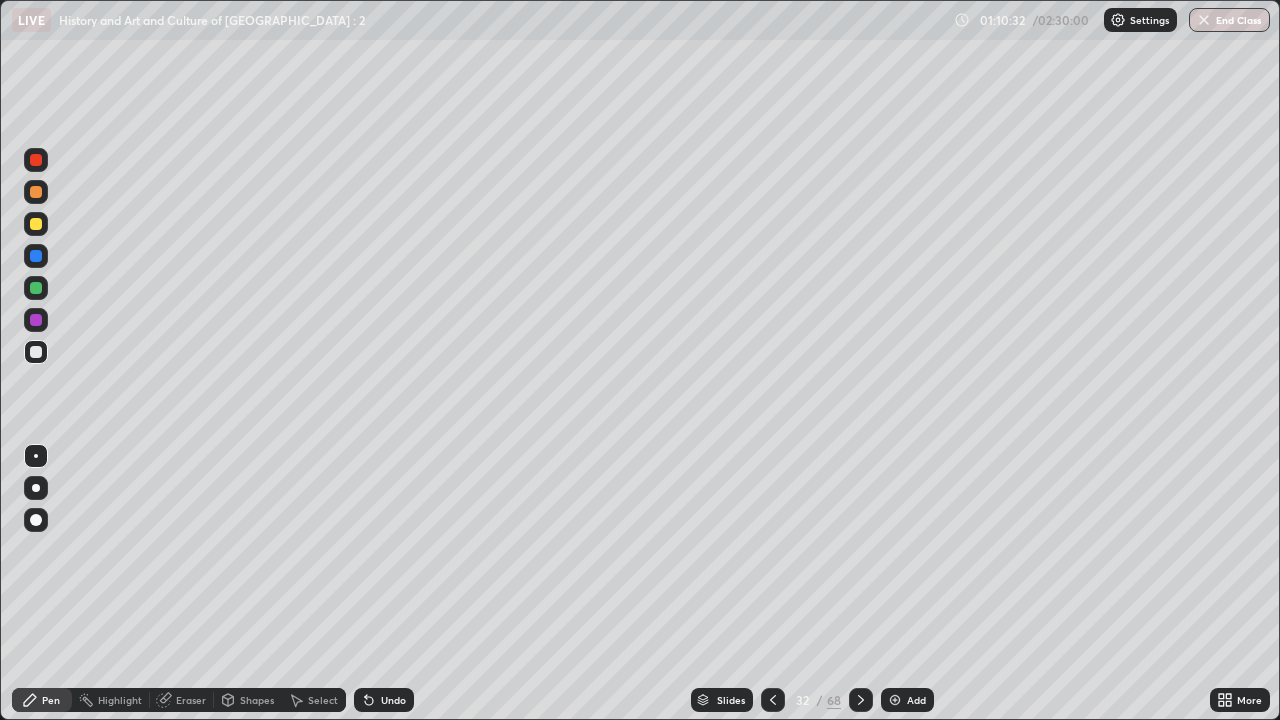 click 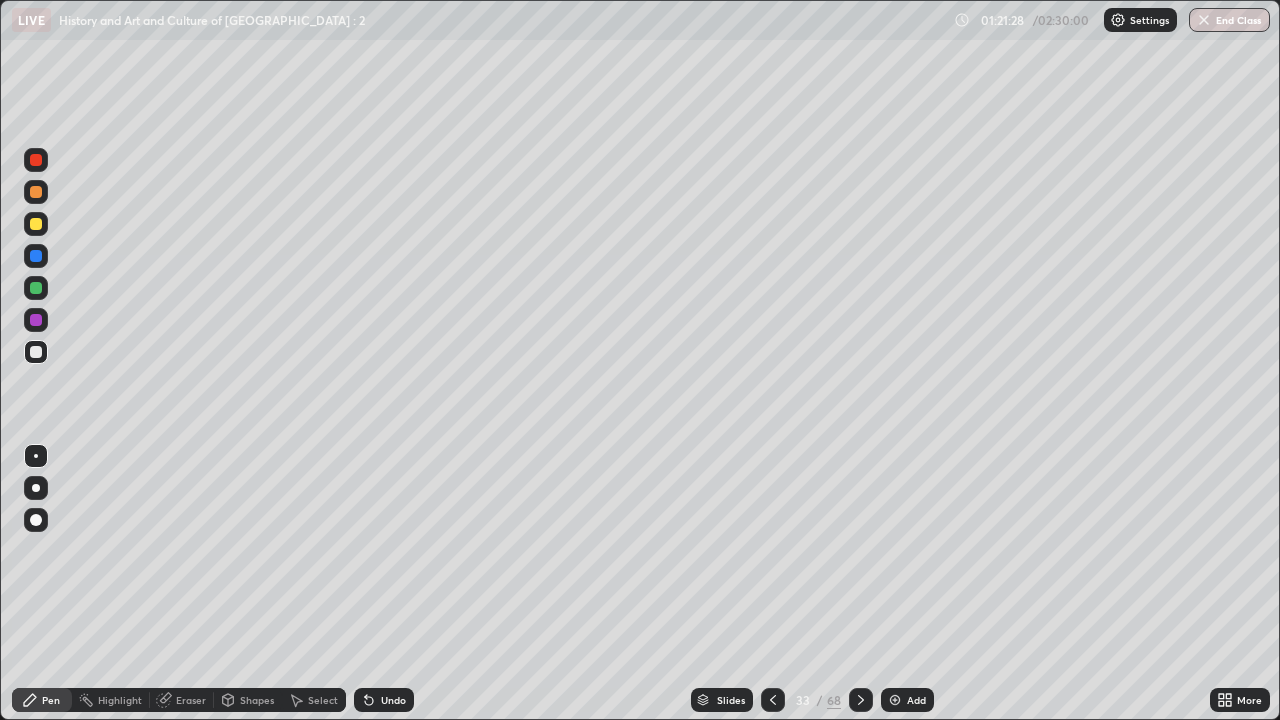 click 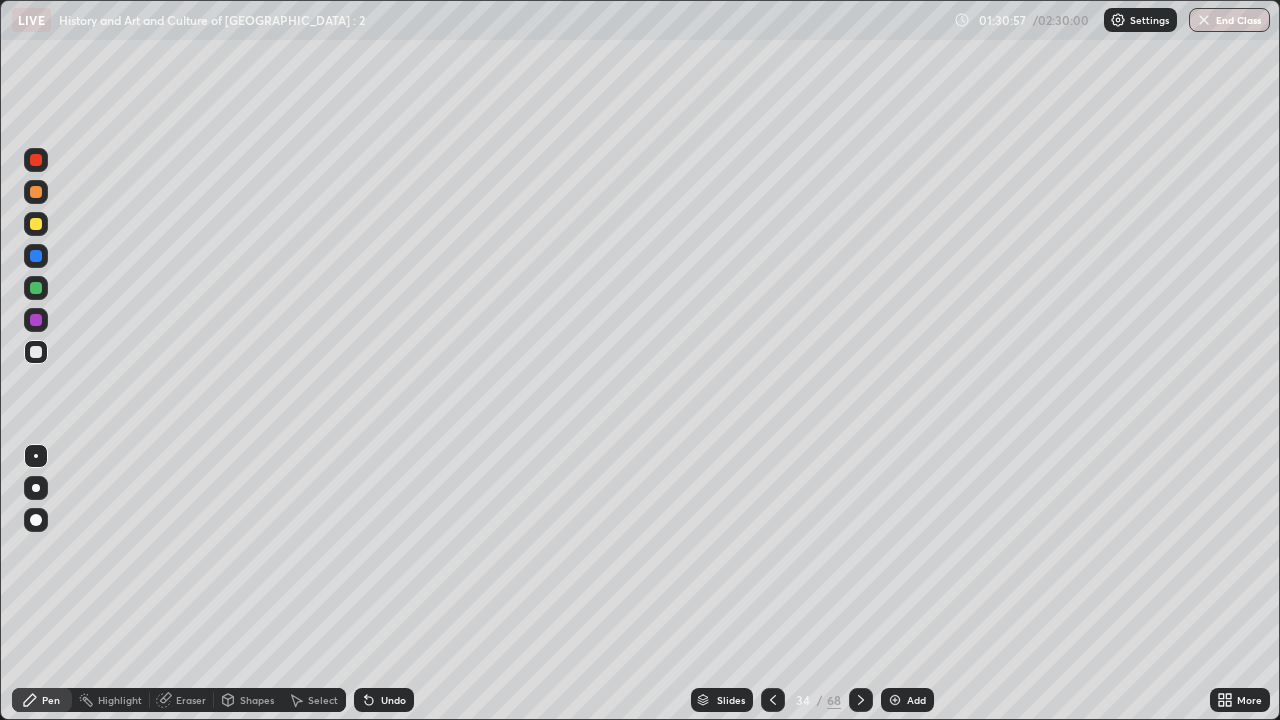 click 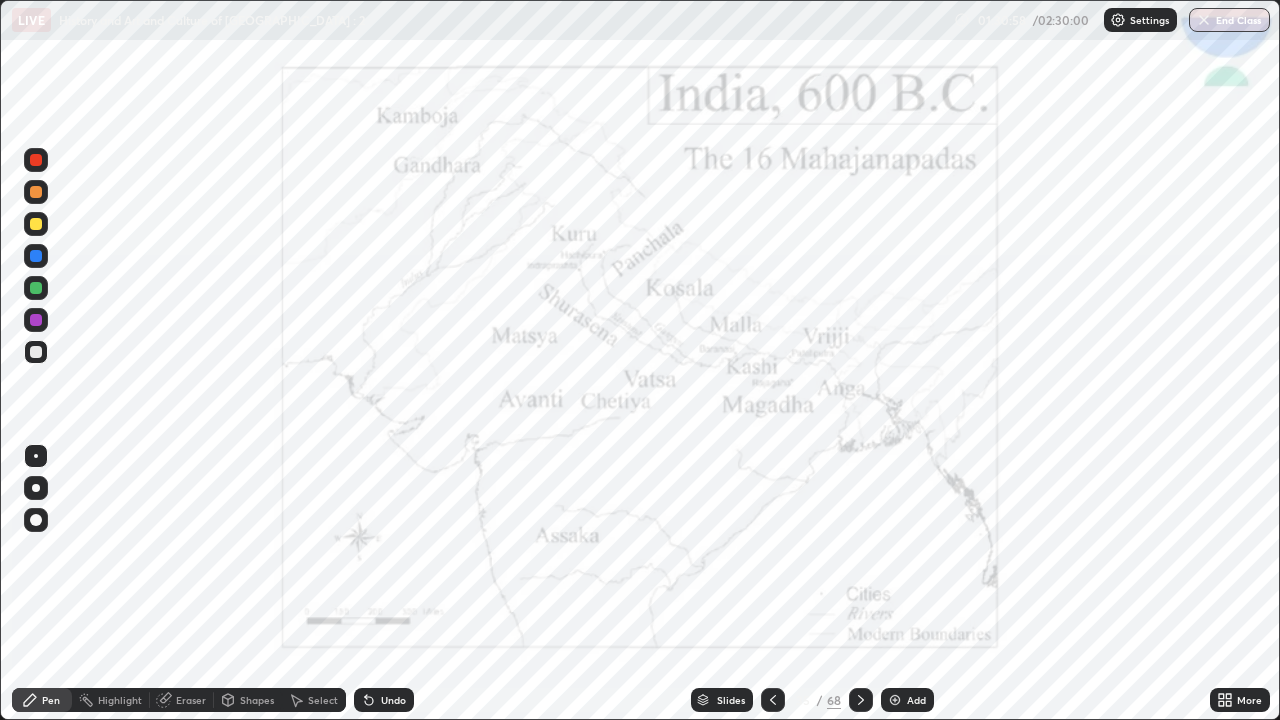 click 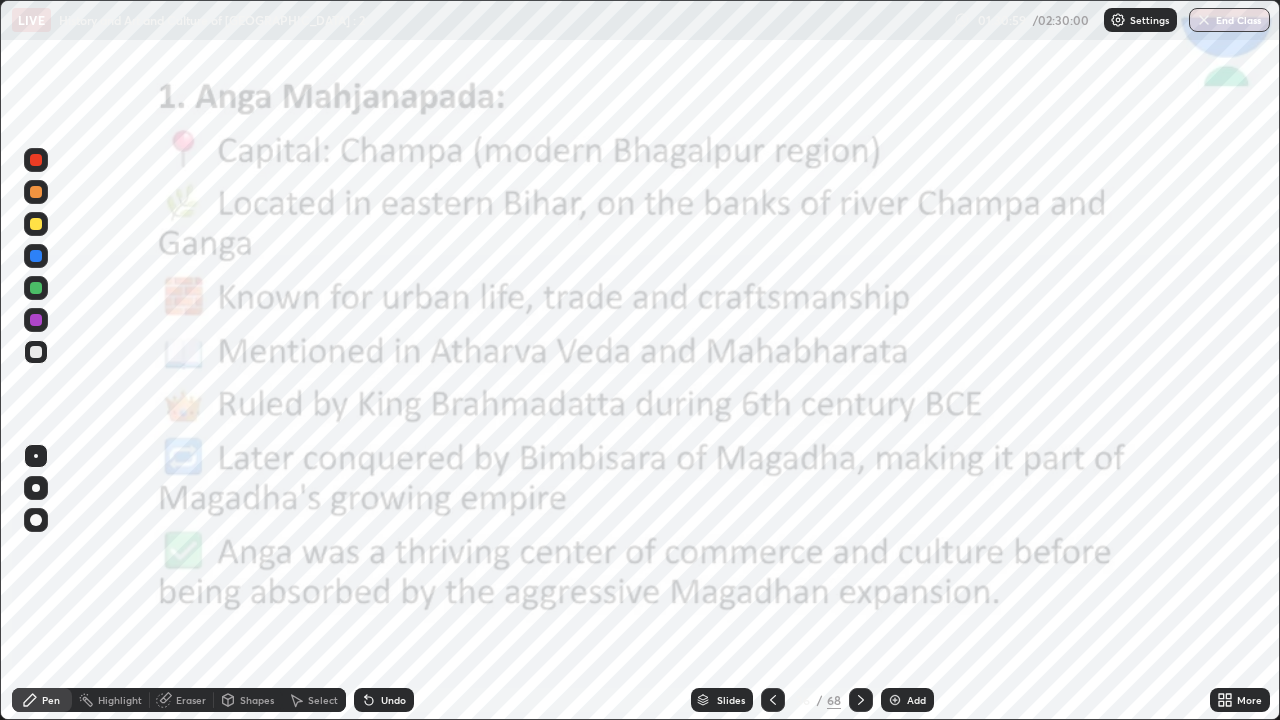click 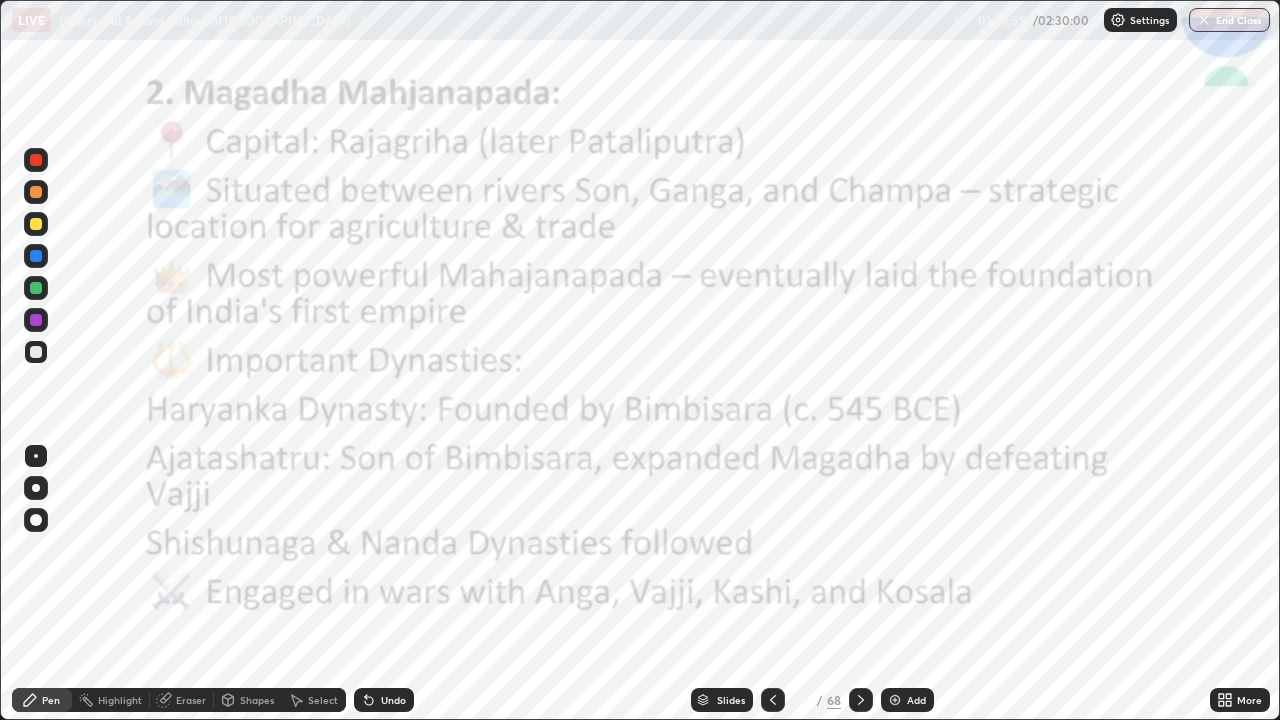 click 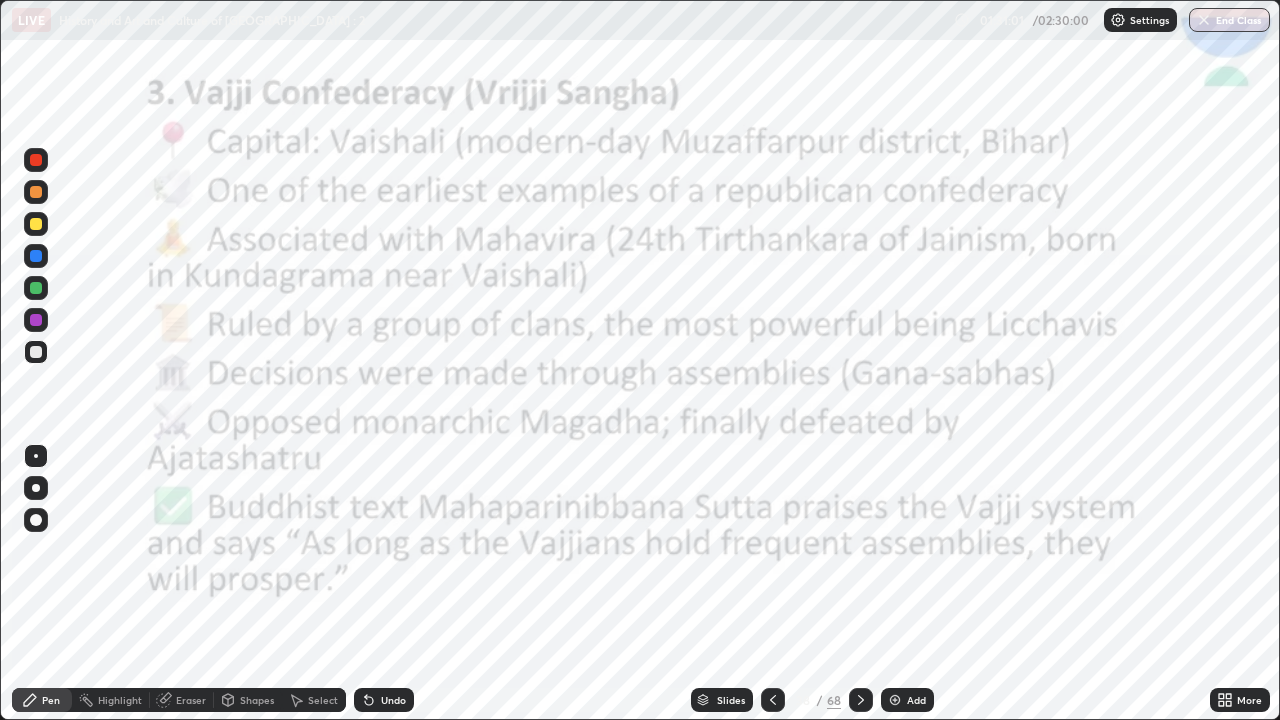 click on "Slides" at bounding box center (722, 700) 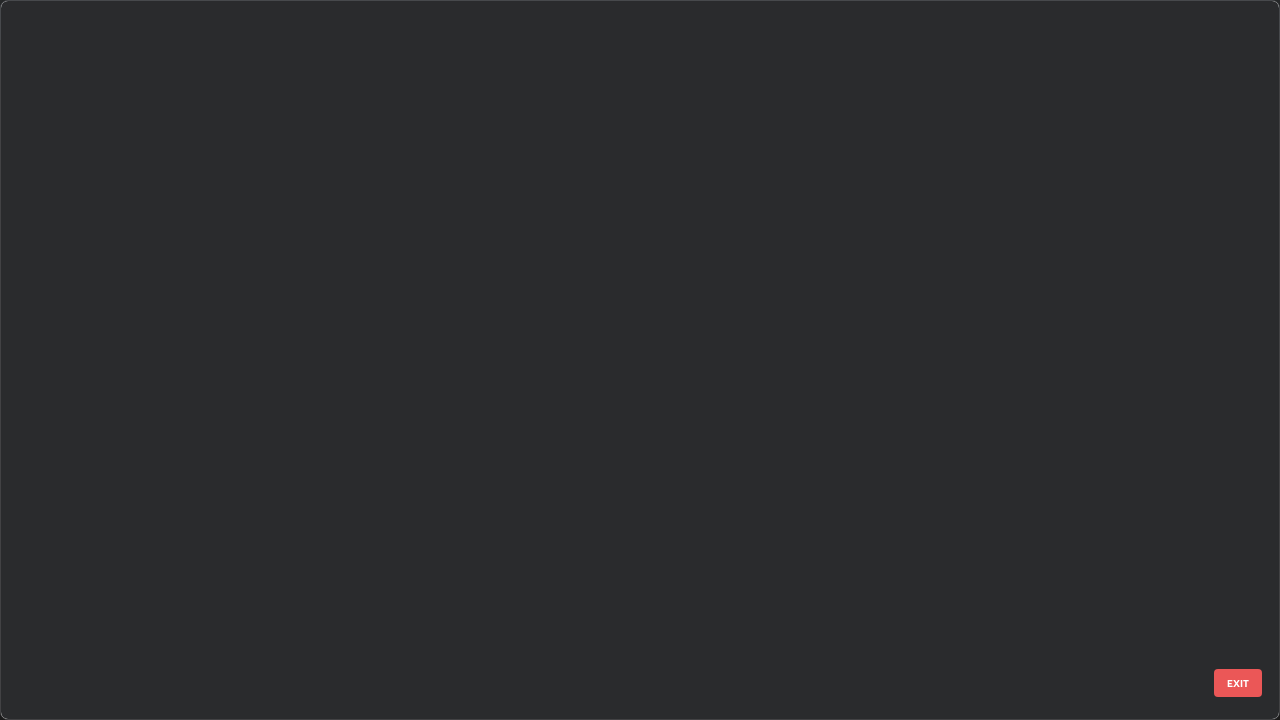 scroll, scrollTop: 2202, scrollLeft: 0, axis: vertical 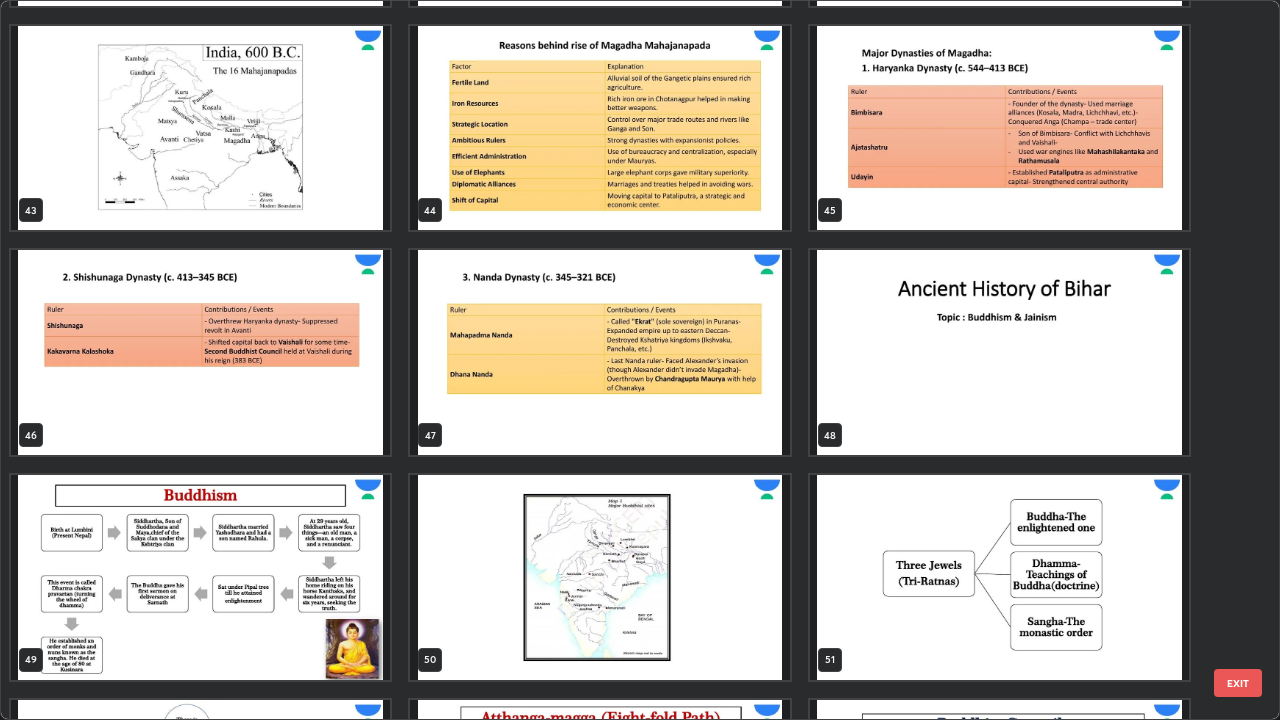 click at bounding box center (599, 352) 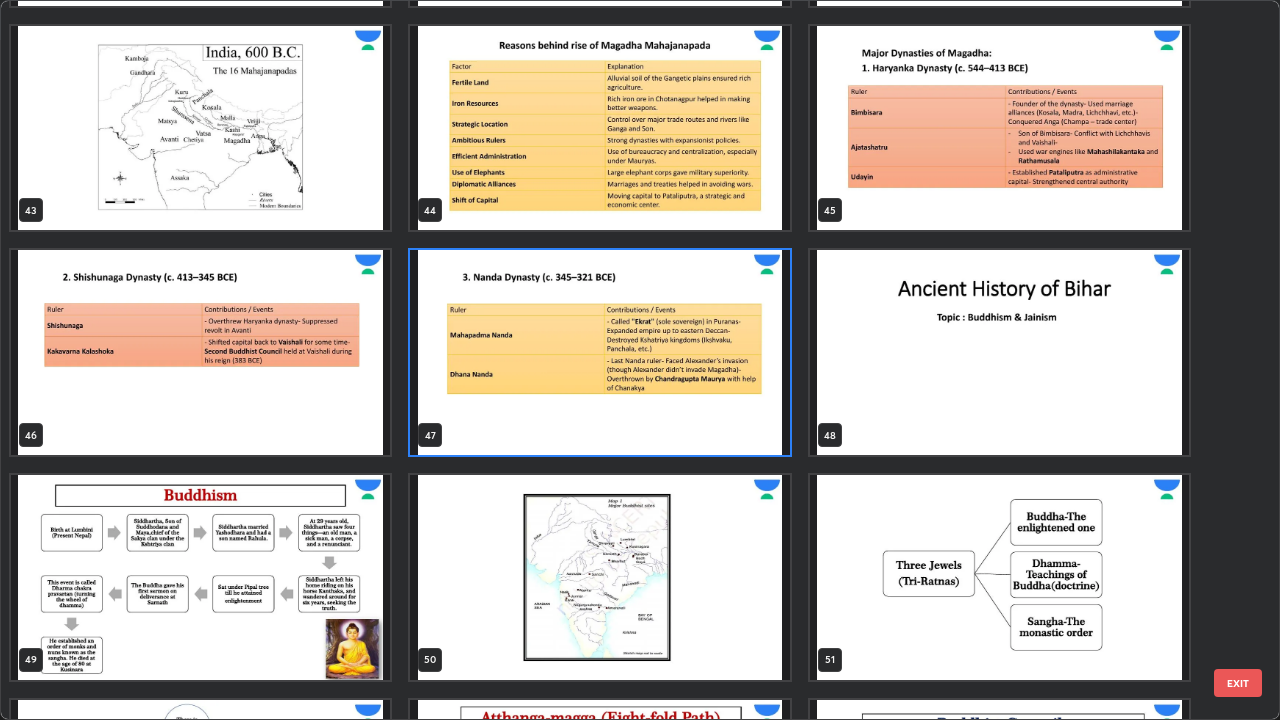 click at bounding box center [599, 352] 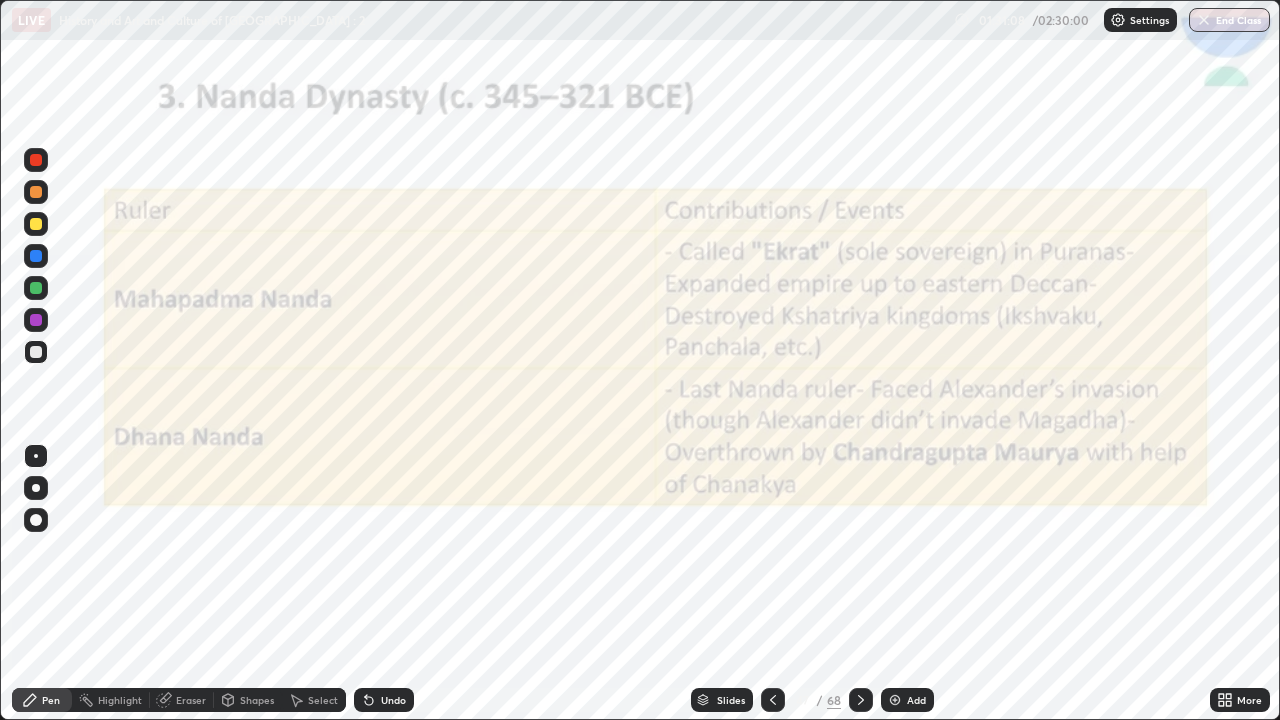 click at bounding box center (599, 352) 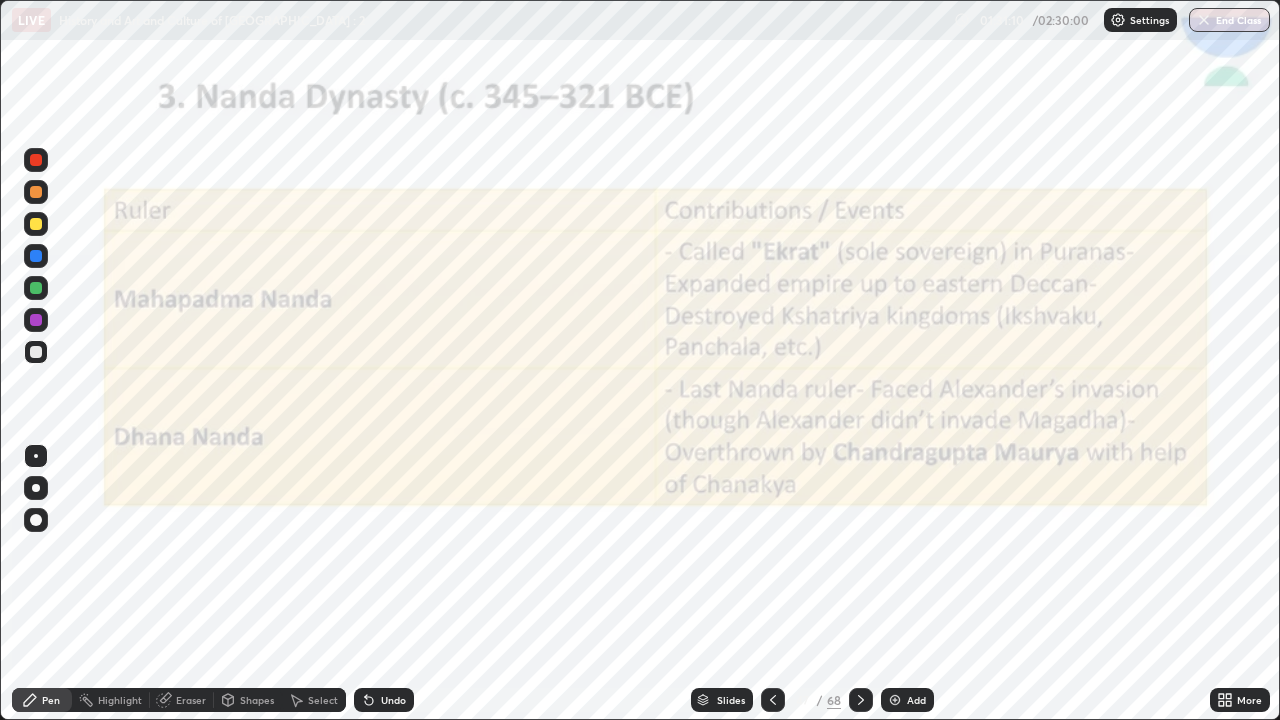 click at bounding box center (895, 700) 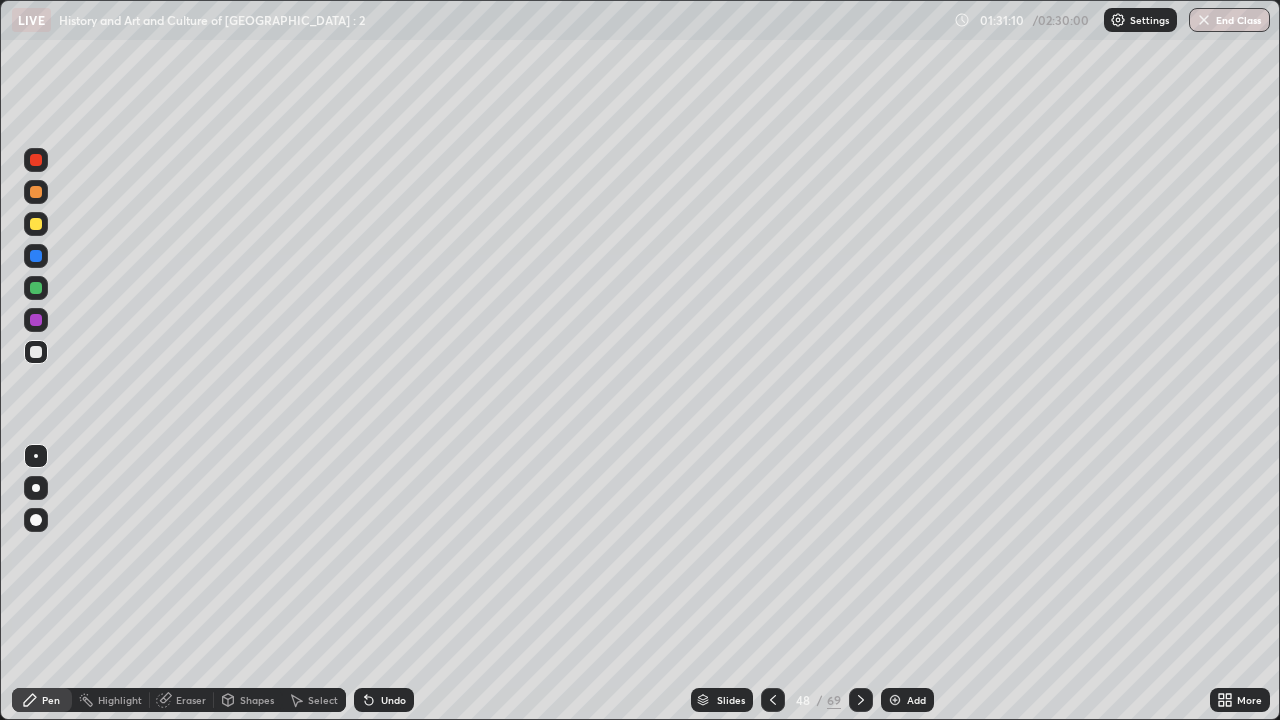 click at bounding box center [895, 700] 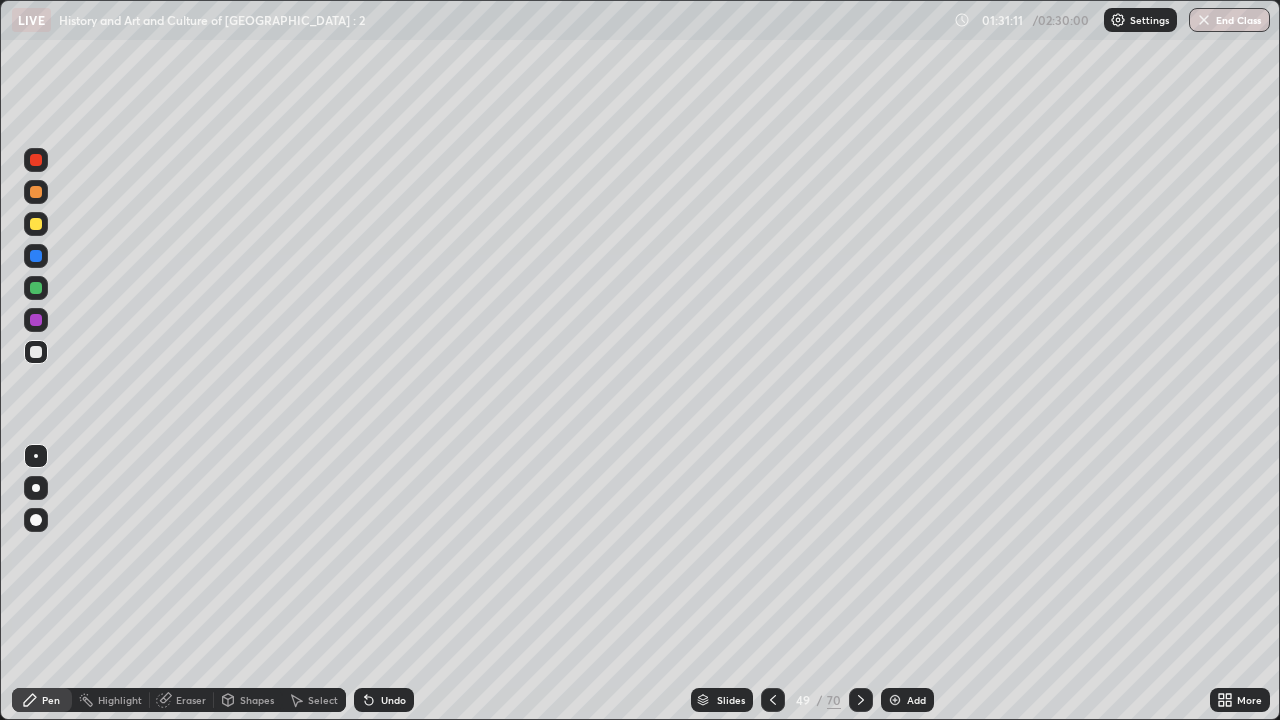 click on "Add" at bounding box center [907, 700] 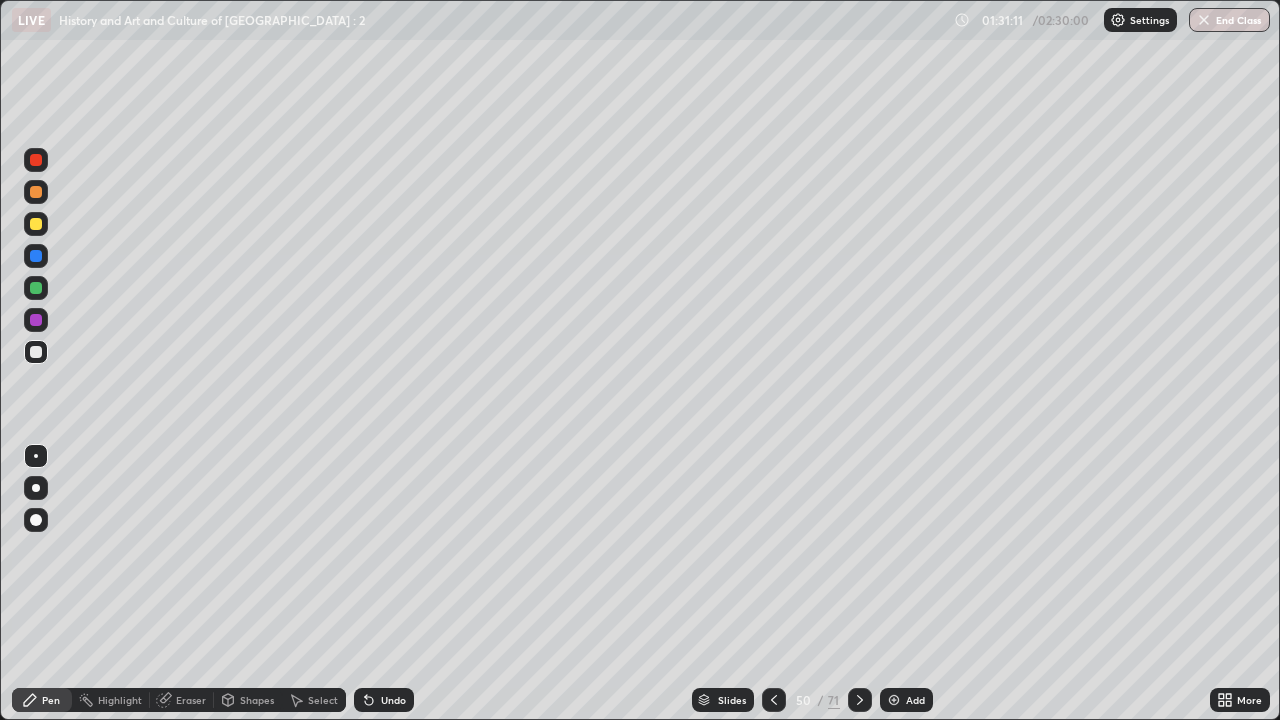click on "Add" at bounding box center [915, 700] 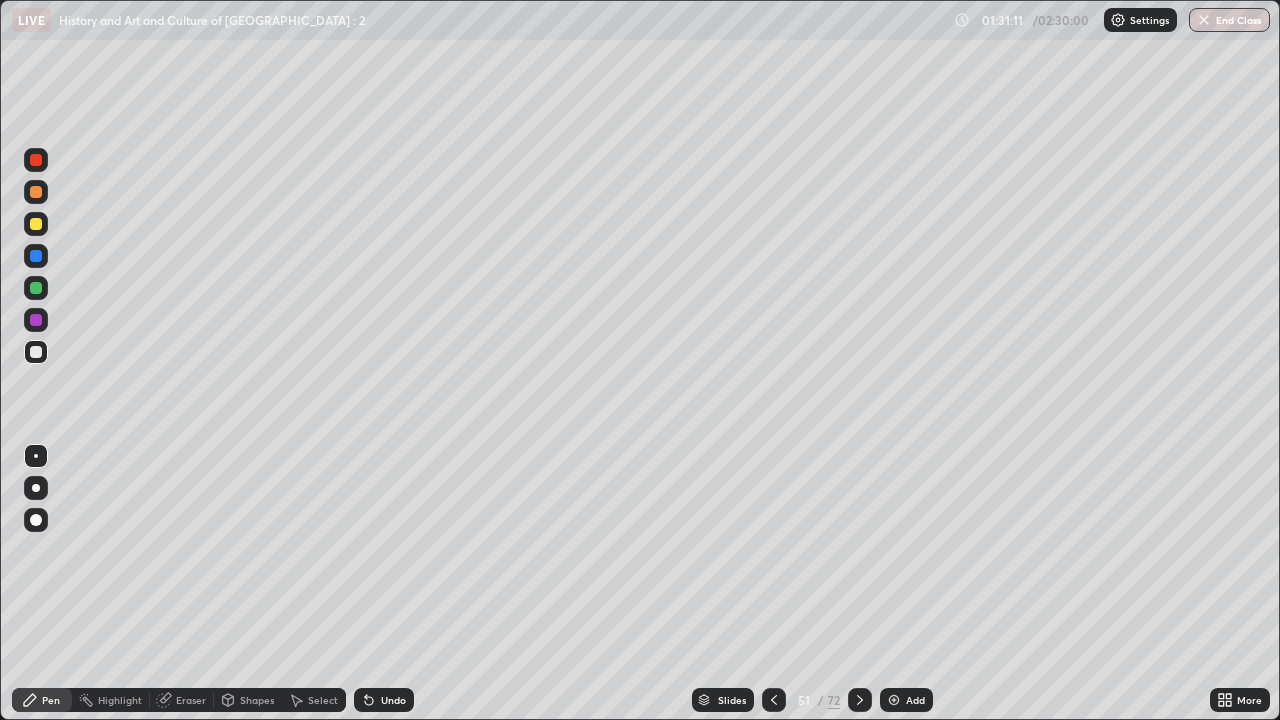 click 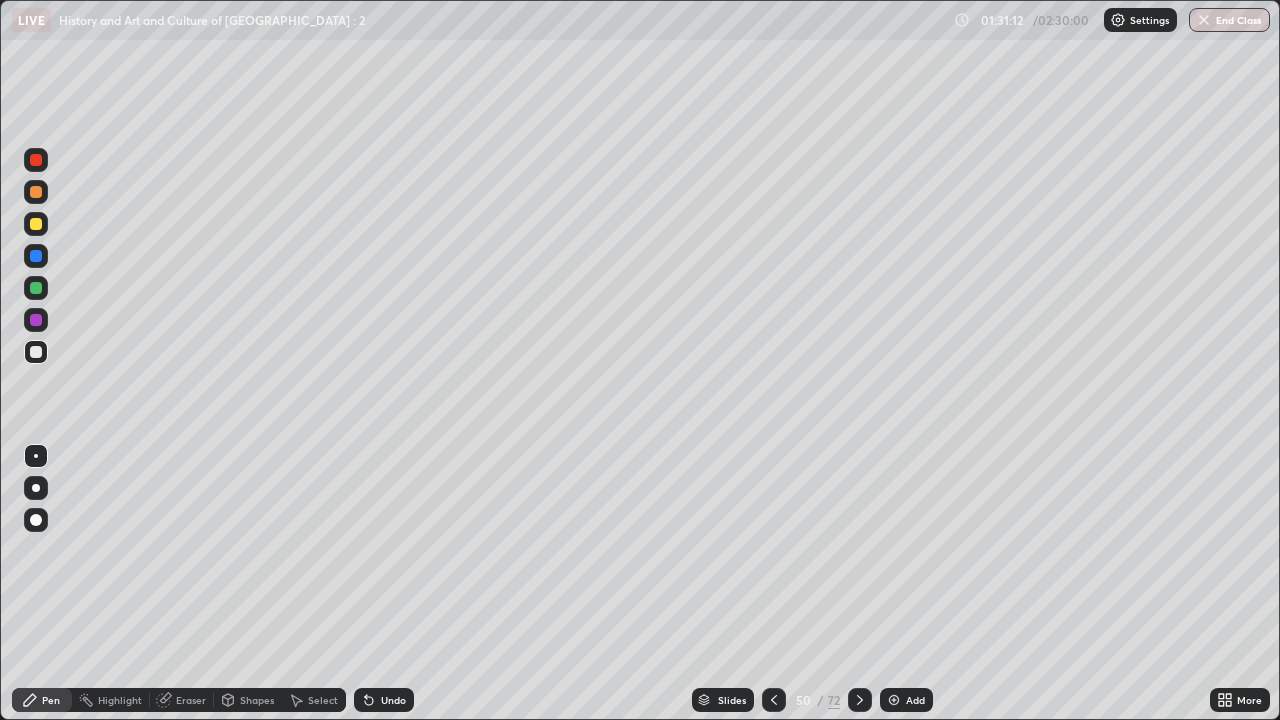 click 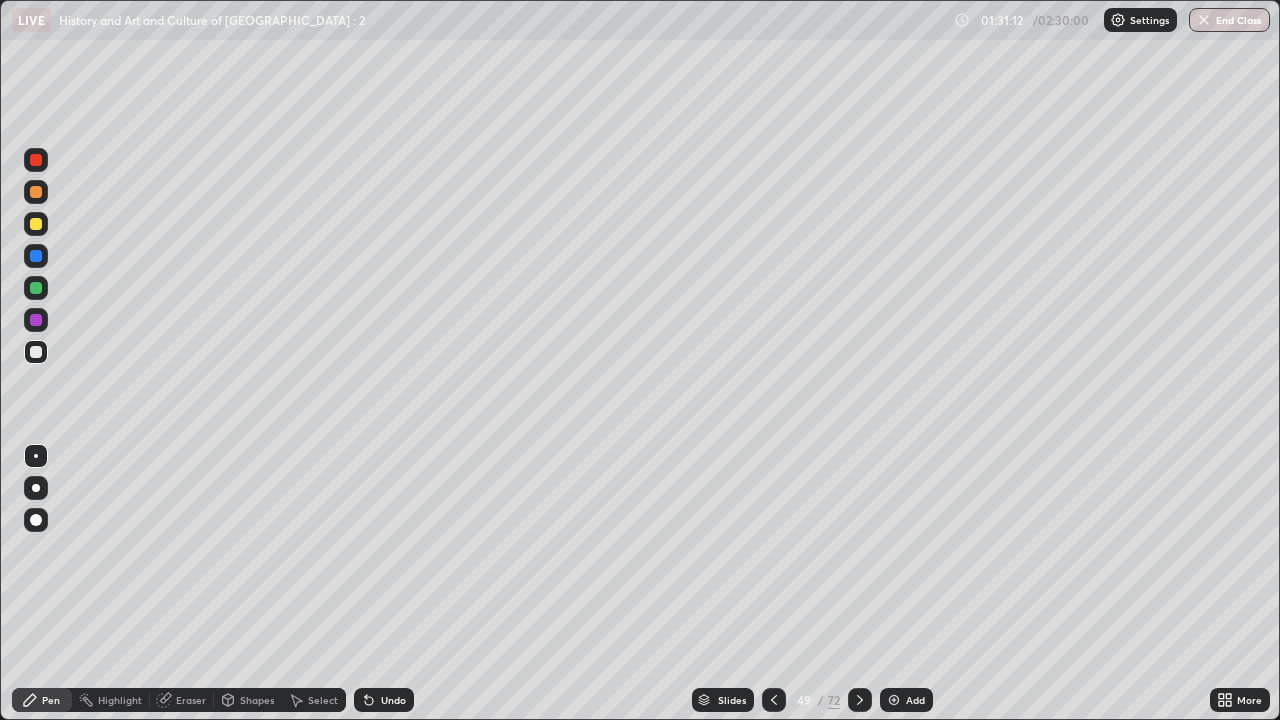 click 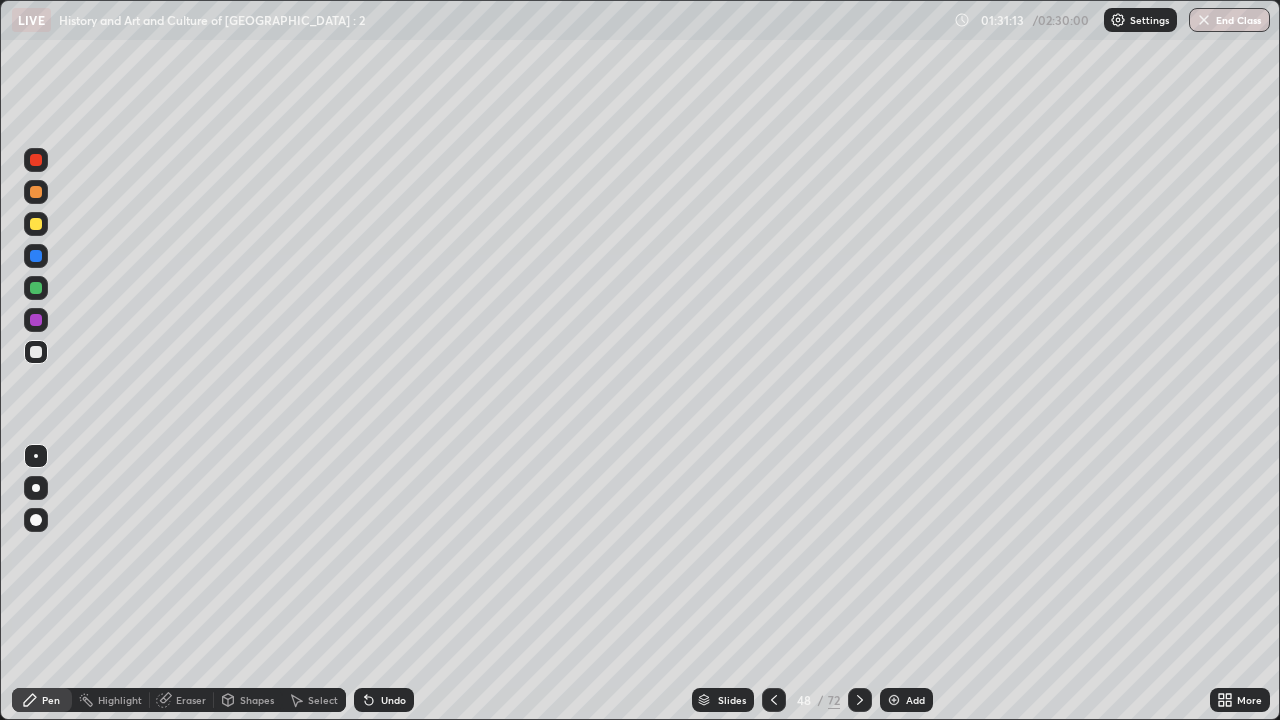 click 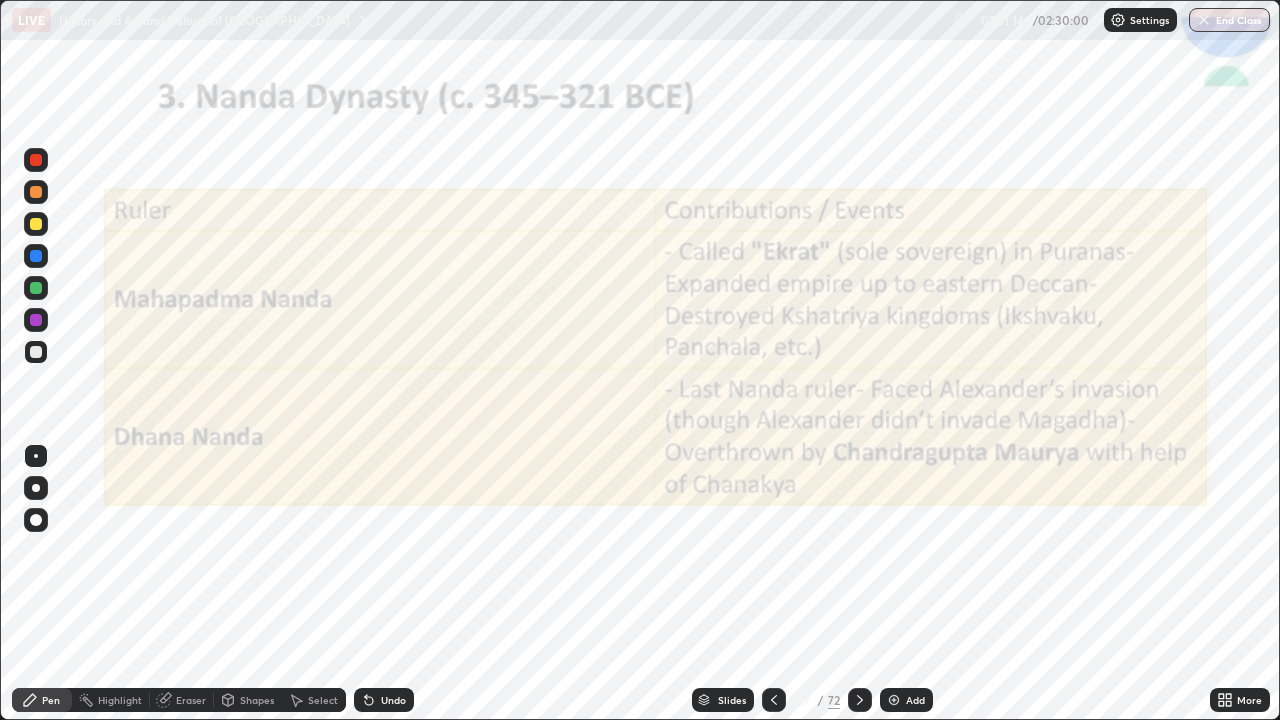 click 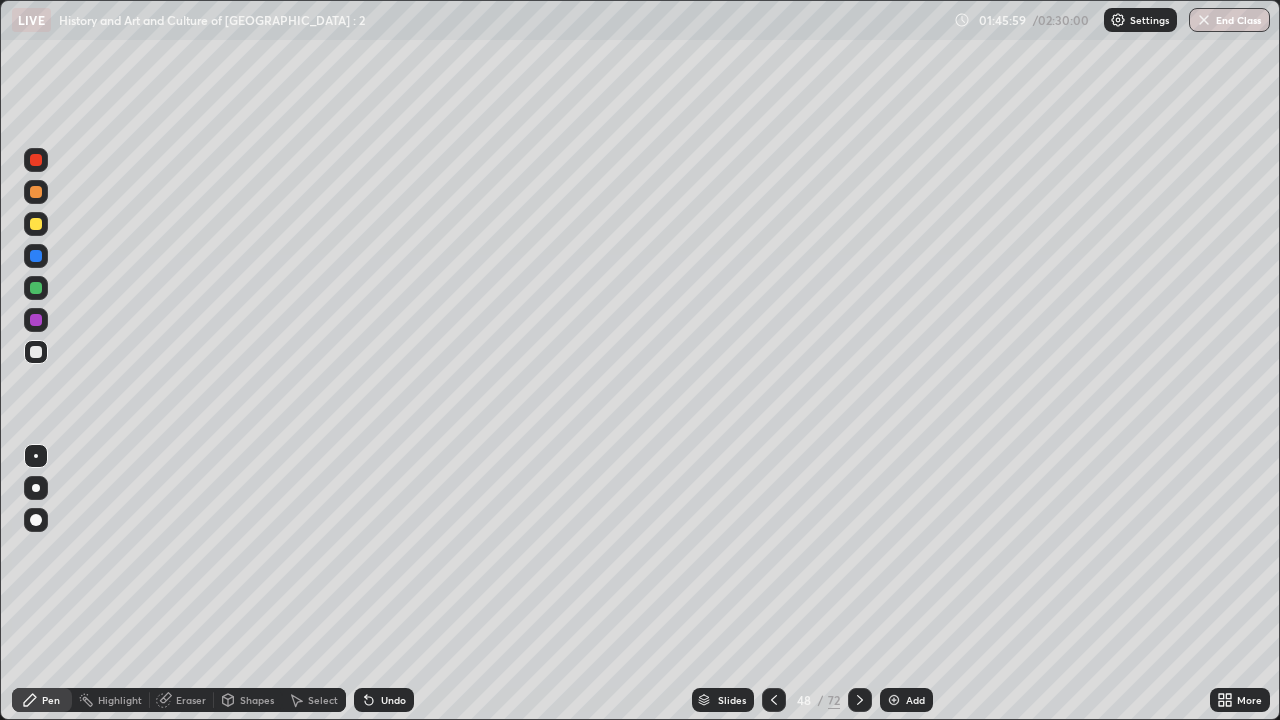 click 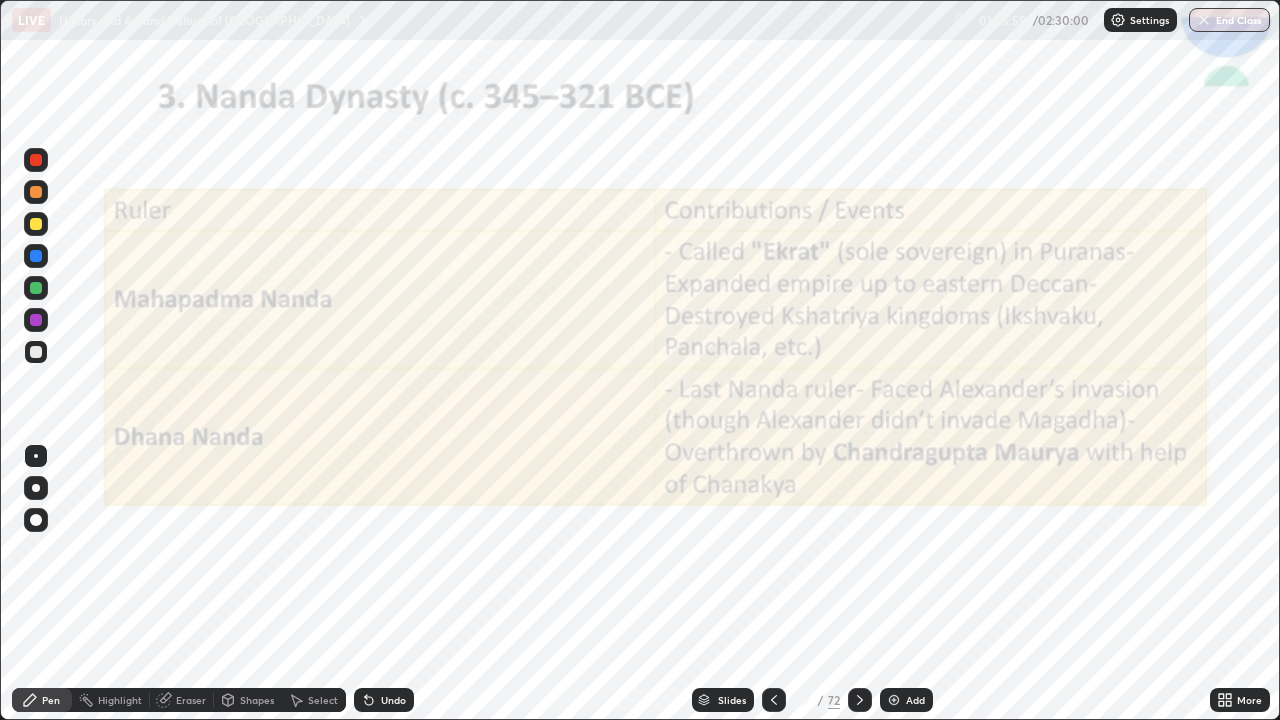 click 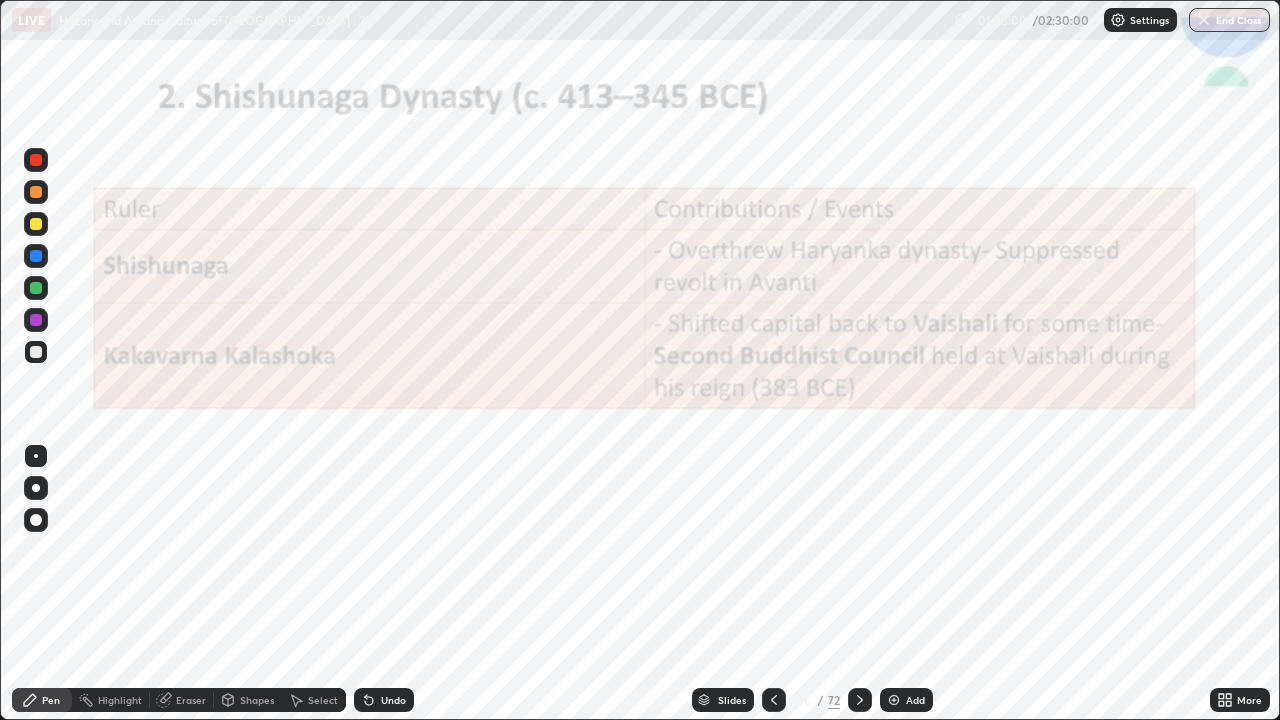 click 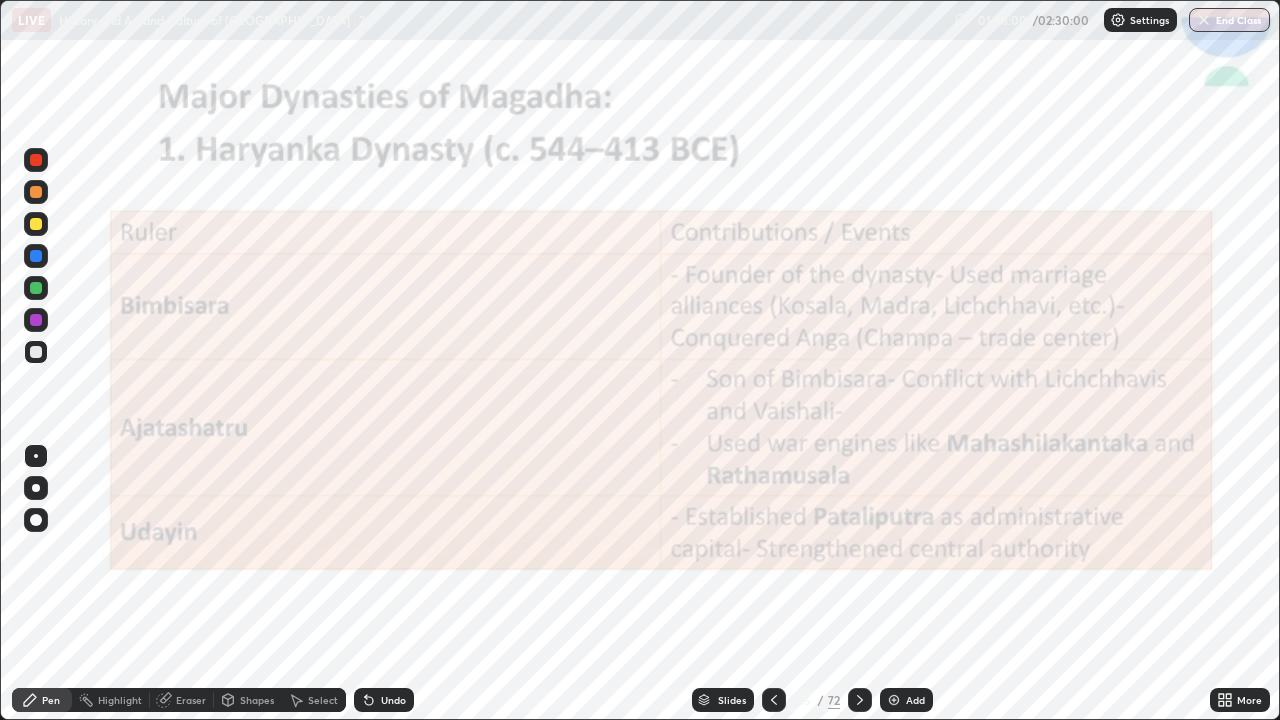 click 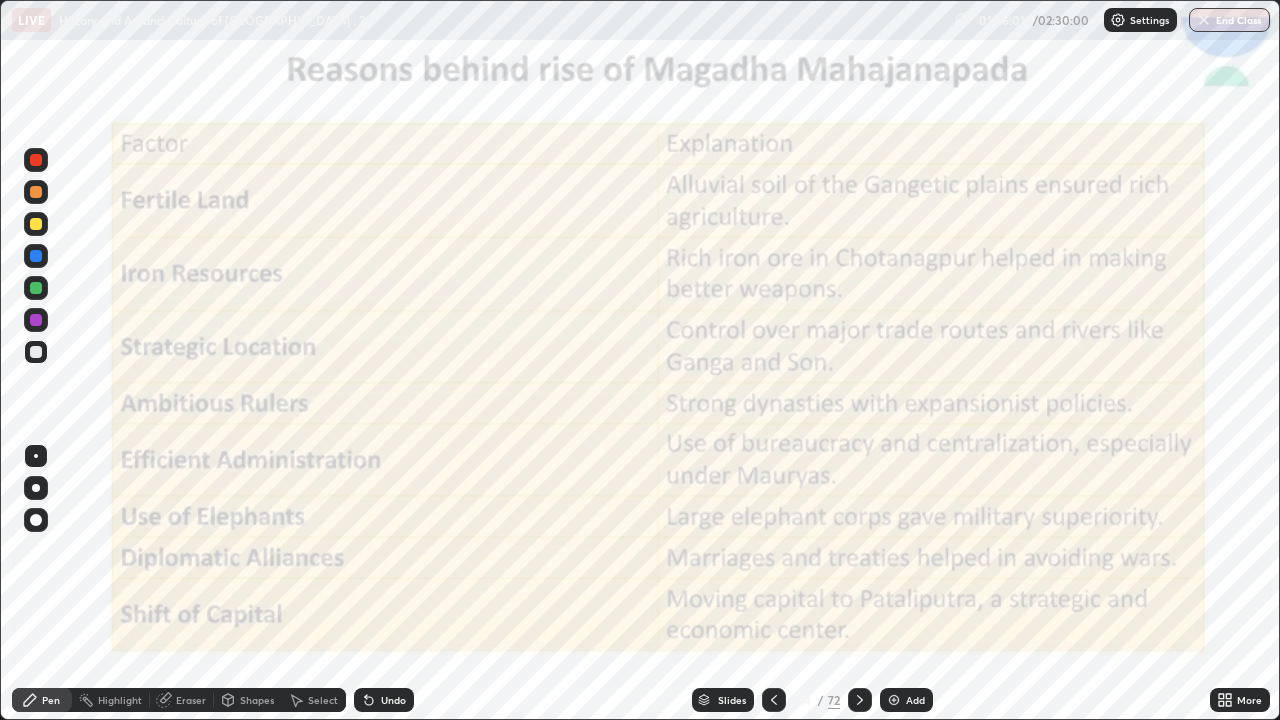 click 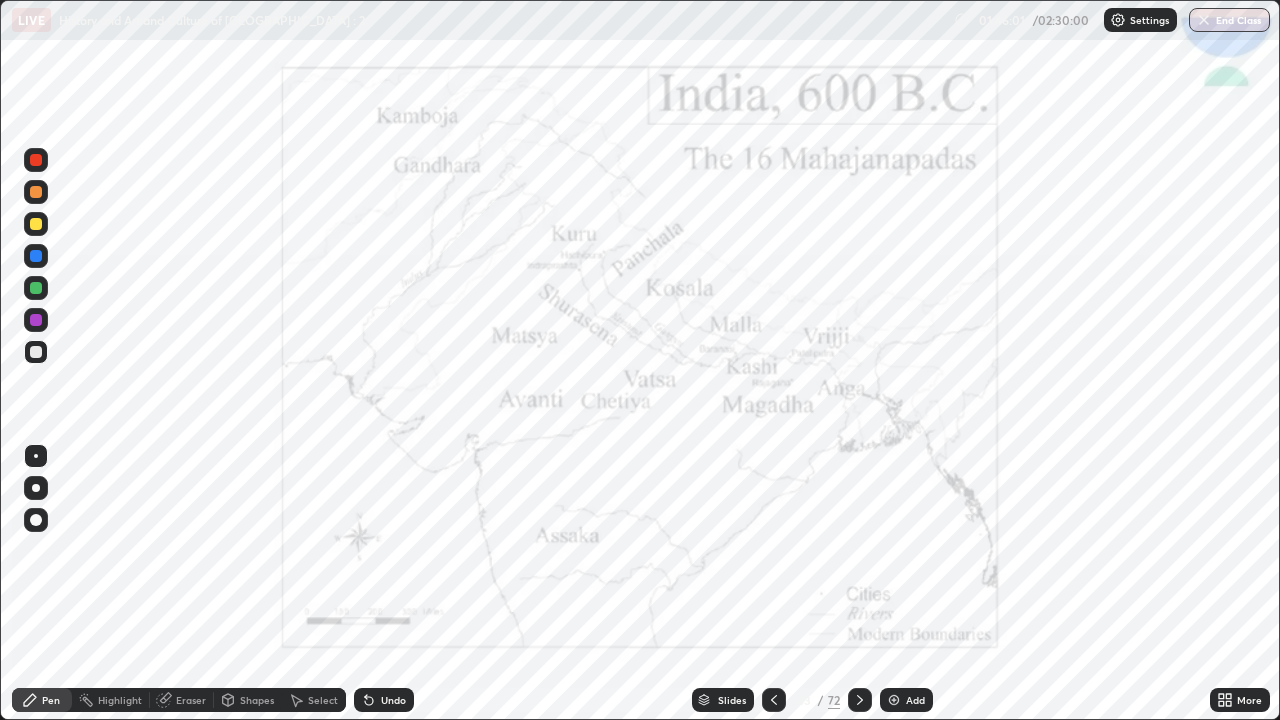 click 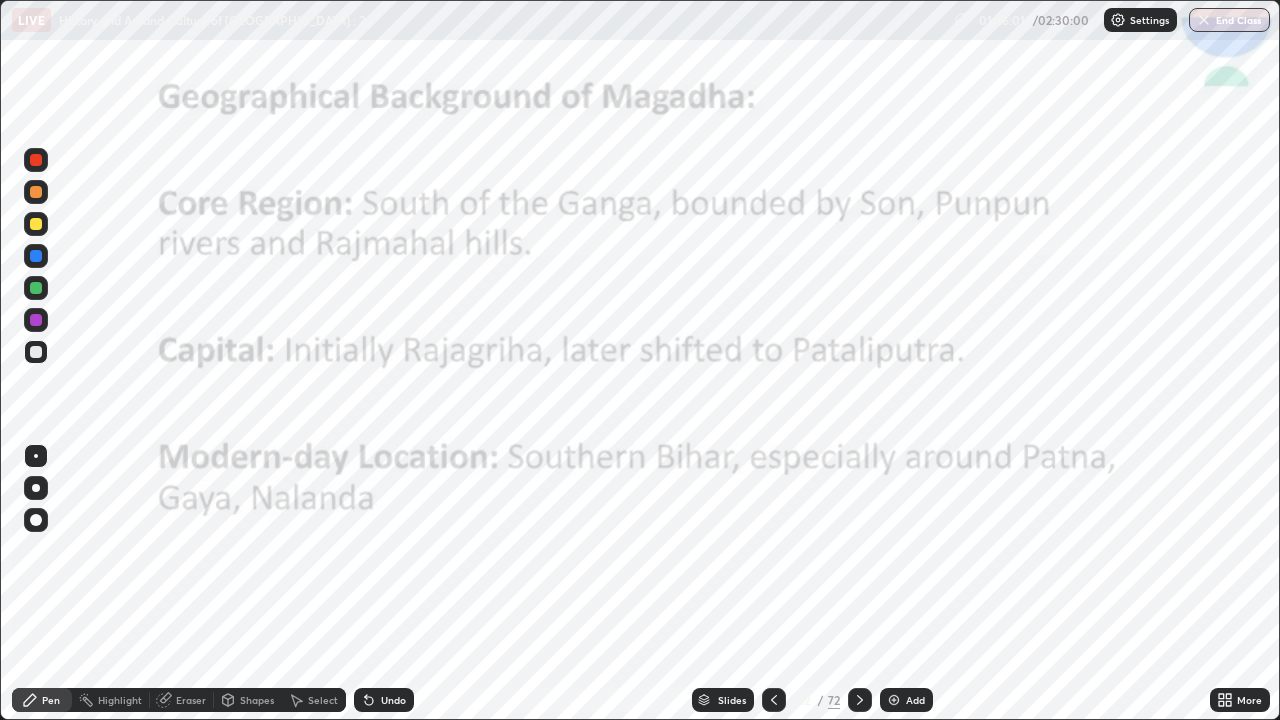 click 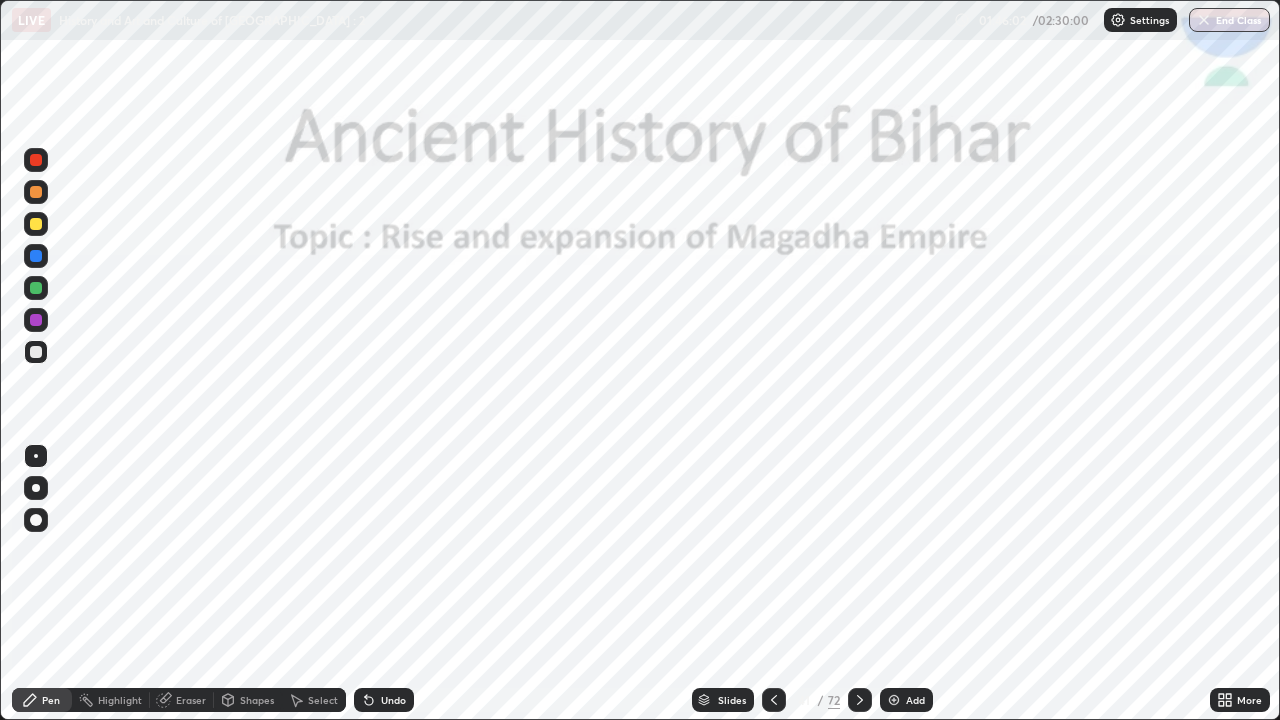 click 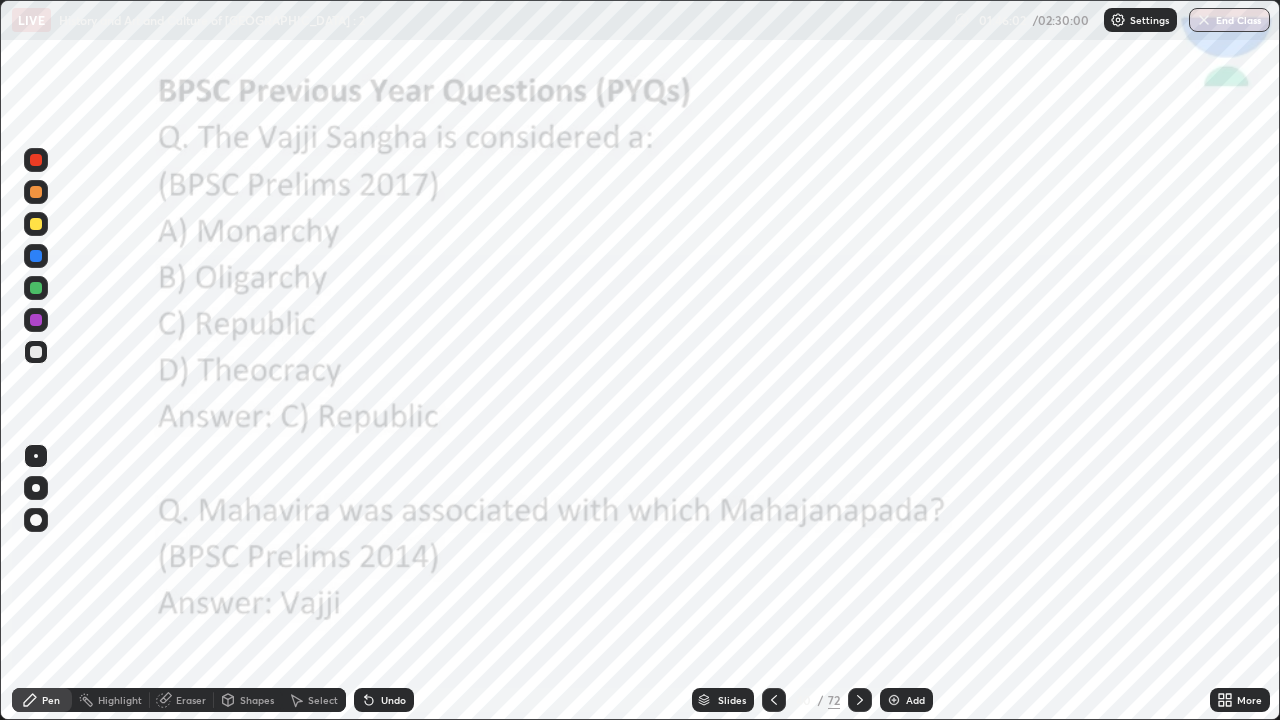 click 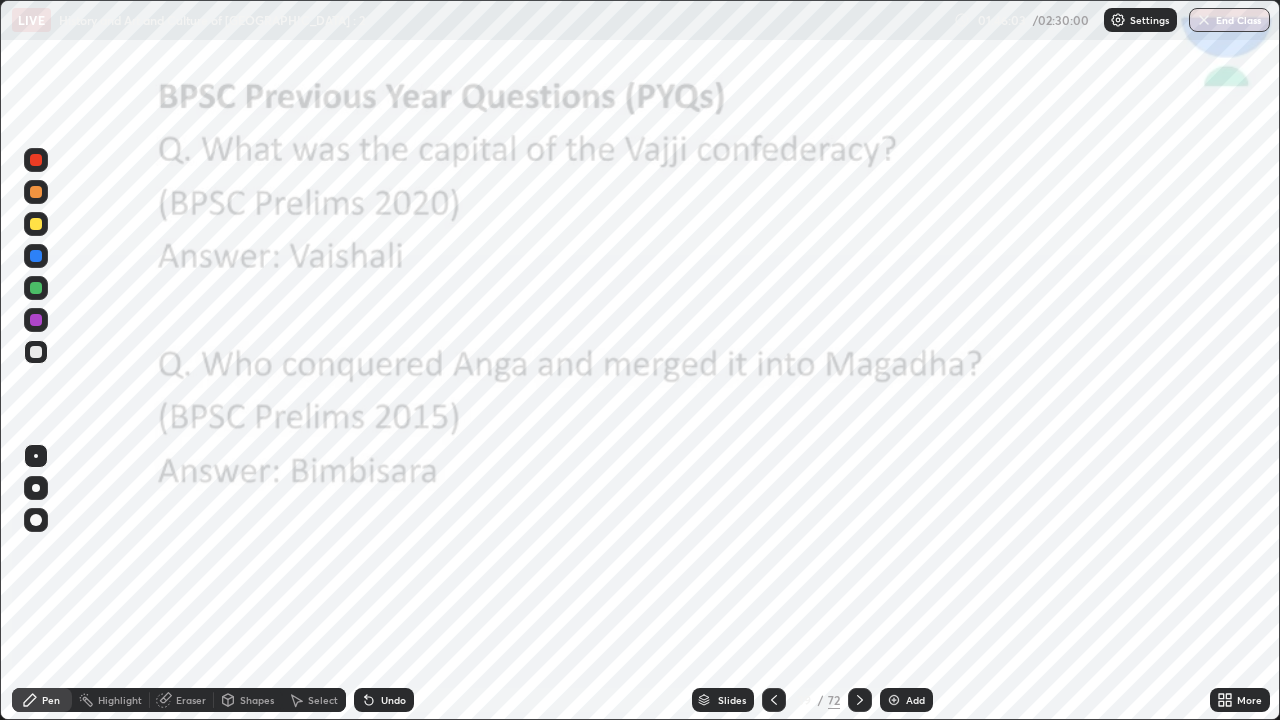 click 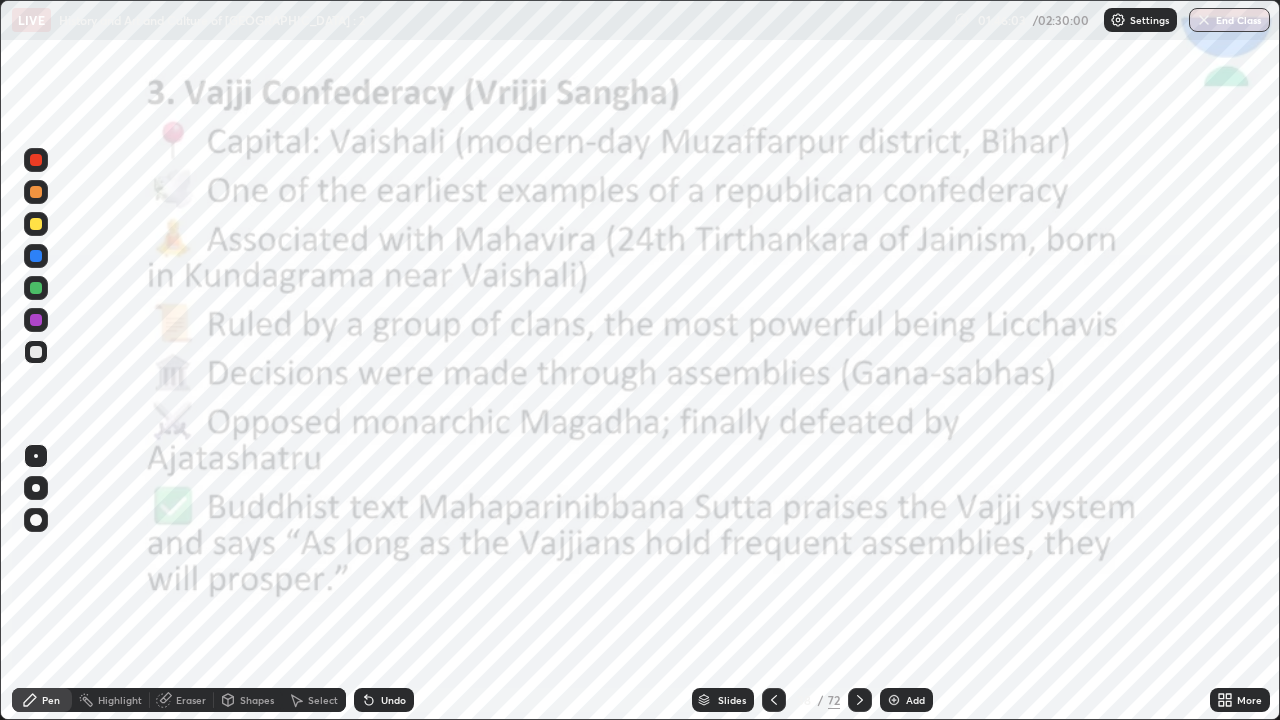 click 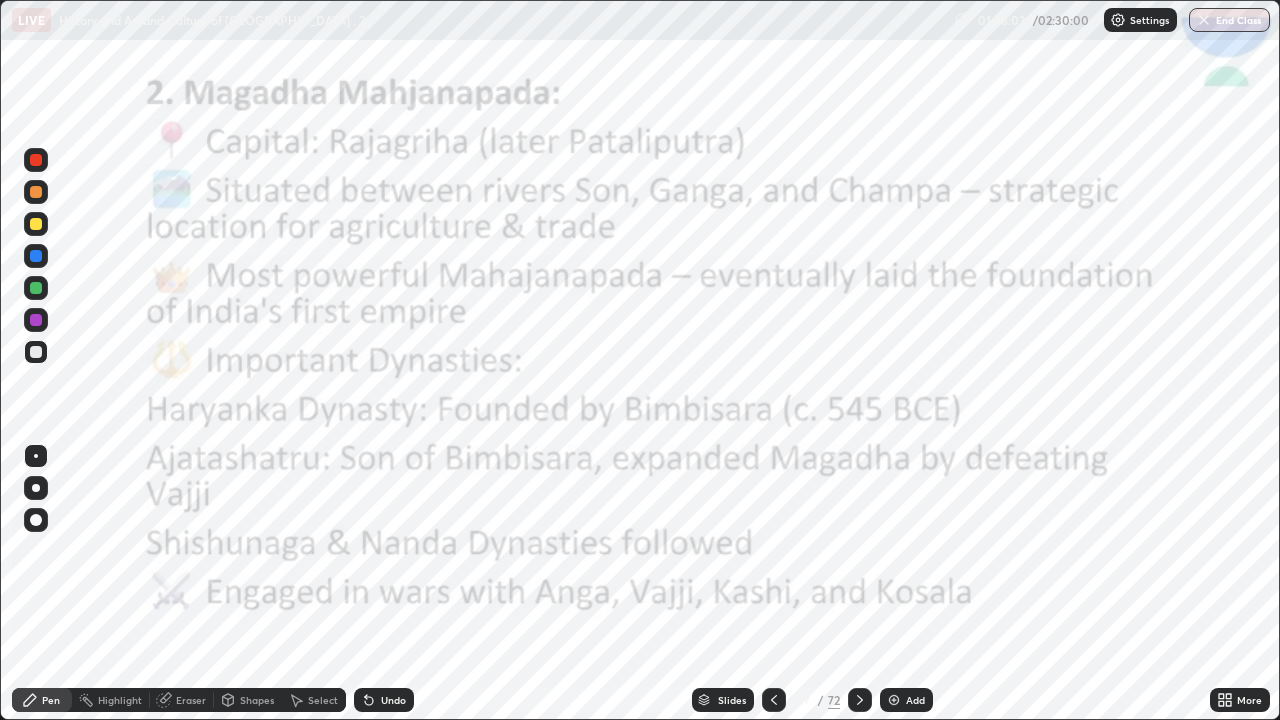 click 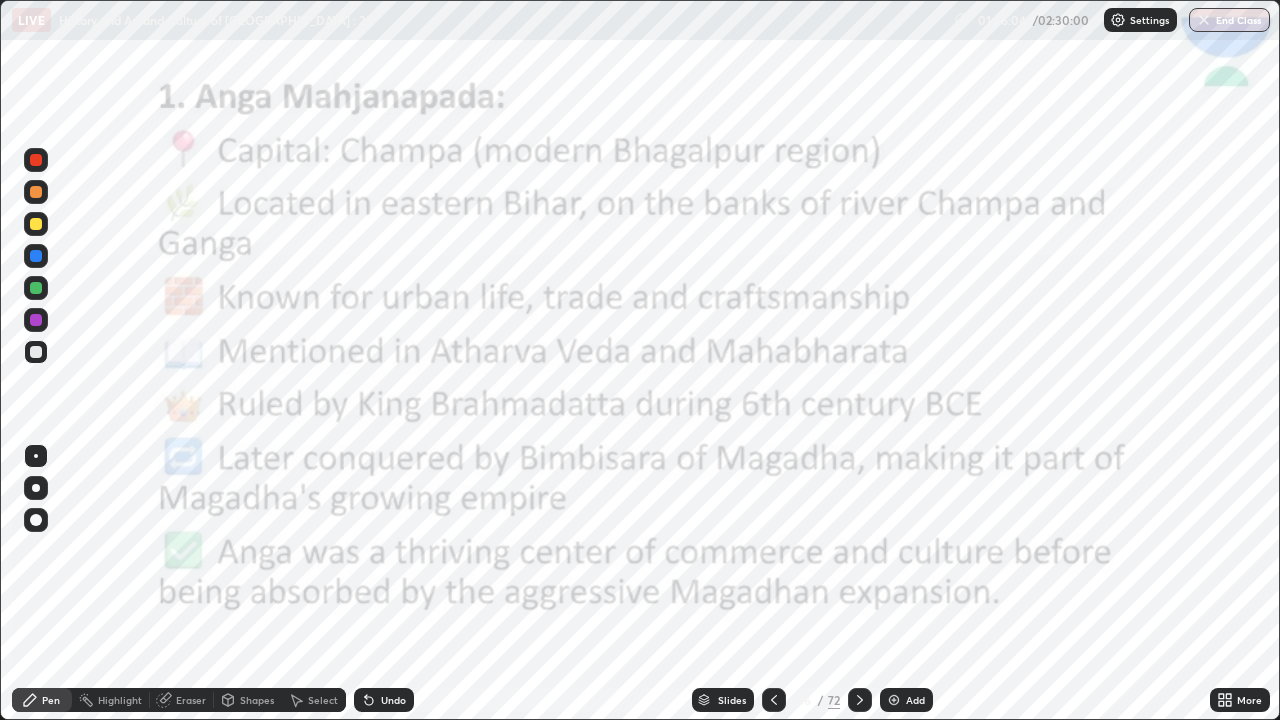 click 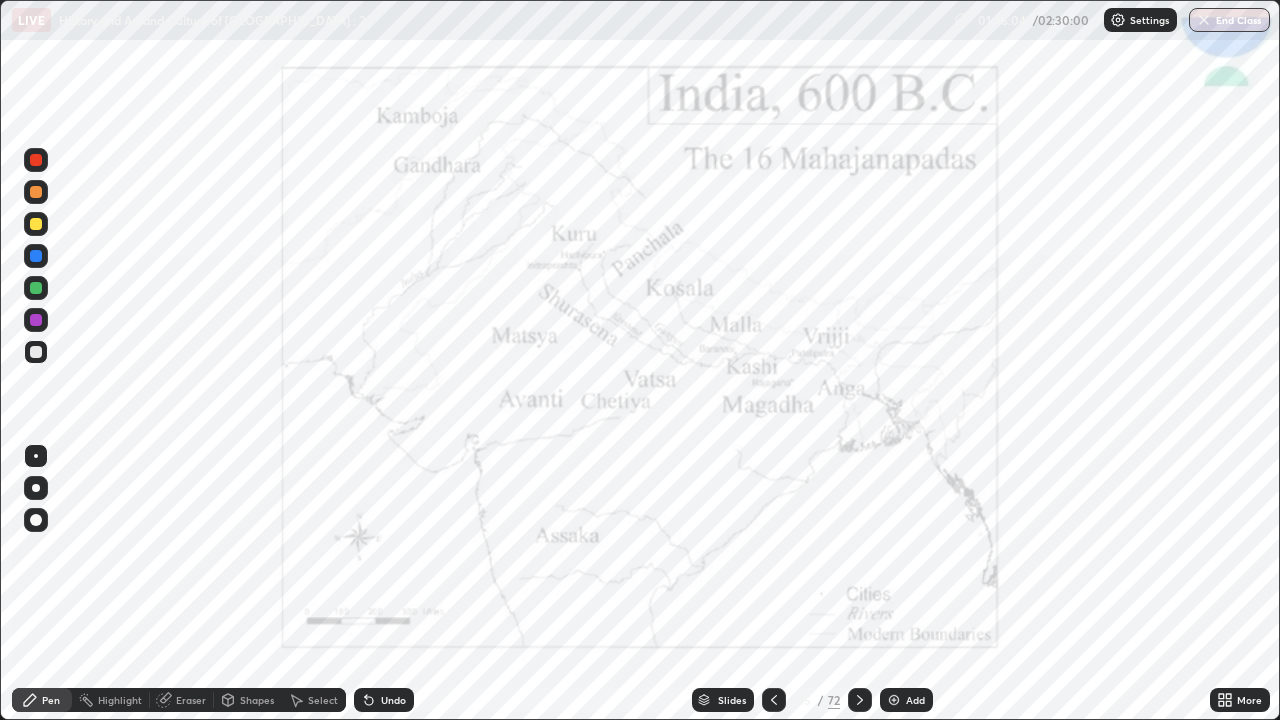 click 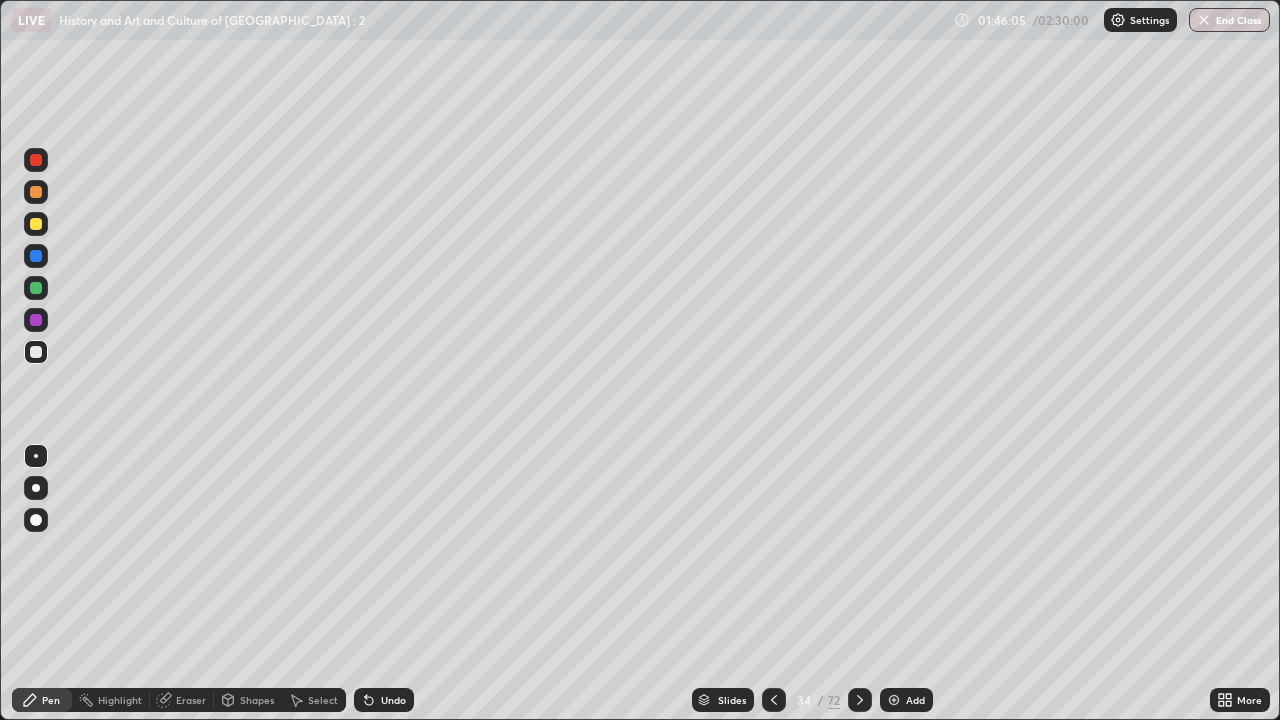 click 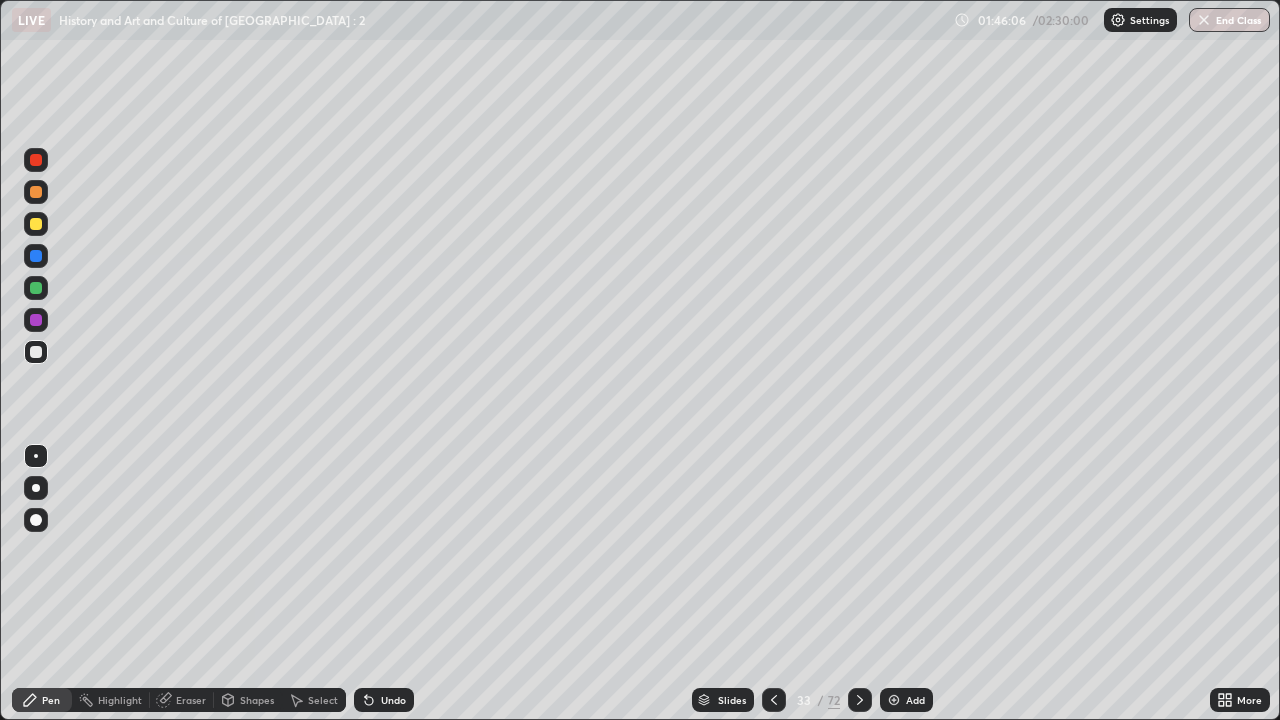 click at bounding box center (774, 700) 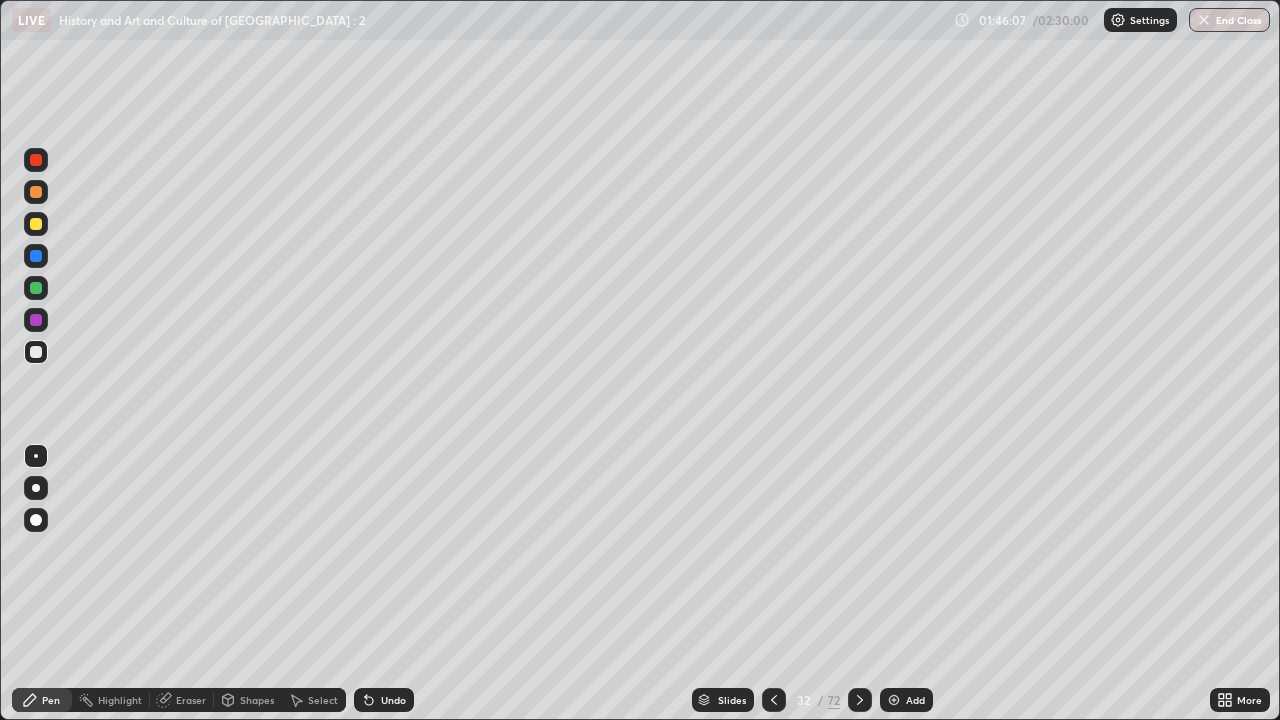 click at bounding box center (774, 700) 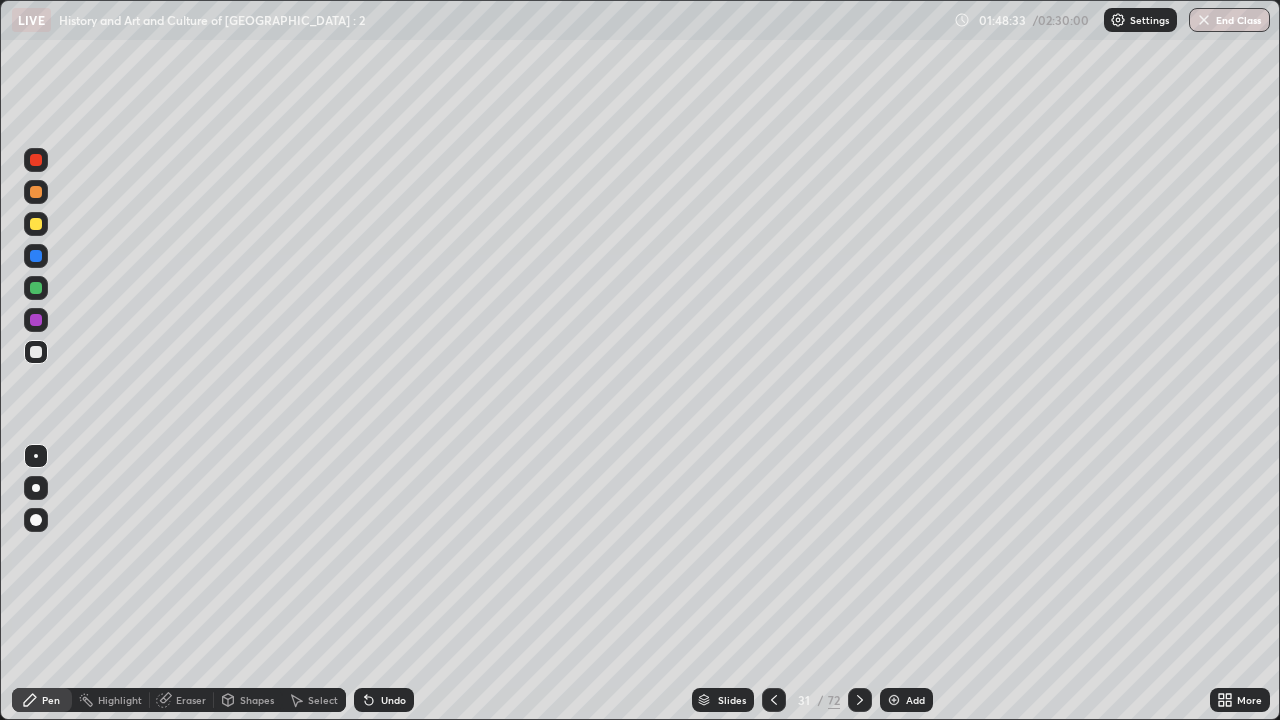 click 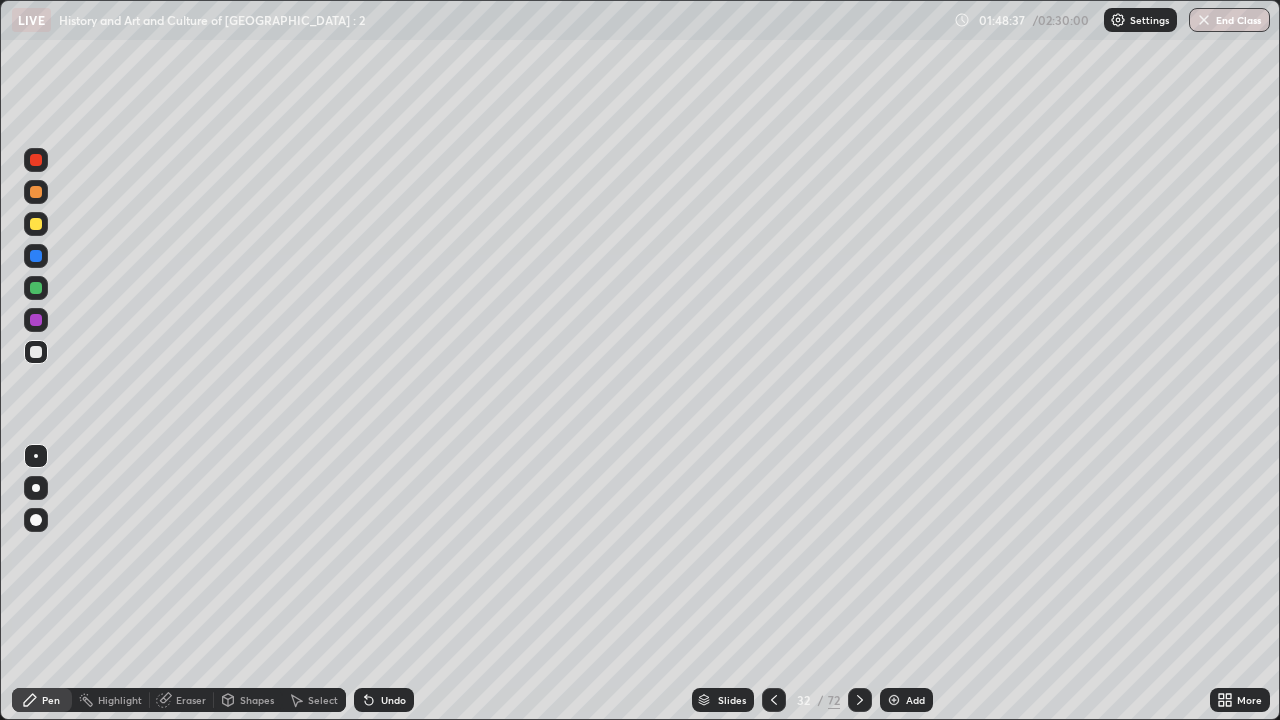 click 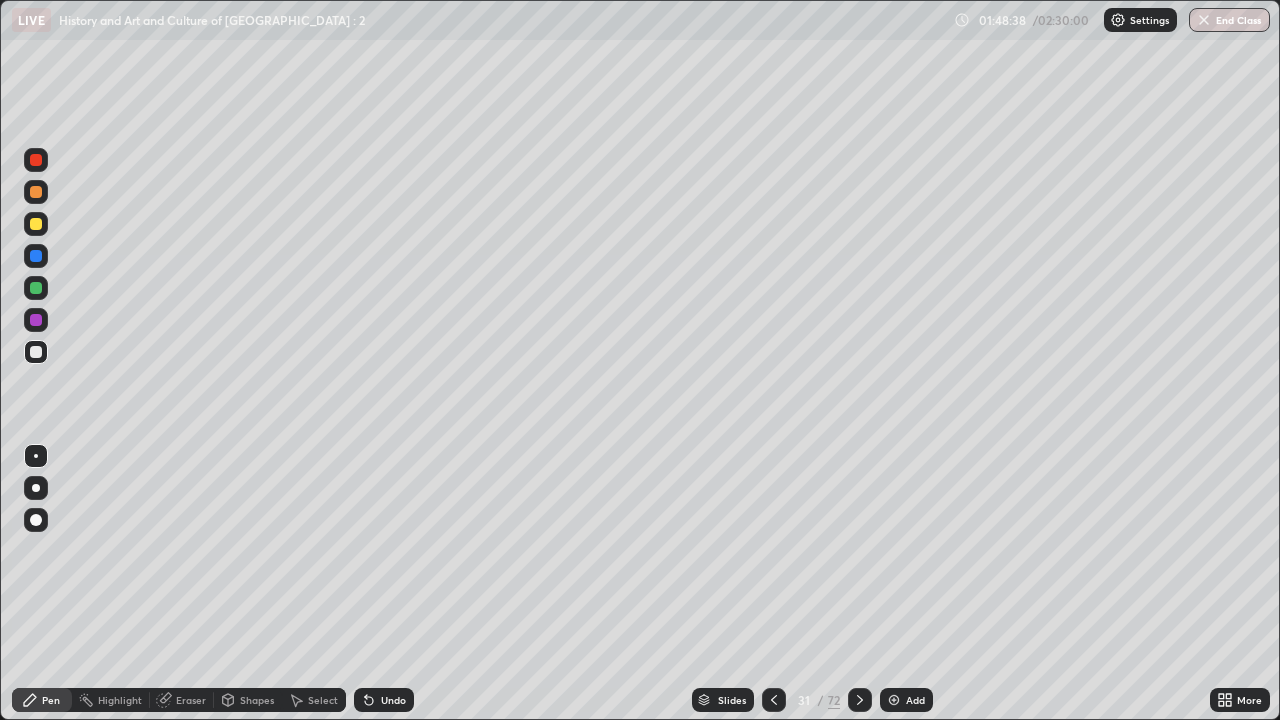 click at bounding box center [894, 700] 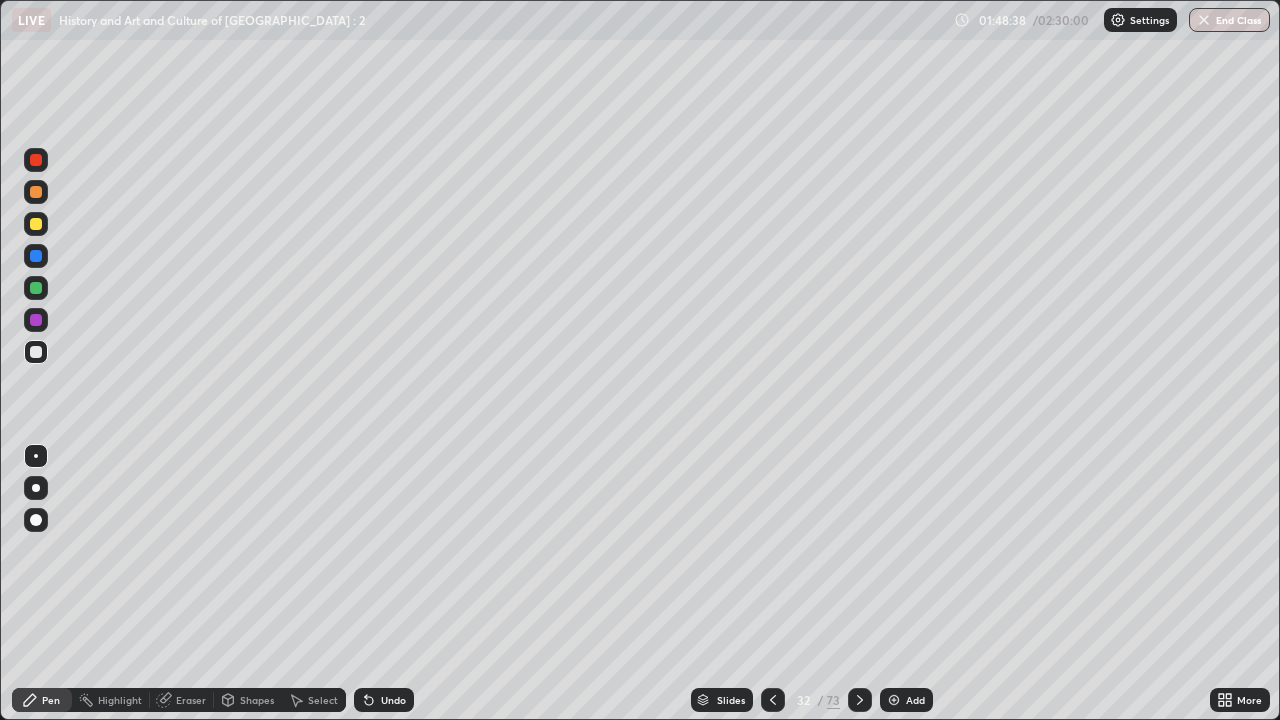 click at bounding box center [894, 700] 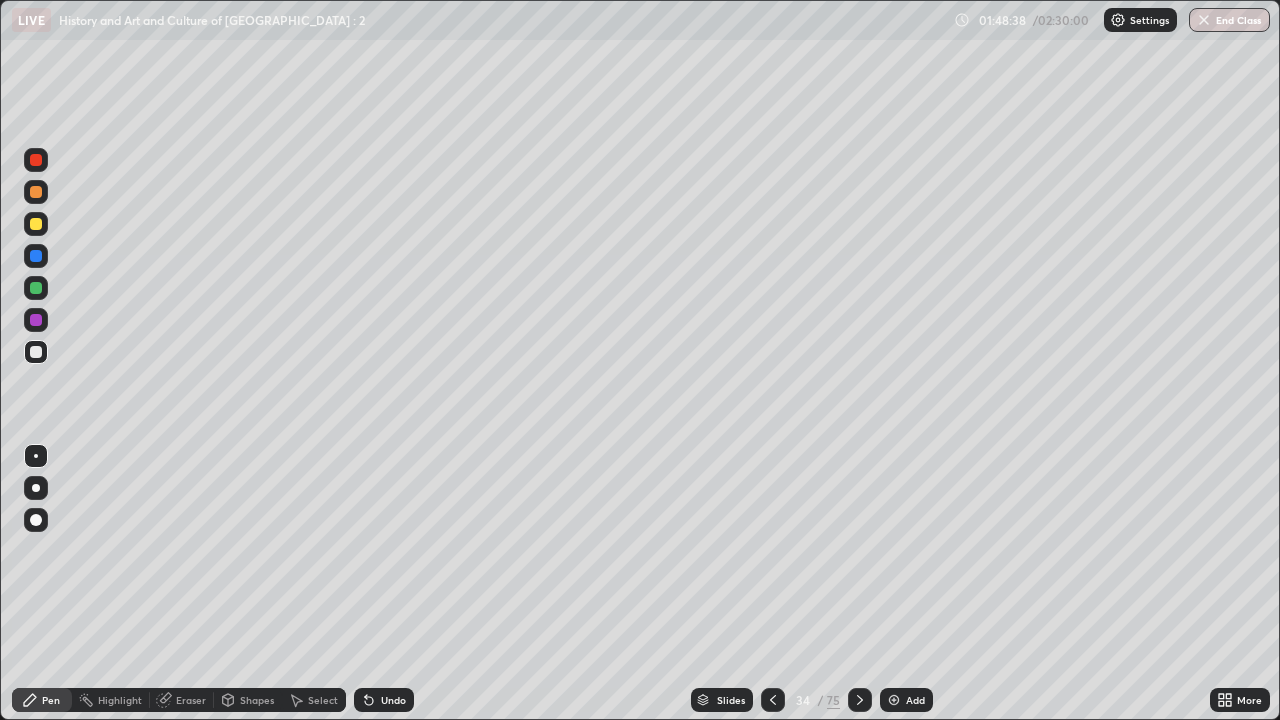 click at bounding box center [894, 700] 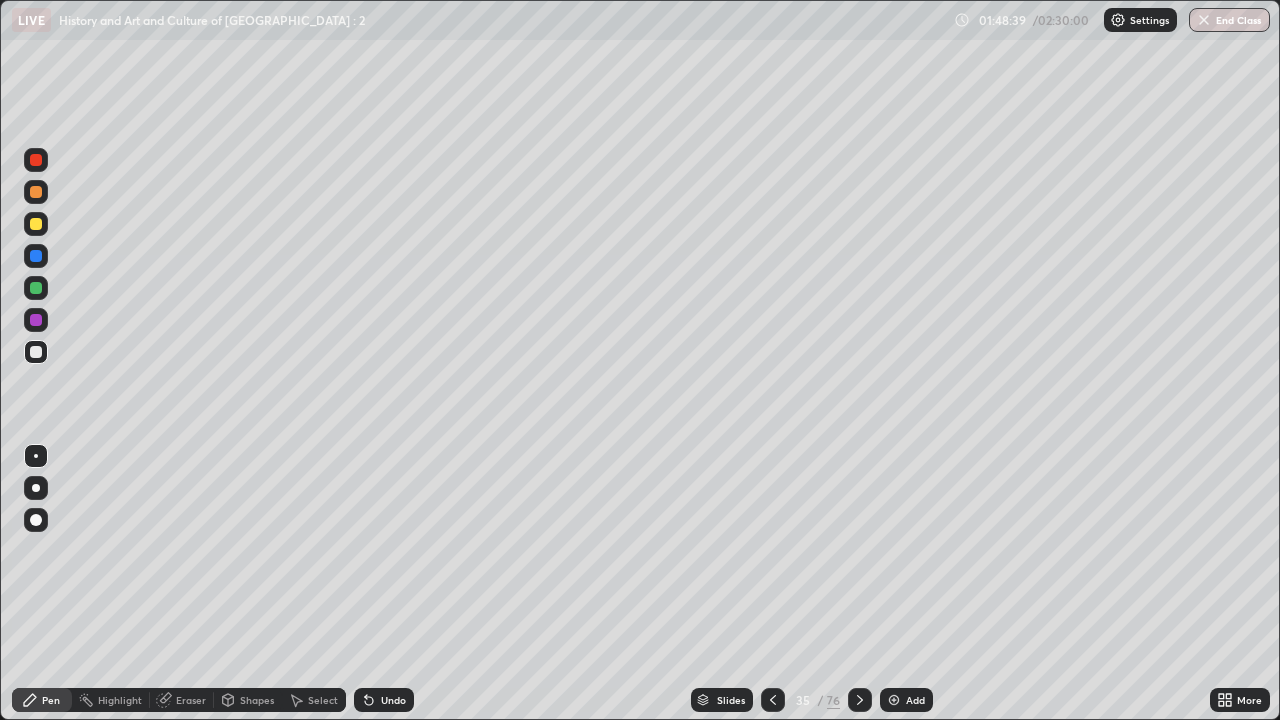 click 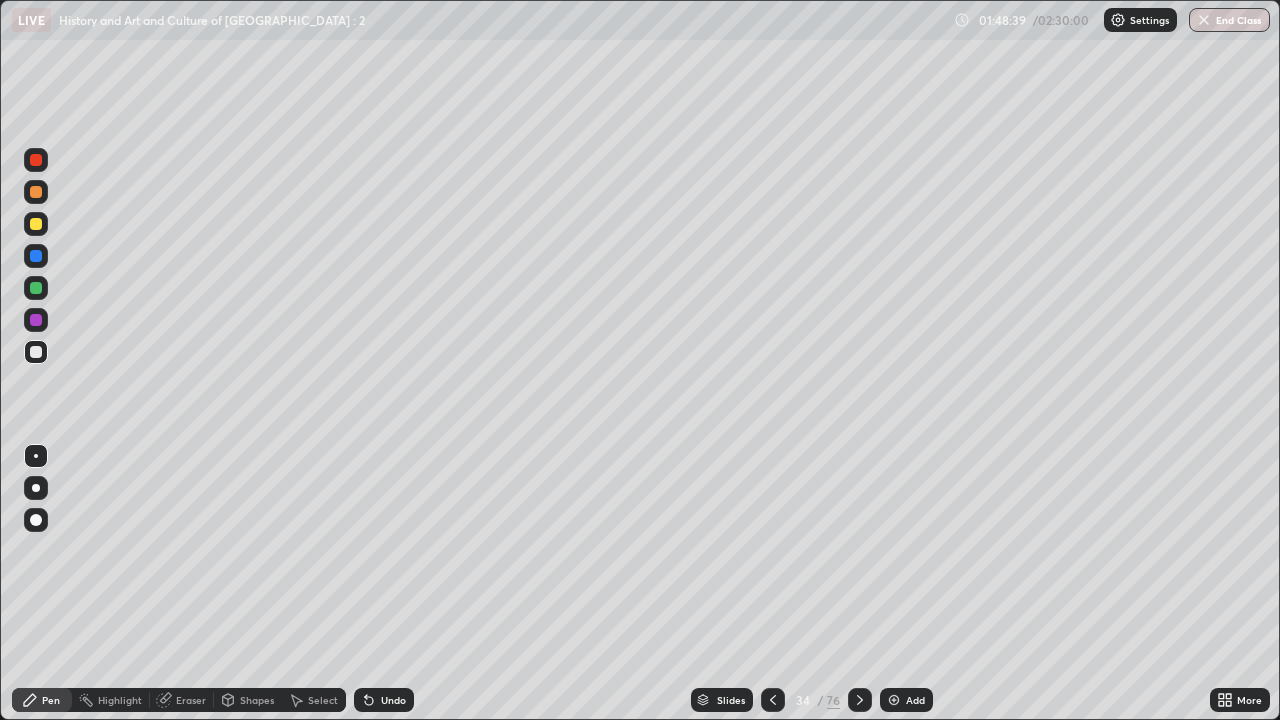 click 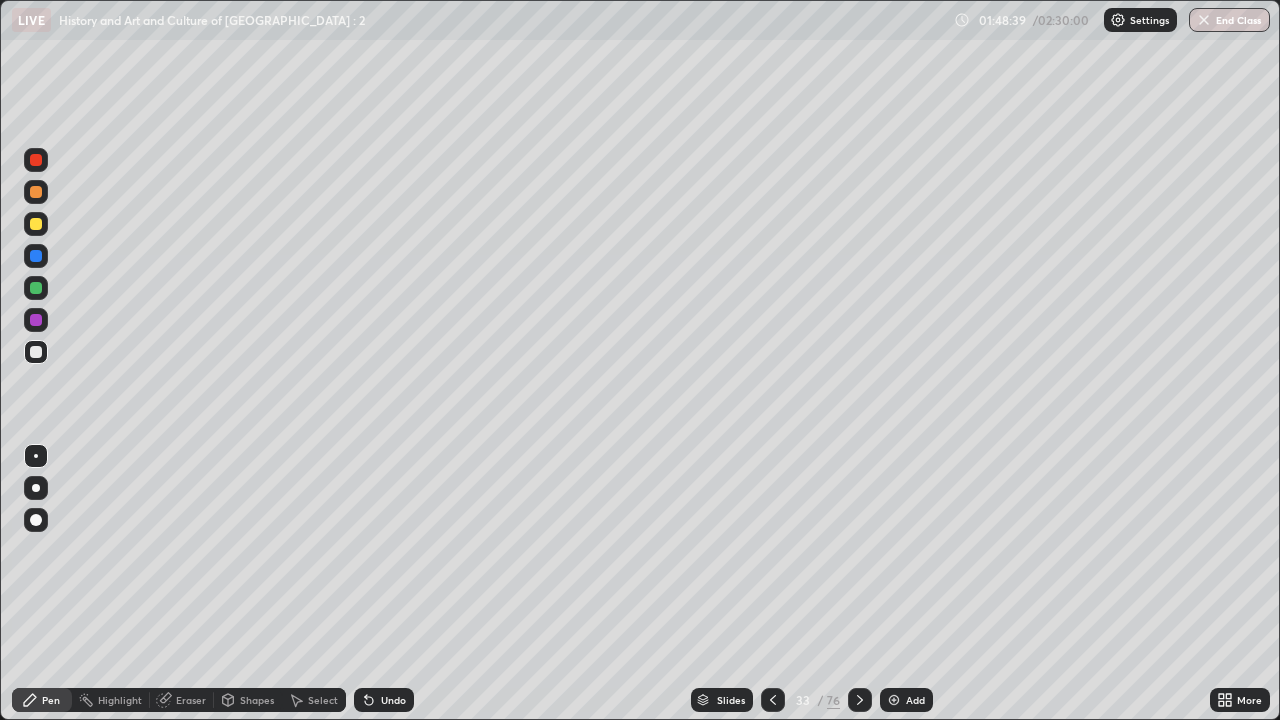 click 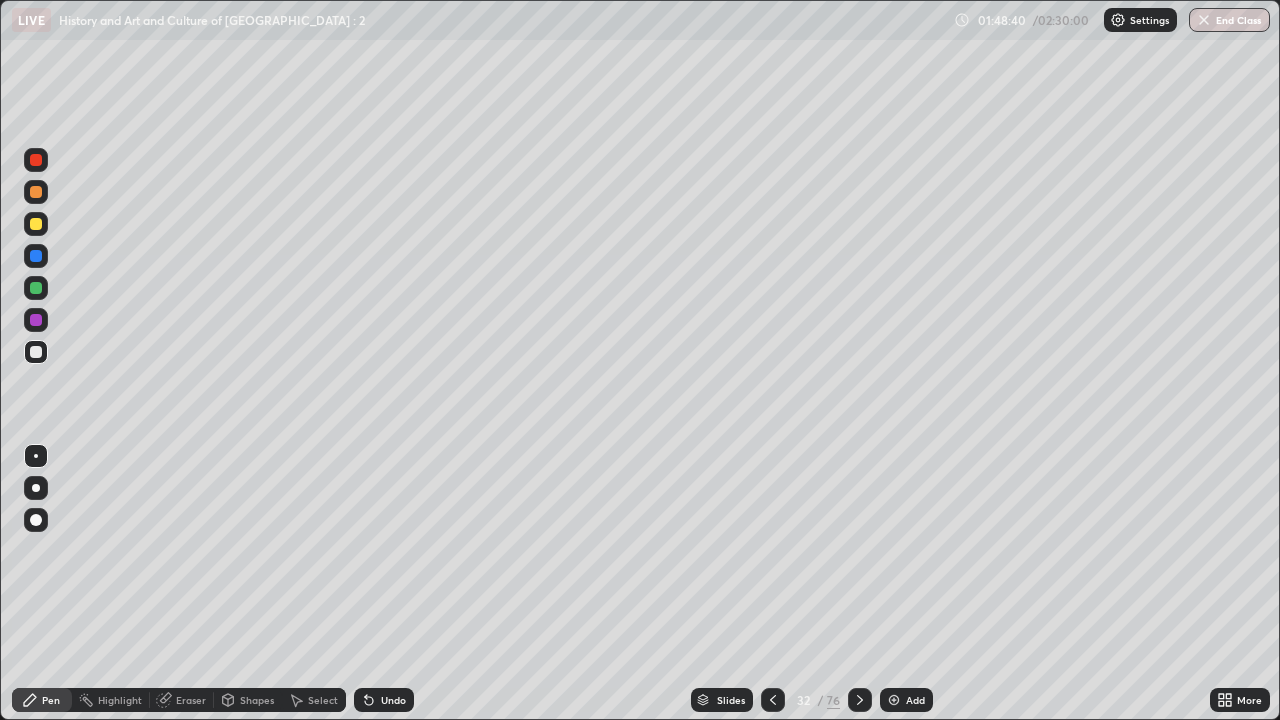 click 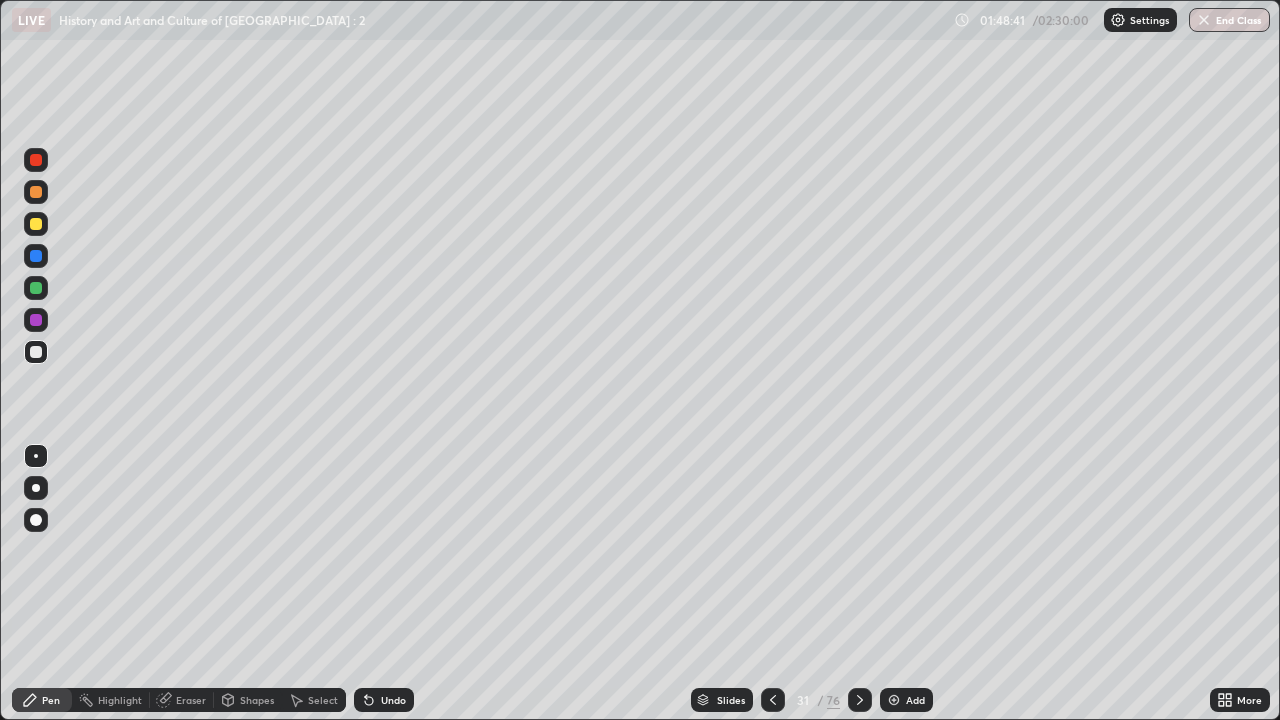 click 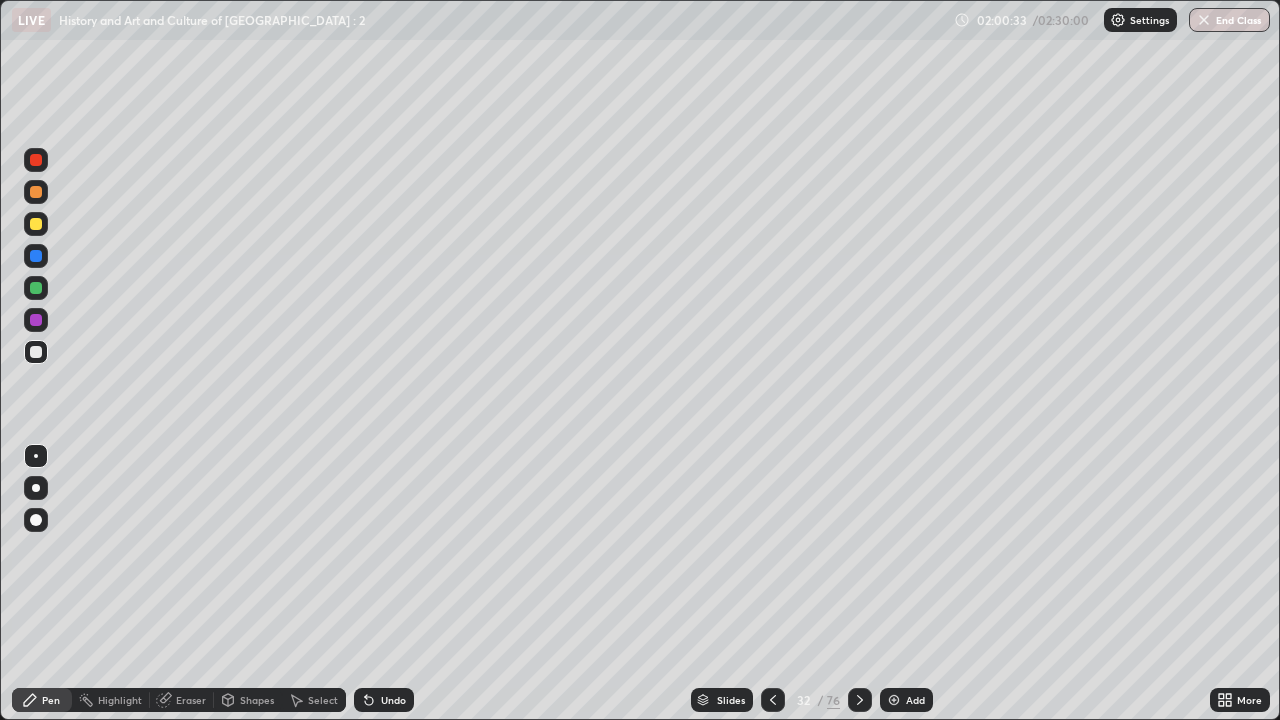 click at bounding box center (894, 700) 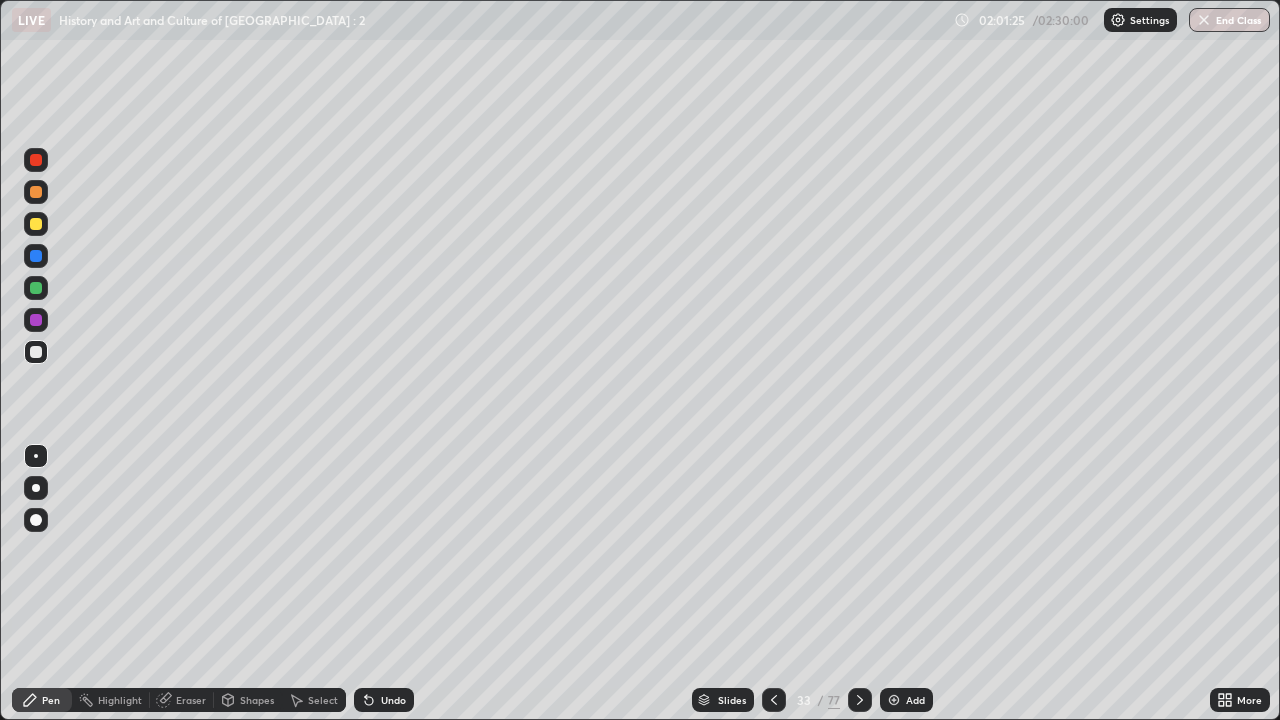 click on "Highlight" at bounding box center (120, 700) 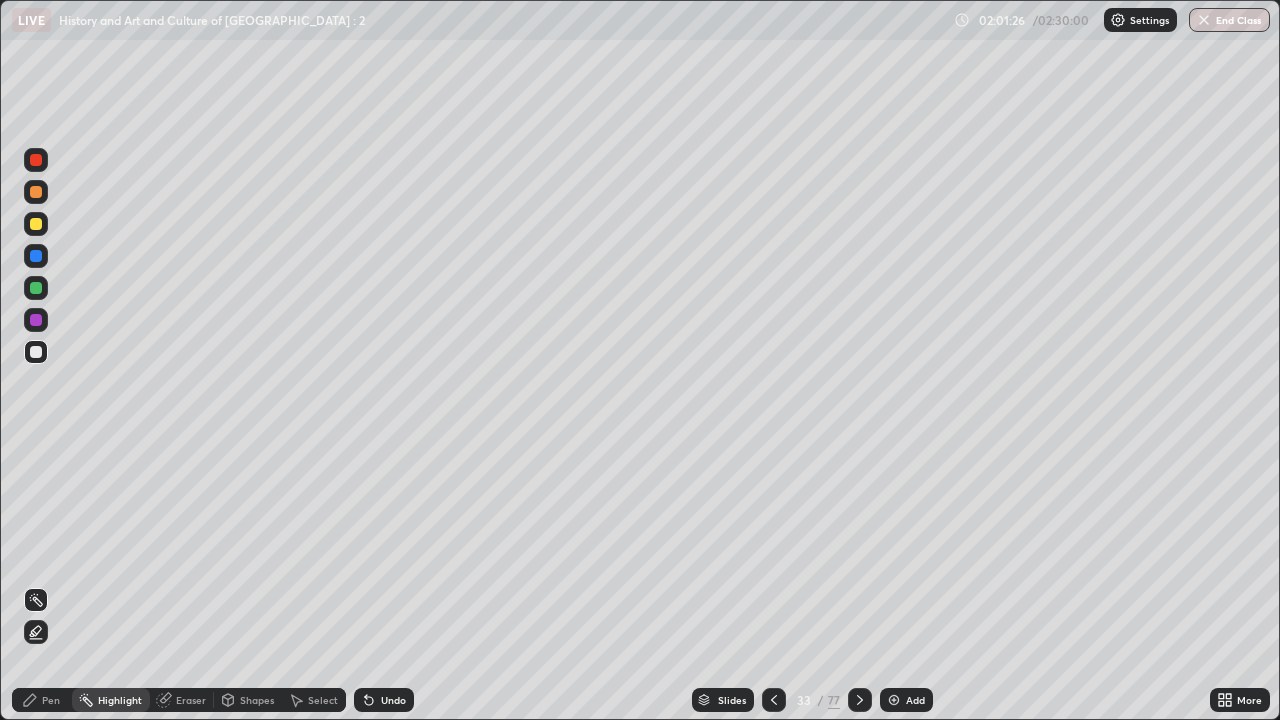click on "Pen" at bounding box center [51, 700] 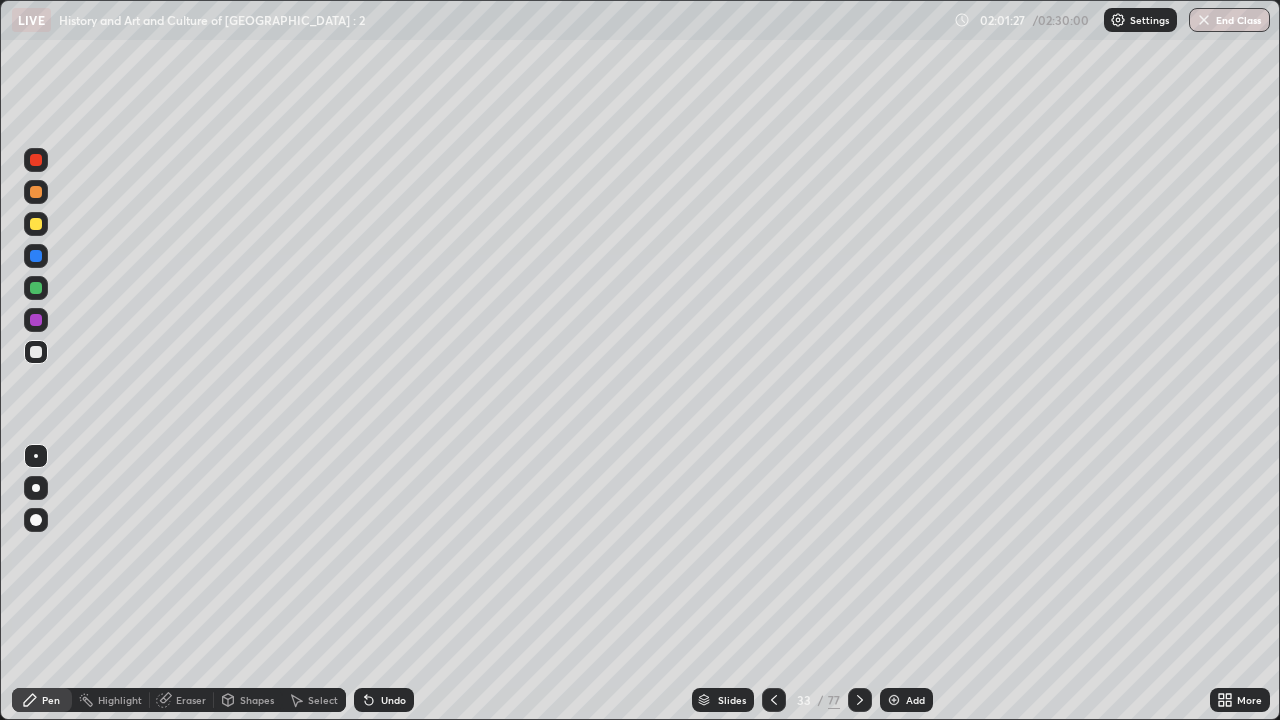 click on "Pen" at bounding box center [51, 700] 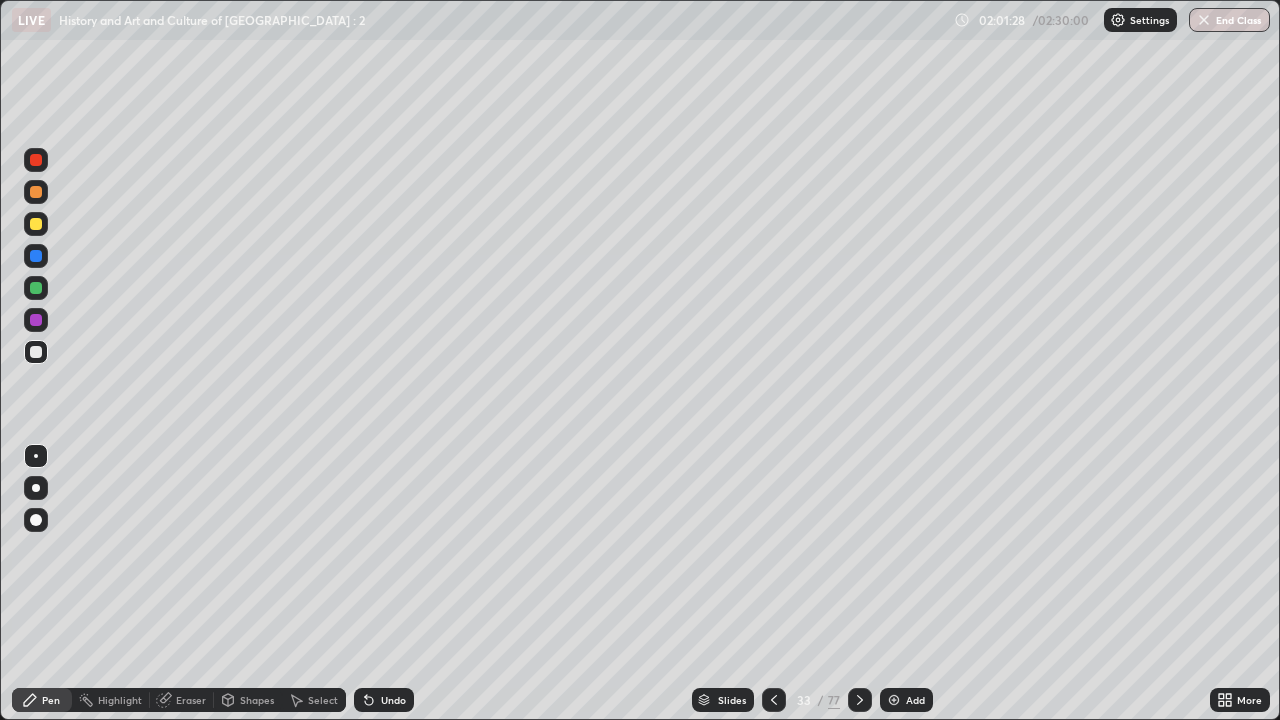 click 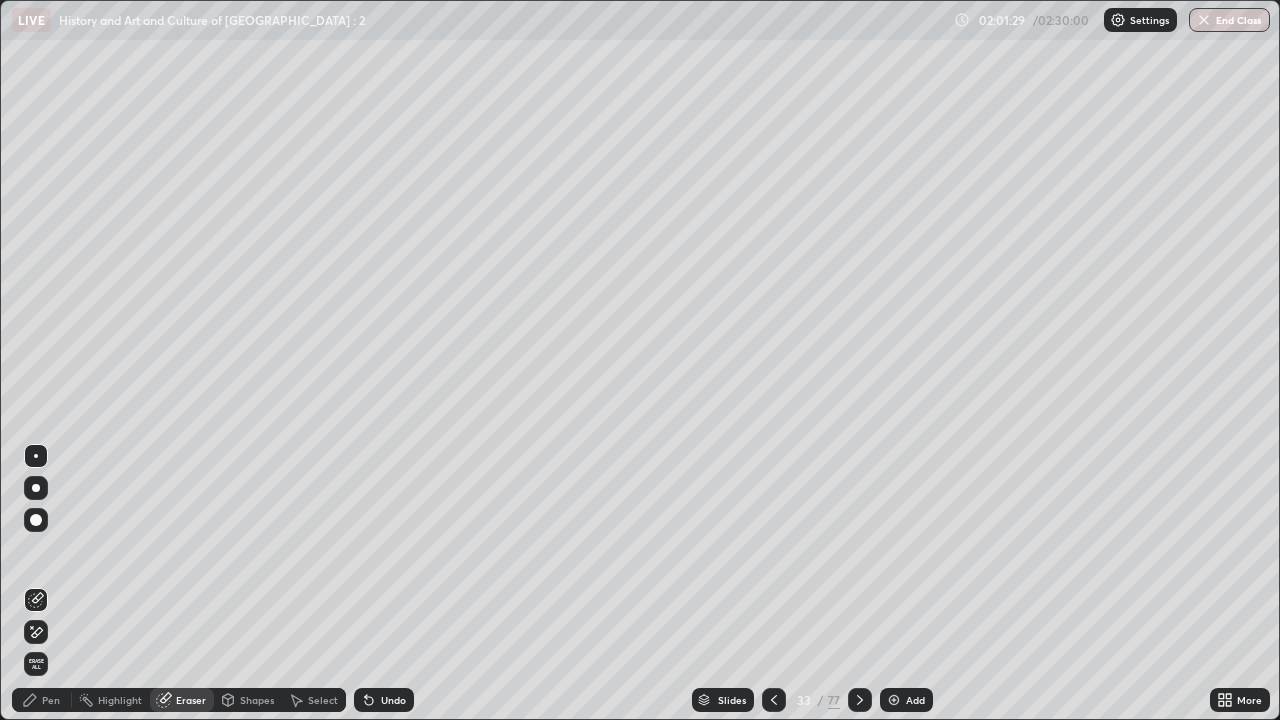 click on "Erase all" at bounding box center [36, 664] 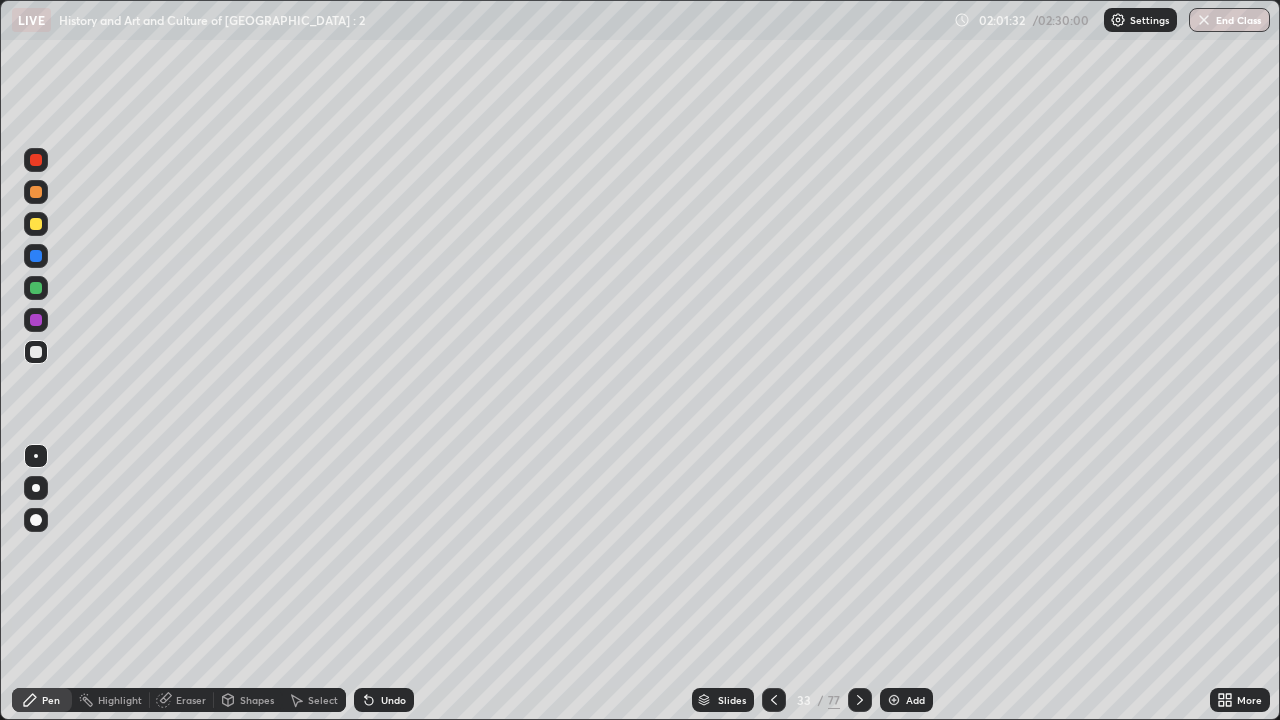 click 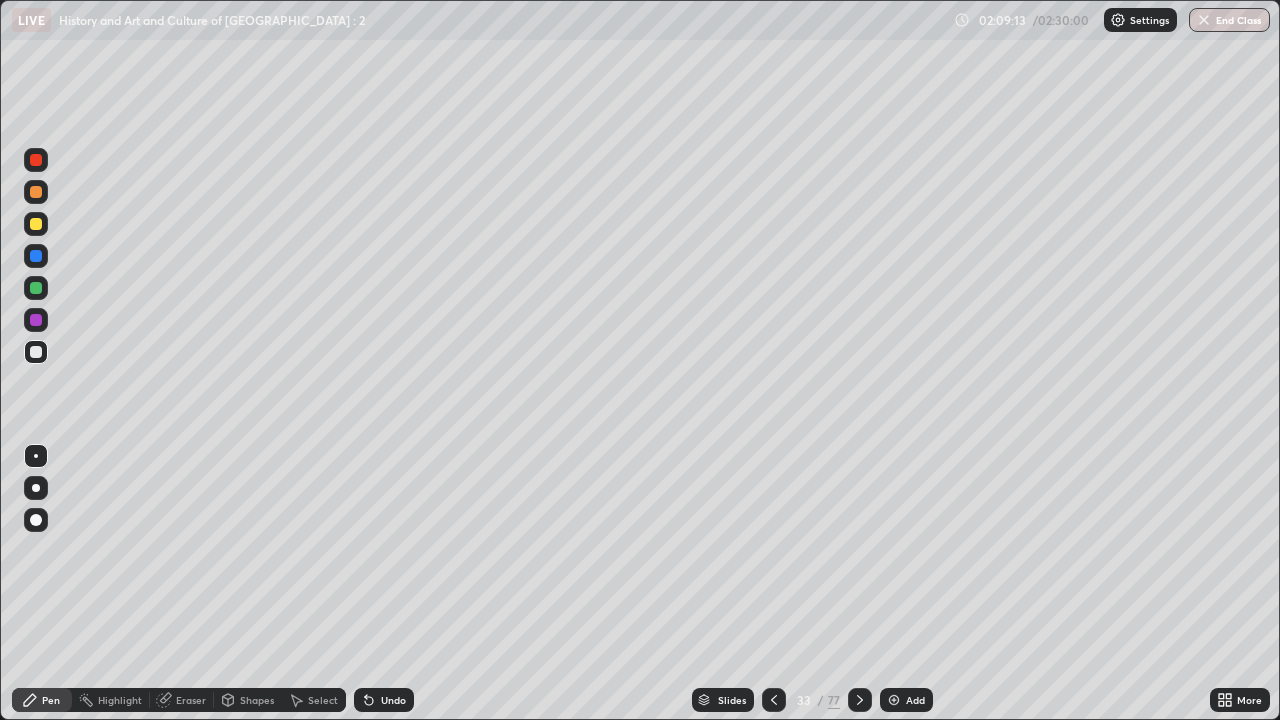 click on "Undo" at bounding box center (384, 700) 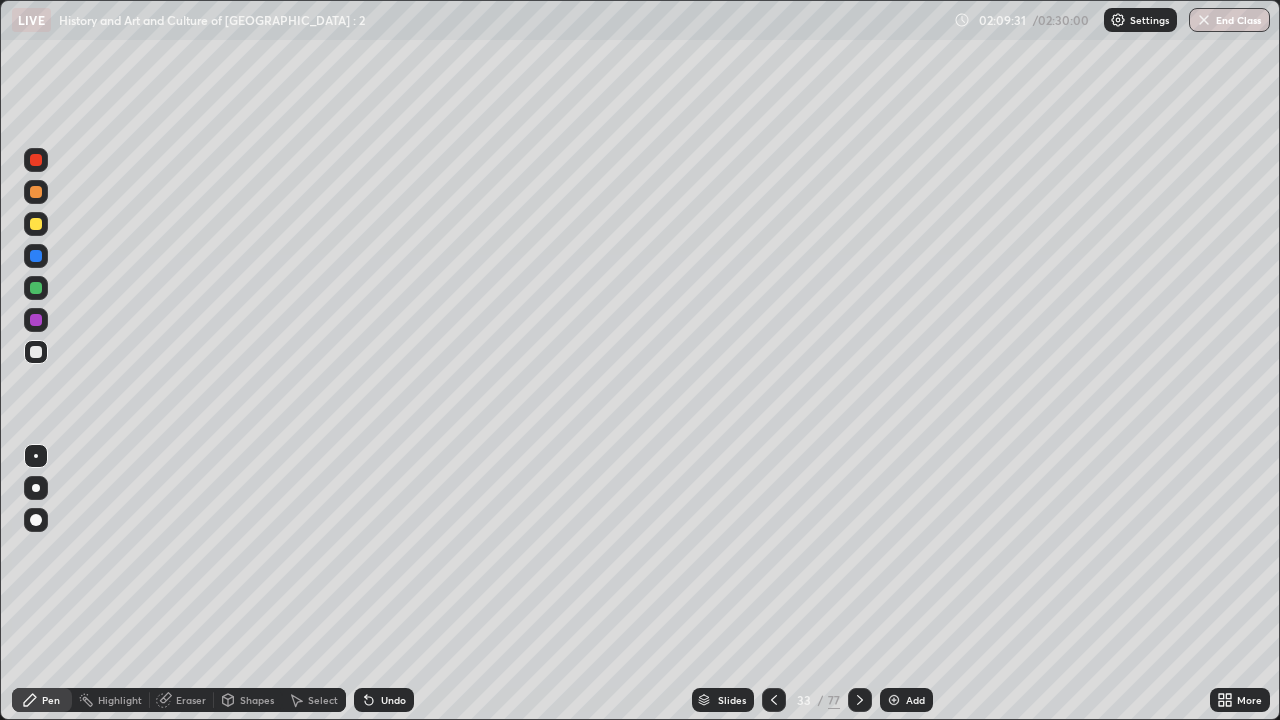 click 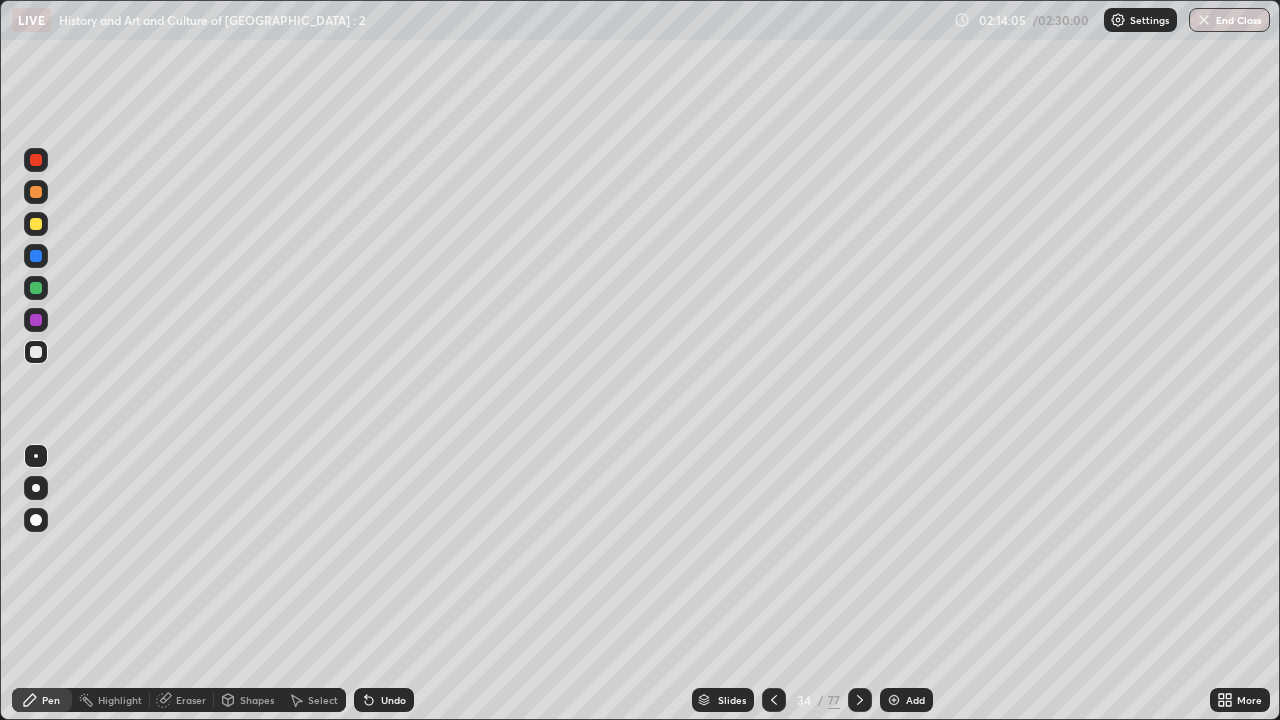 click 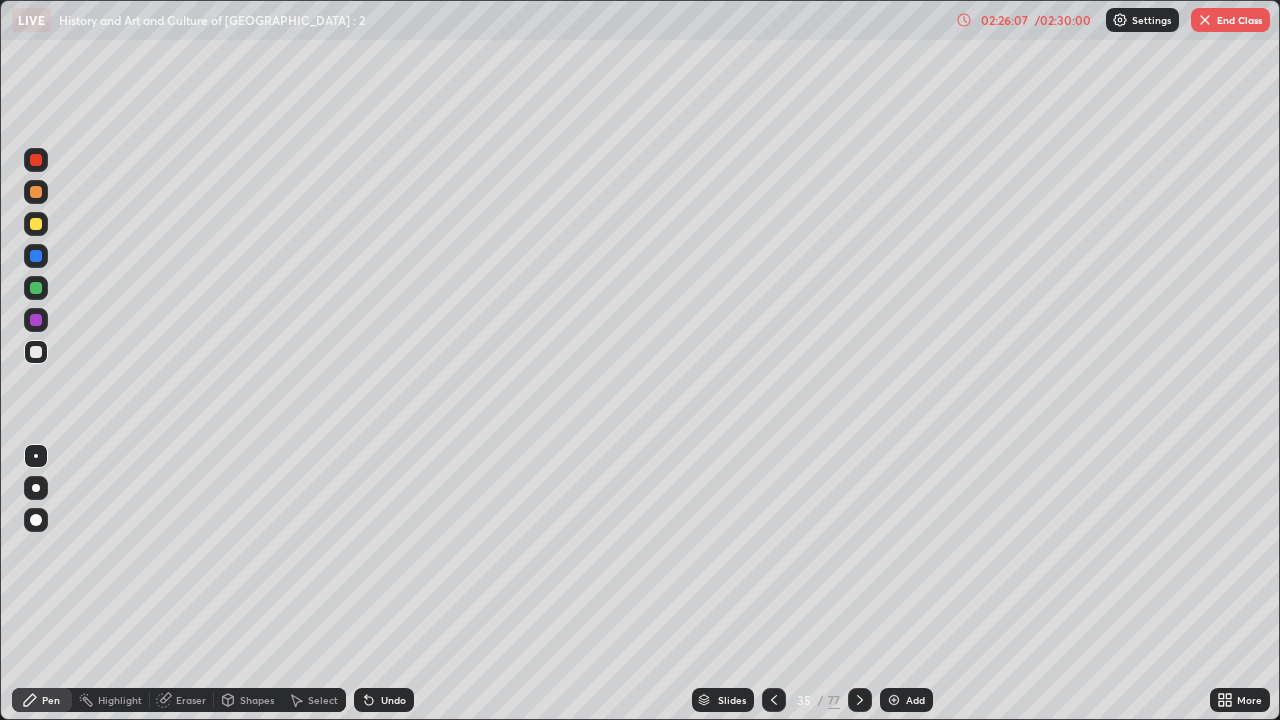click on "02:26:07" at bounding box center (1004, 20) 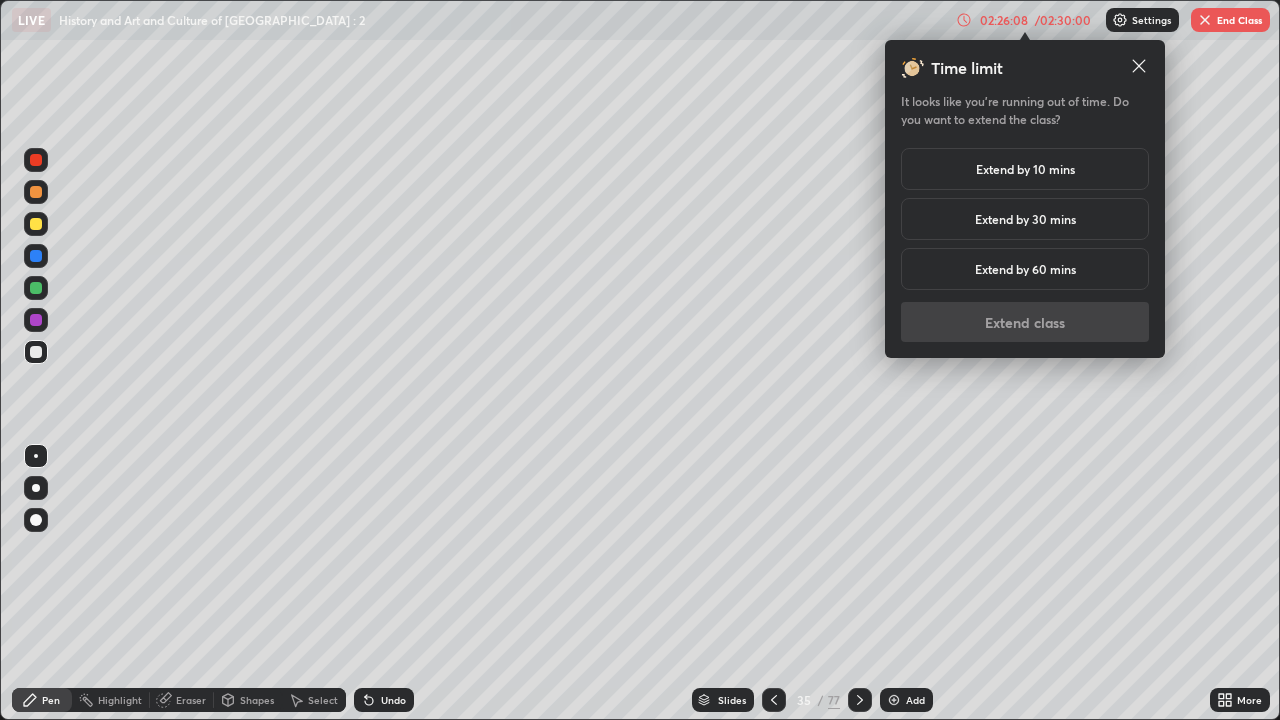 click on "Extend by 10 mins" at bounding box center (1025, 169) 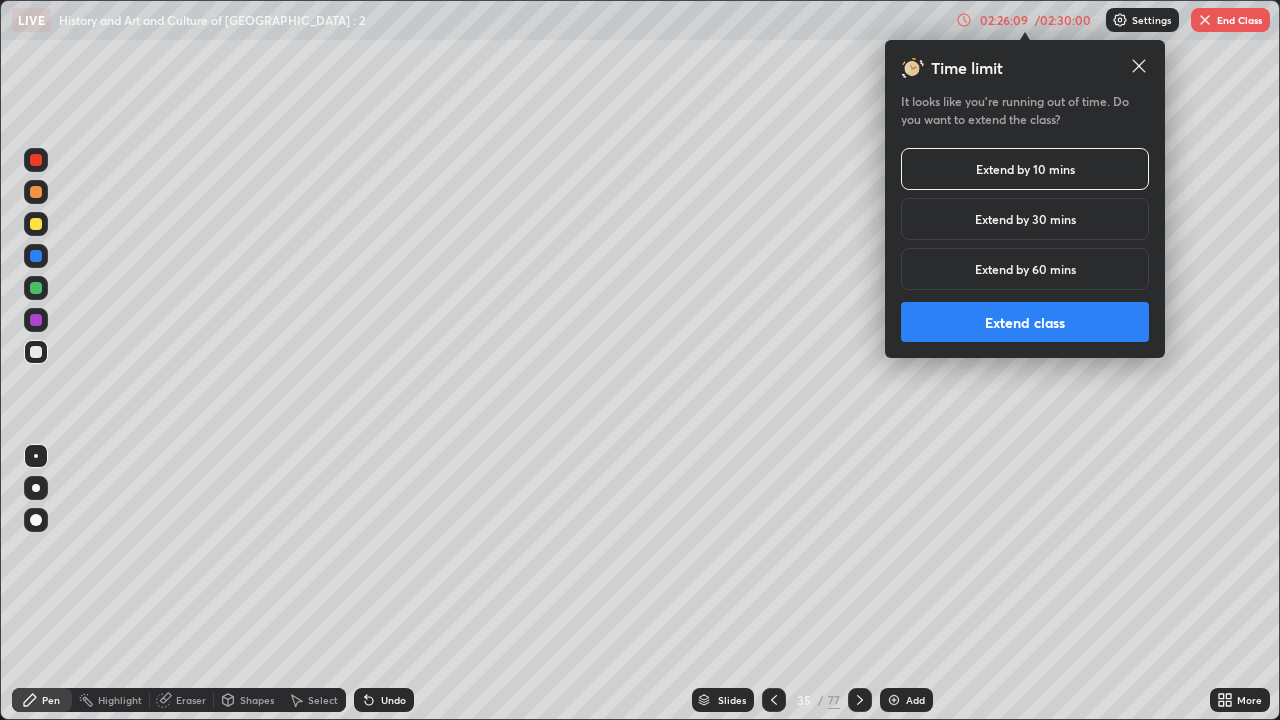 click on "Extend class" at bounding box center (1025, 322) 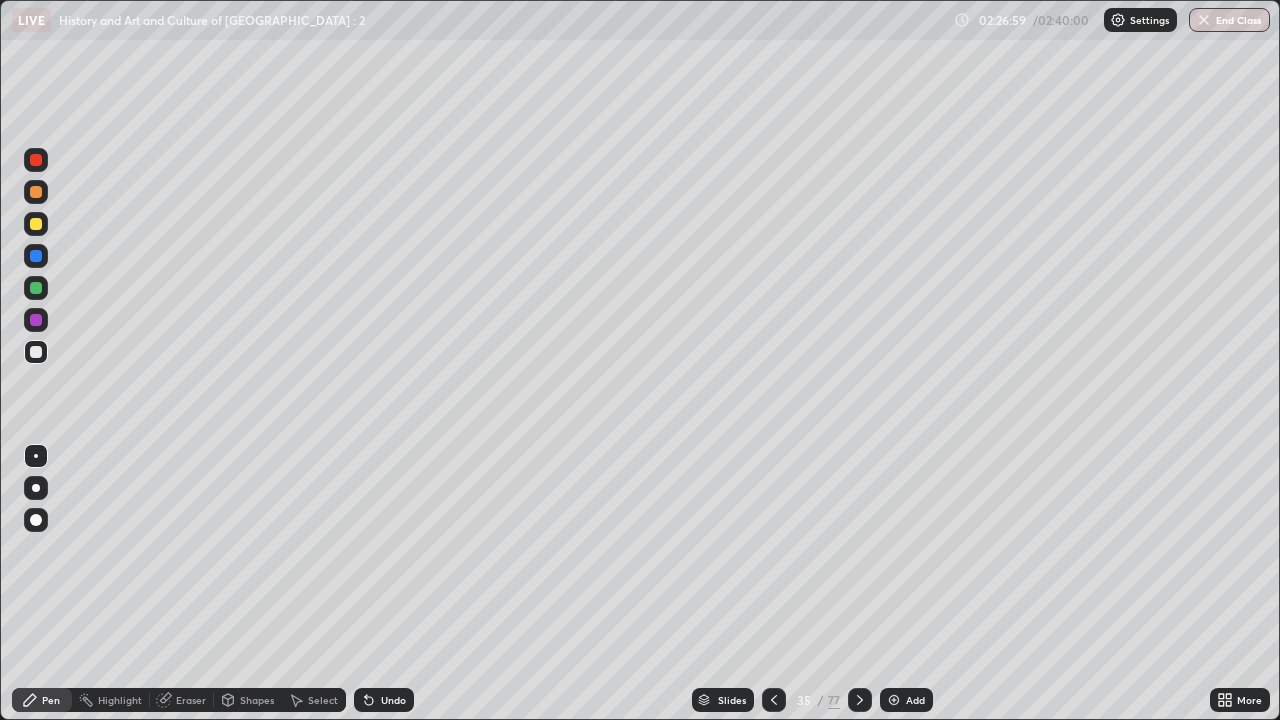 click 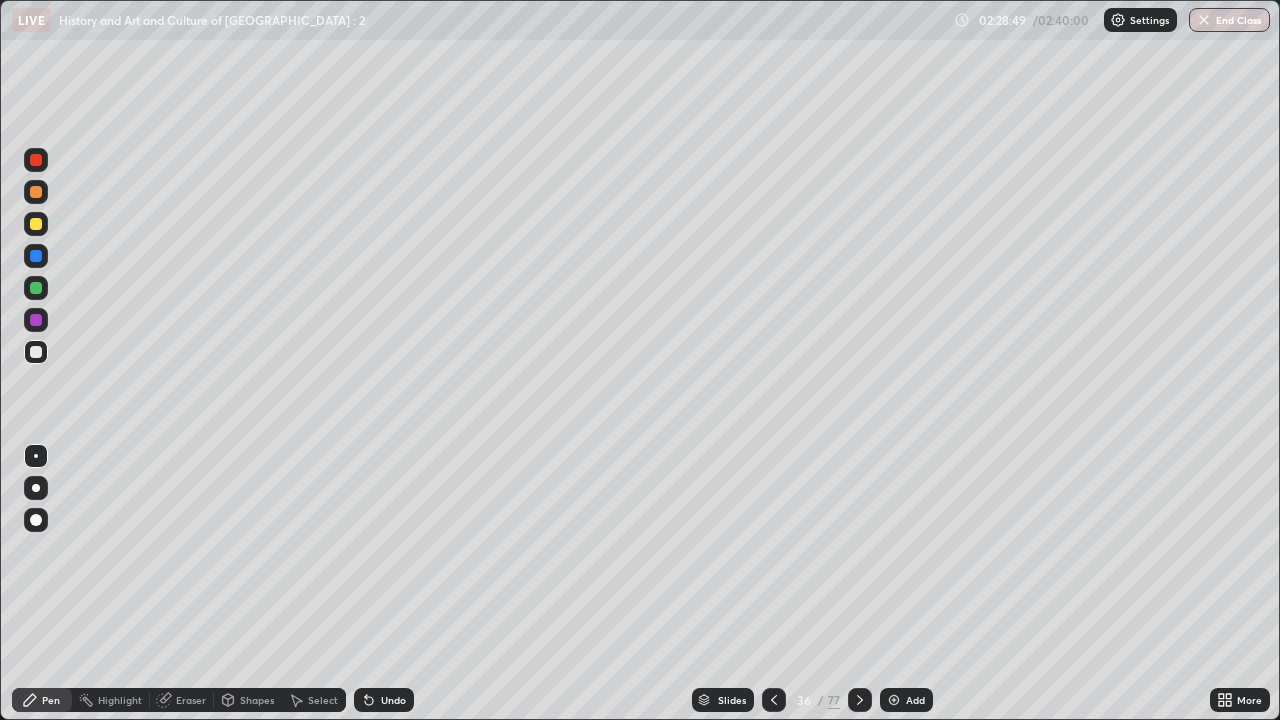 click 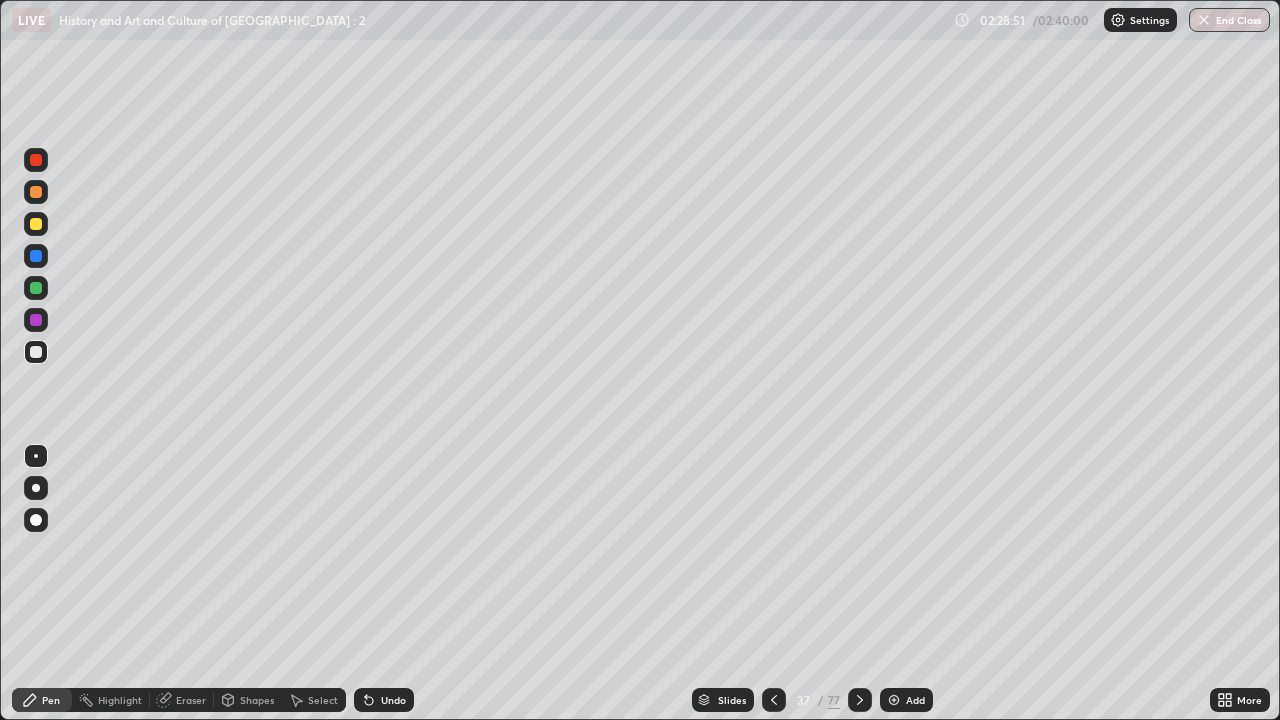 click 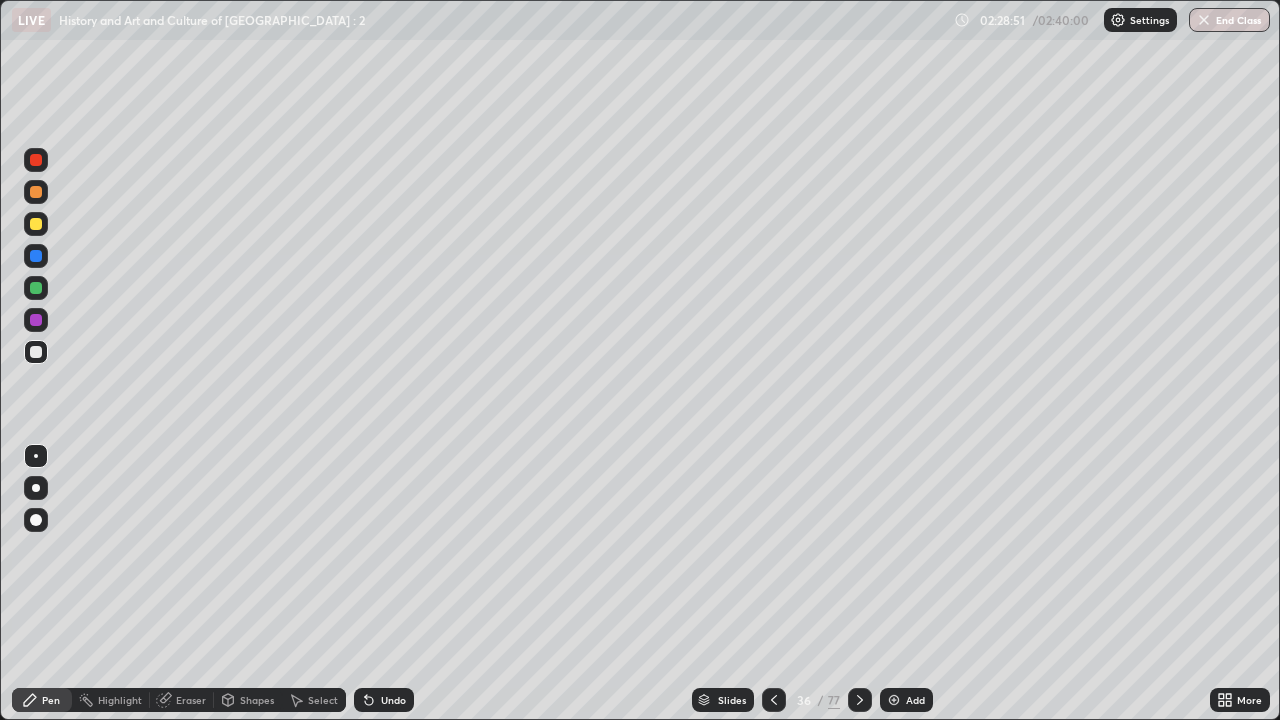 click at bounding box center (894, 700) 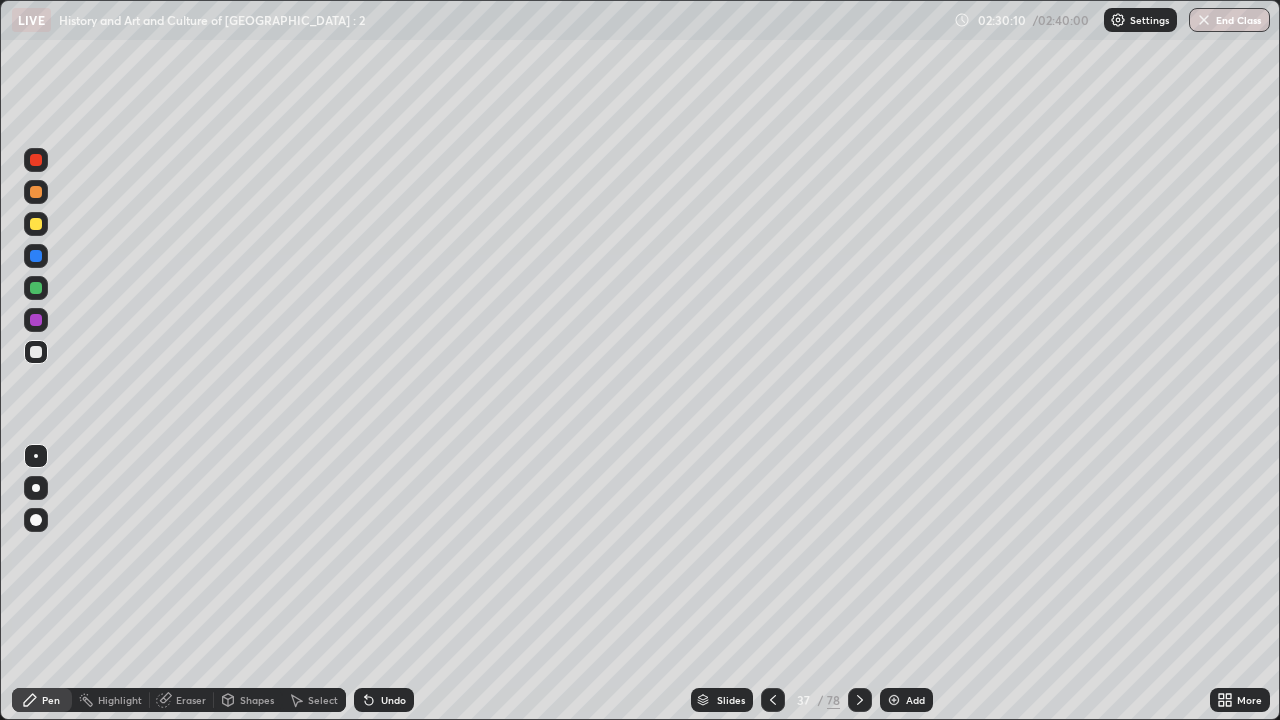click on "Undo" at bounding box center [384, 700] 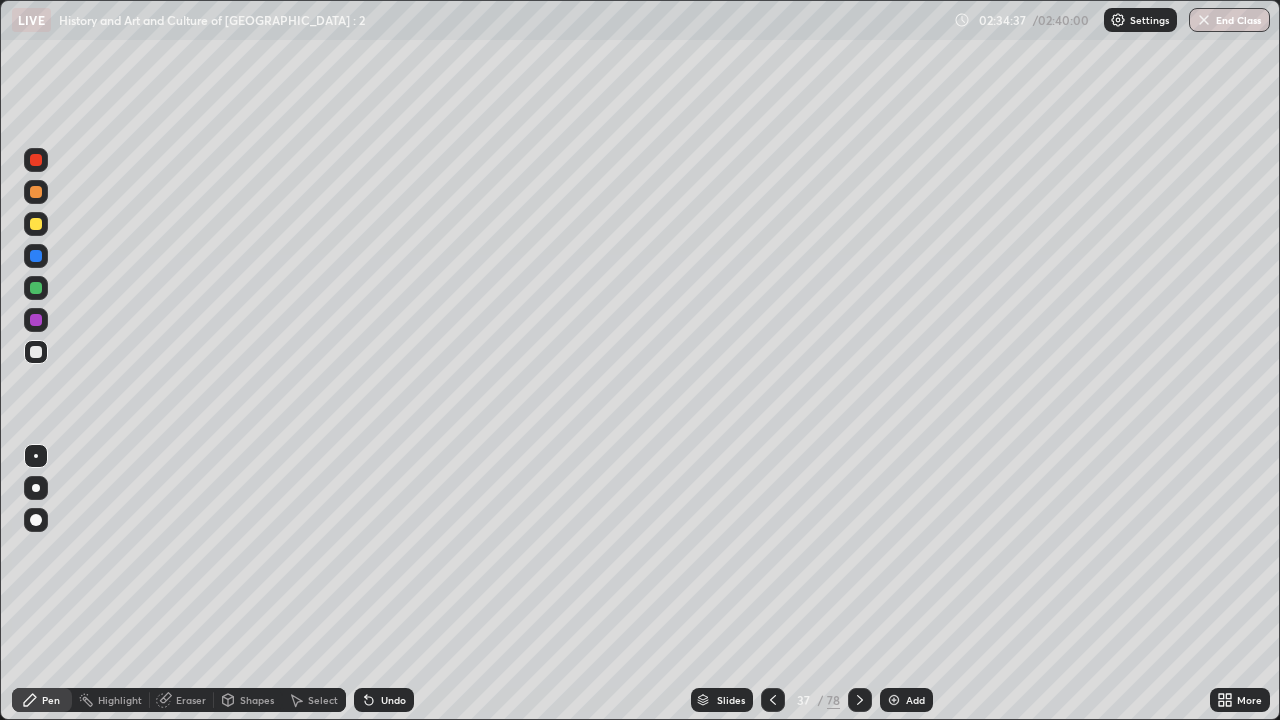 click on "End Class" at bounding box center (1229, 20) 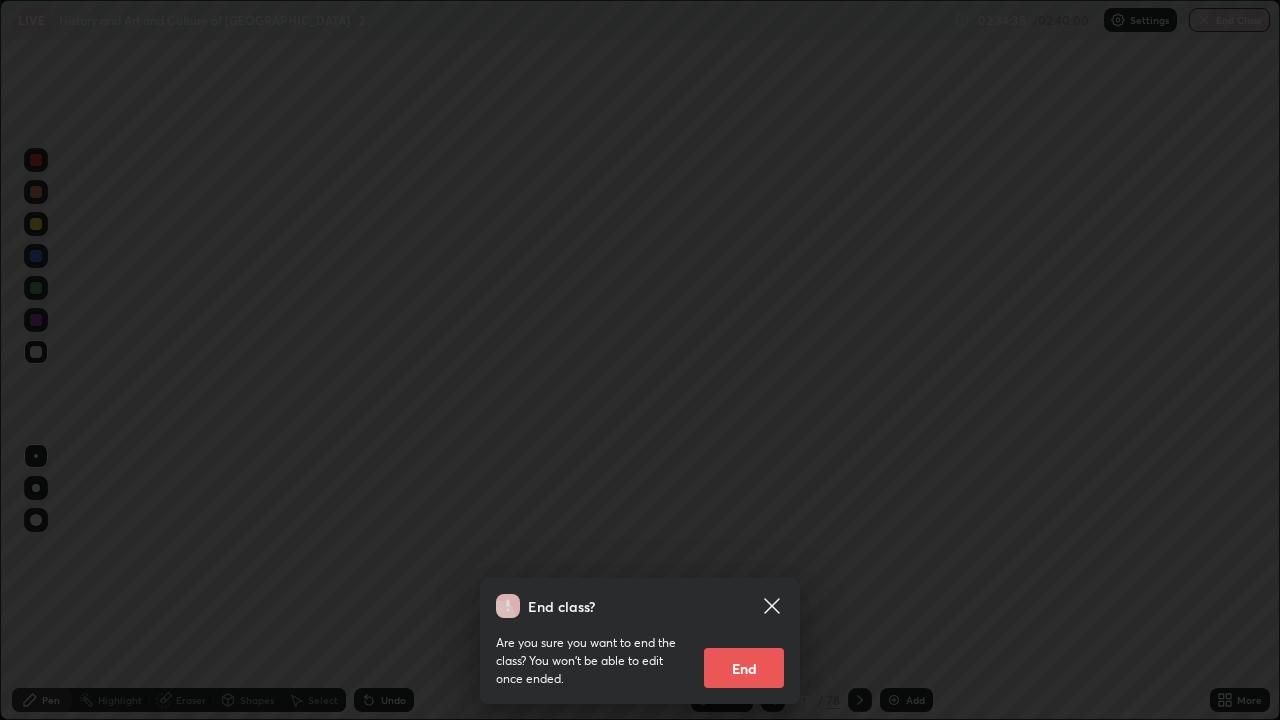 click on "End" at bounding box center [744, 668] 